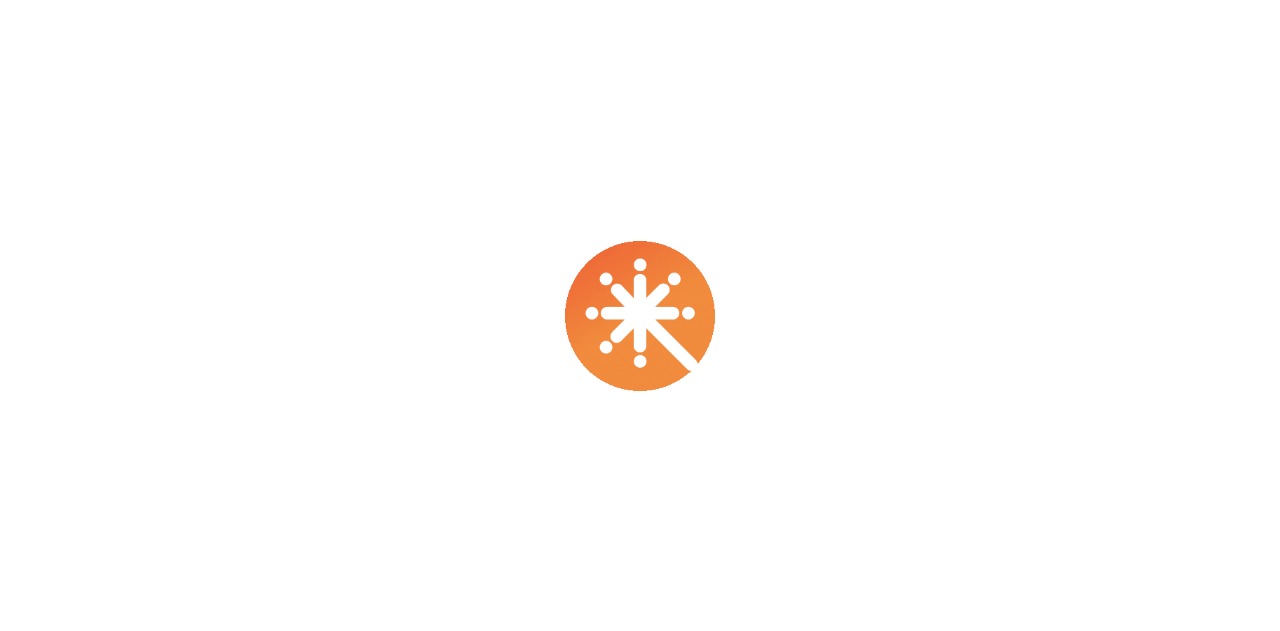 scroll, scrollTop: 0, scrollLeft: 0, axis: both 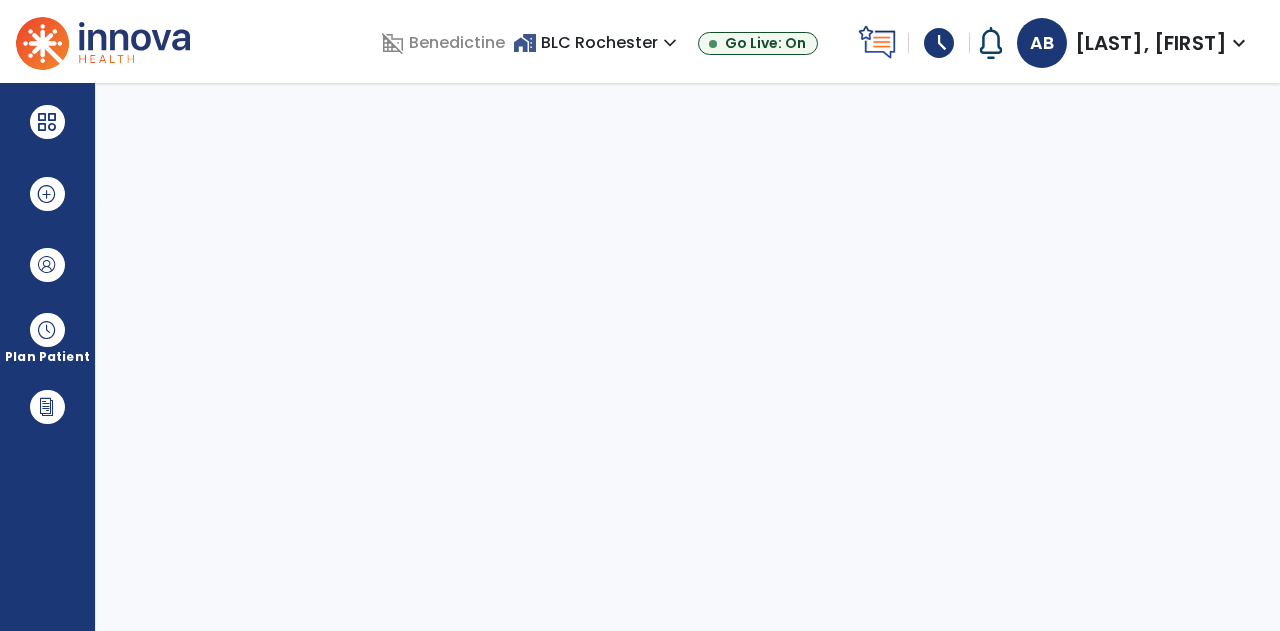 select on "****" 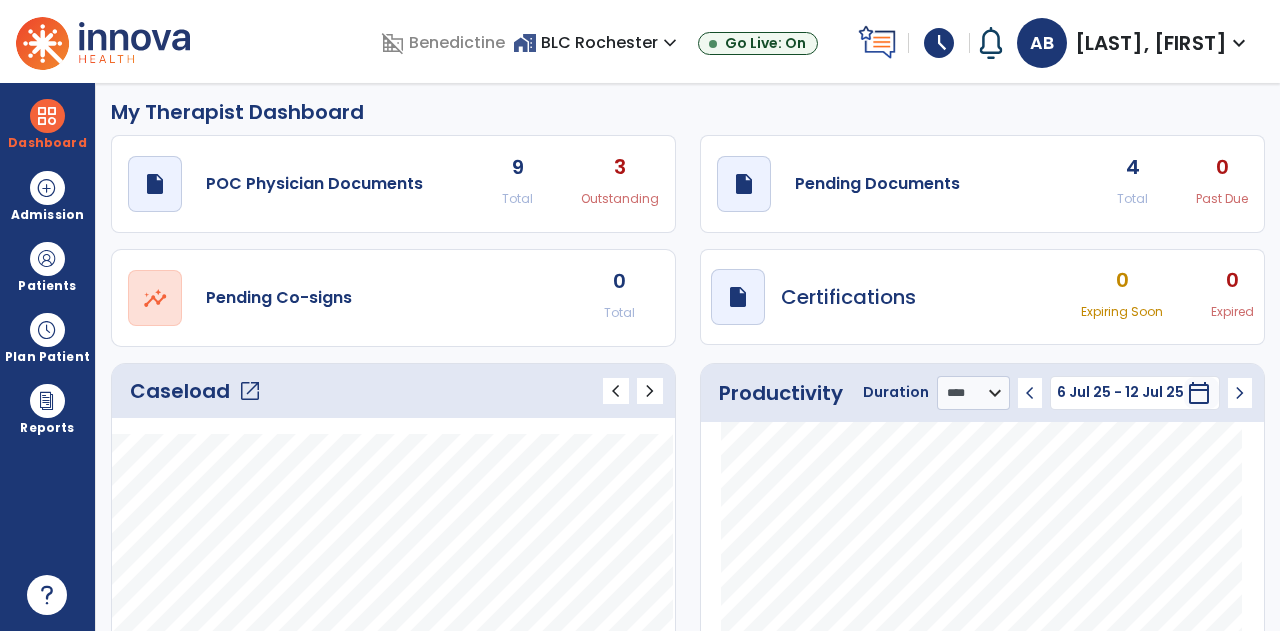 scroll, scrollTop: 0, scrollLeft: 0, axis: both 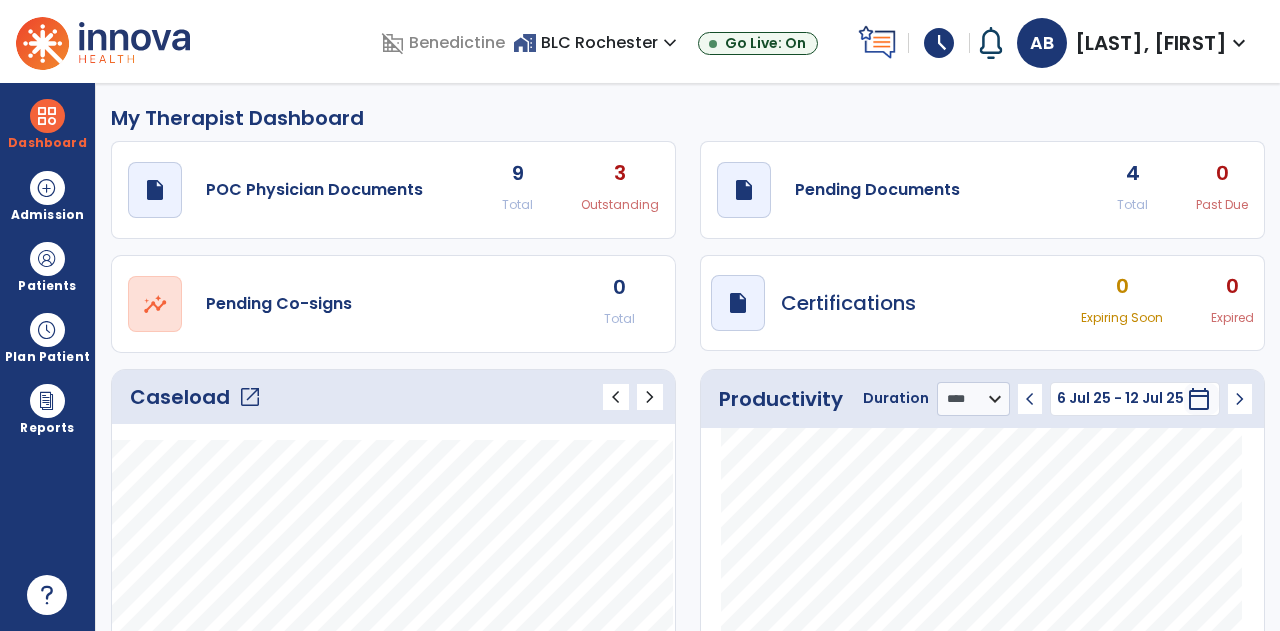click on "draft   open_in_new  Pending Documents 4 Total 0 Past Due" 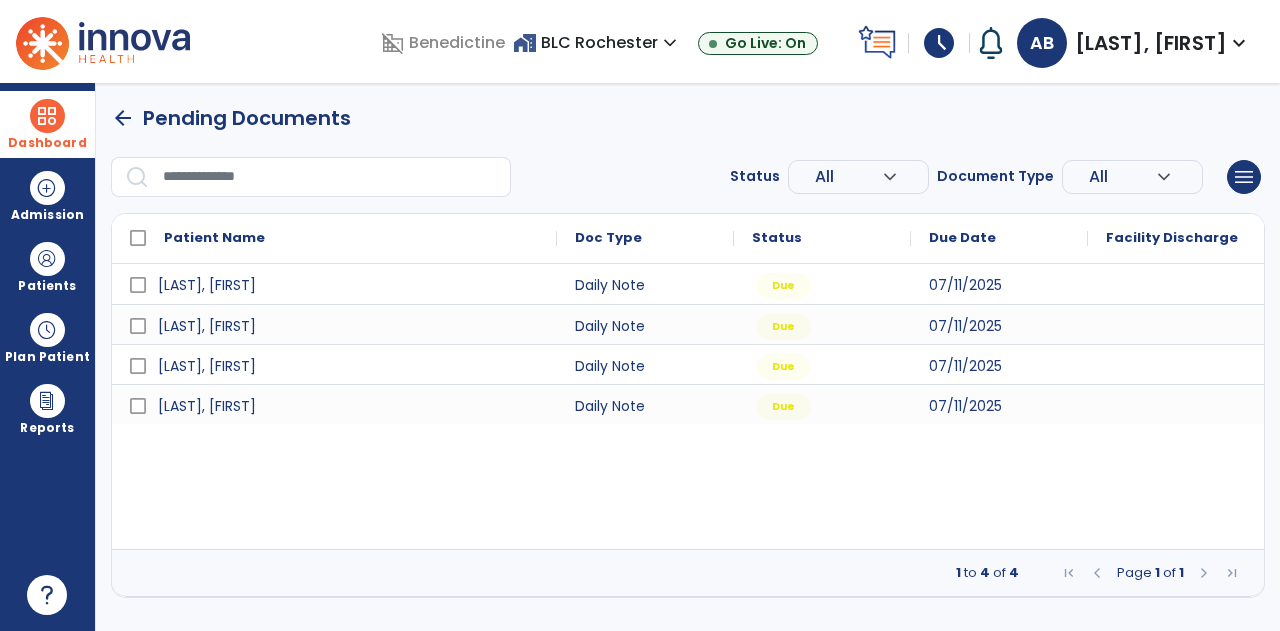 click at bounding box center [47, 116] 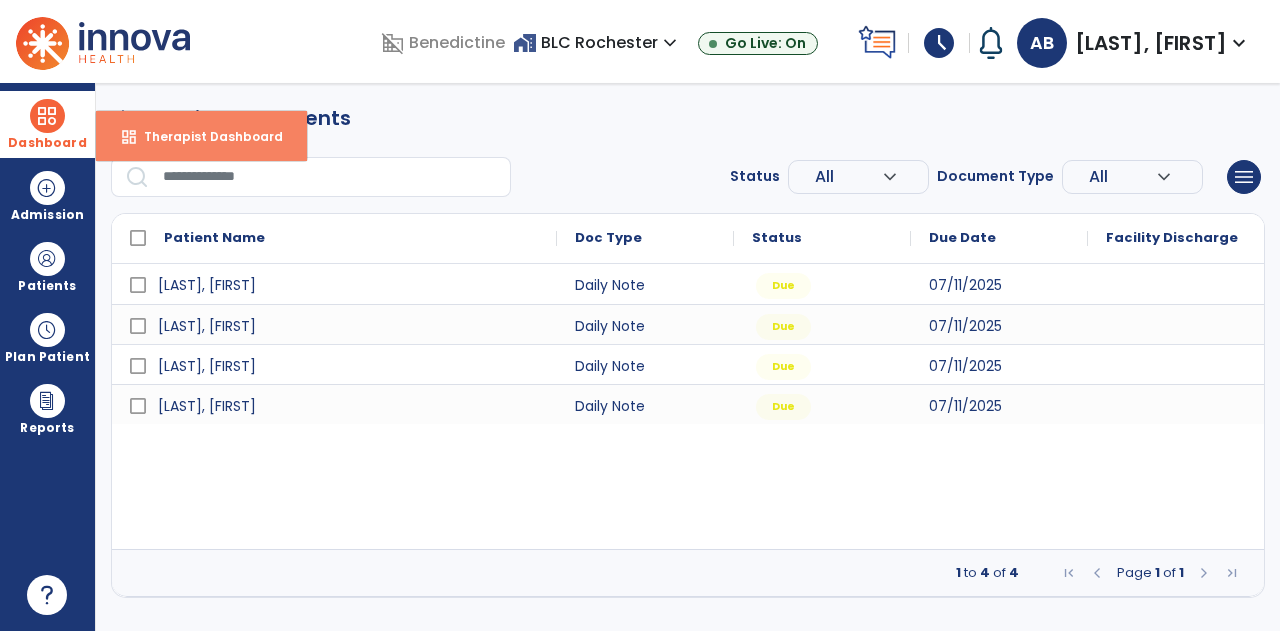 click on "dashboard  Therapist Dashboard" at bounding box center (201, 136) 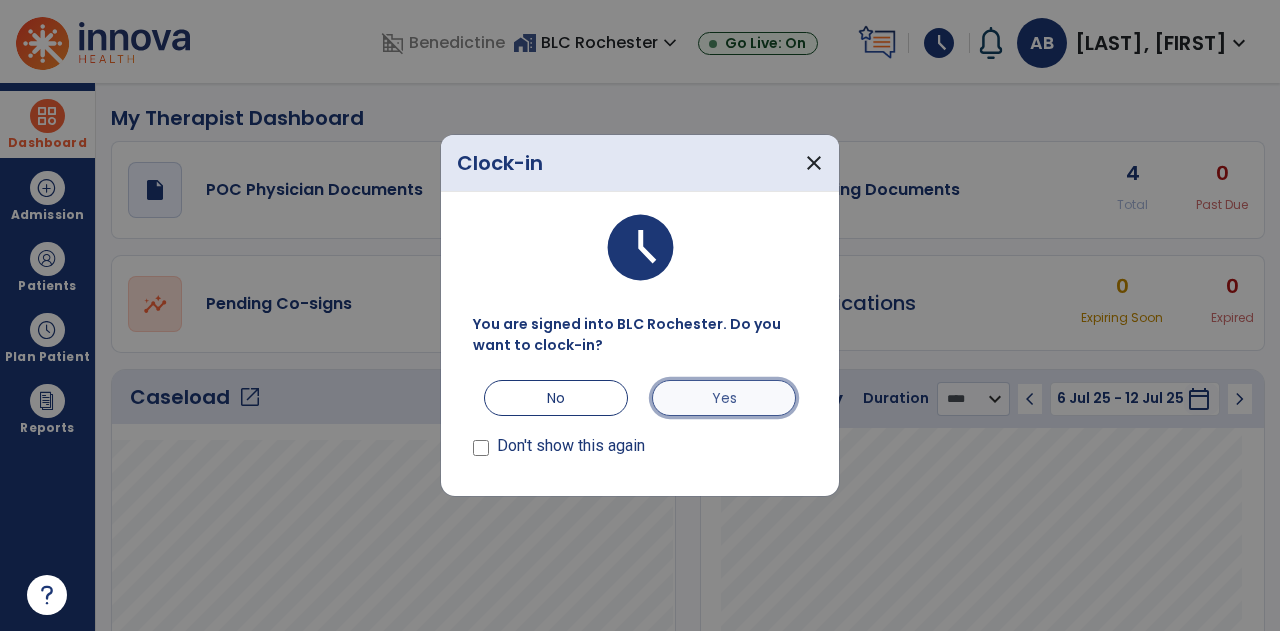 click on "Yes" at bounding box center [724, 398] 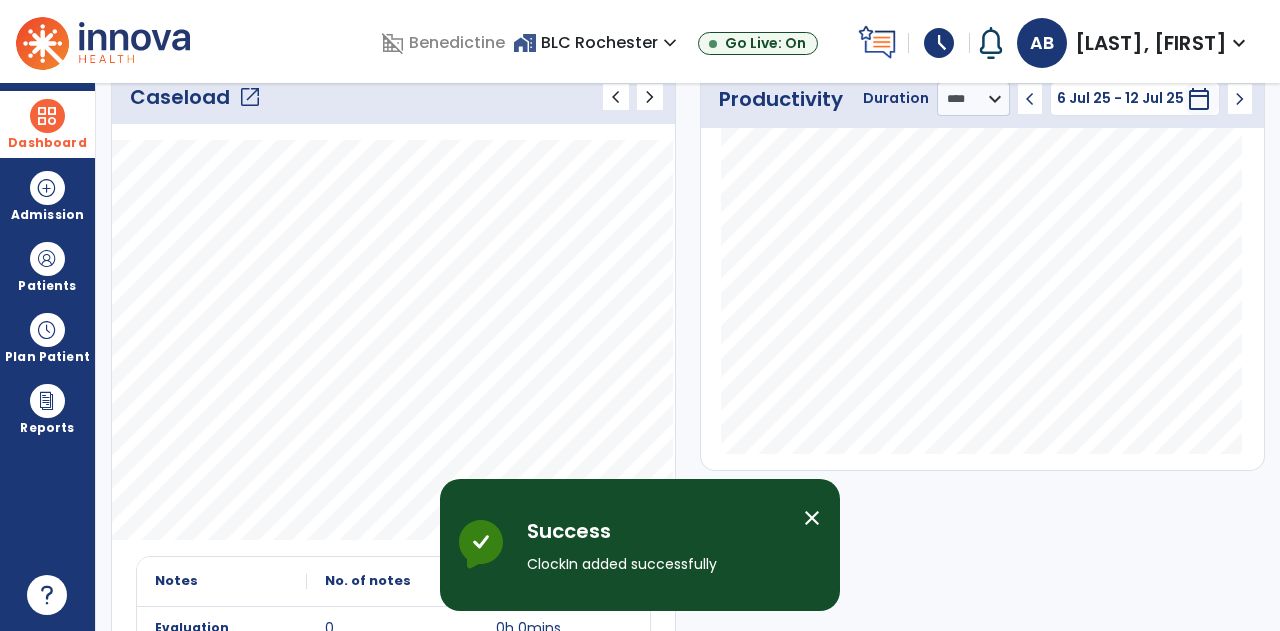 scroll, scrollTop: 0, scrollLeft: 0, axis: both 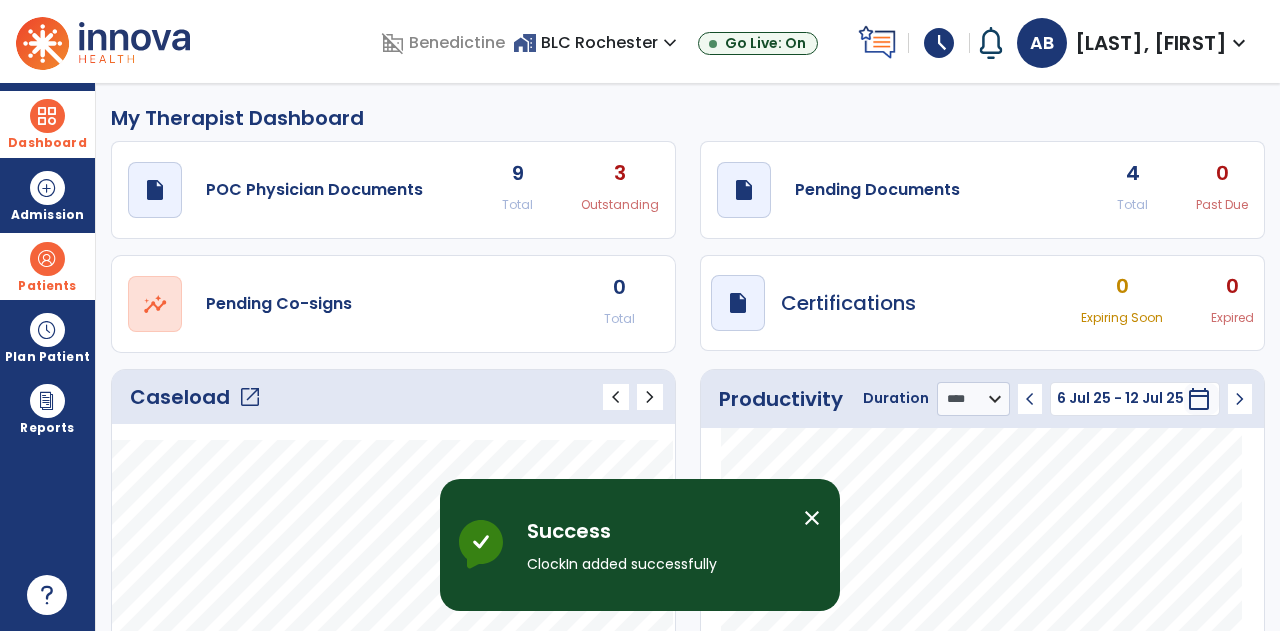 click at bounding box center (47, 259) 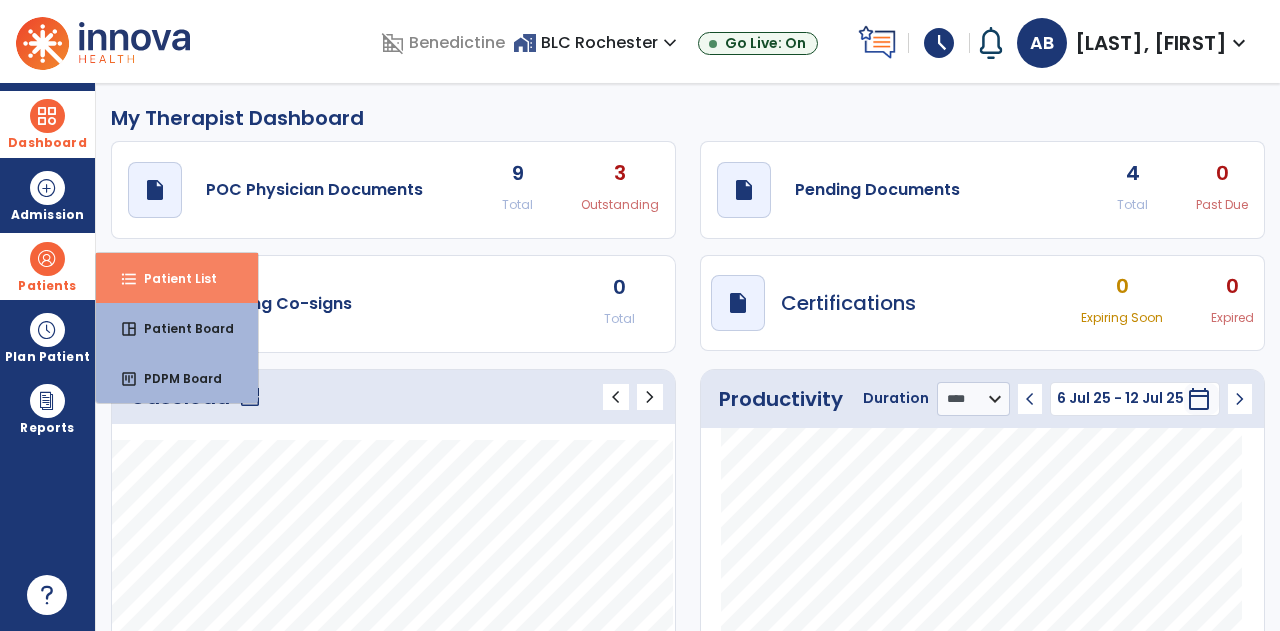 click on "format_list_bulleted  Patient List" at bounding box center (177, 278) 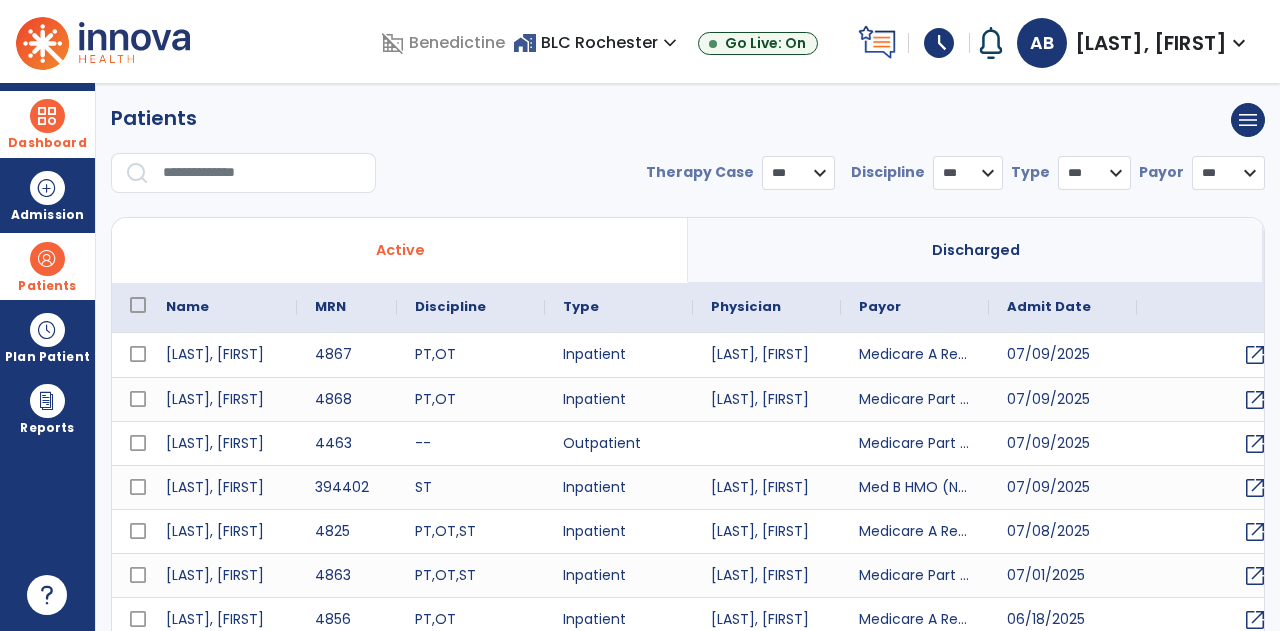select on "***" 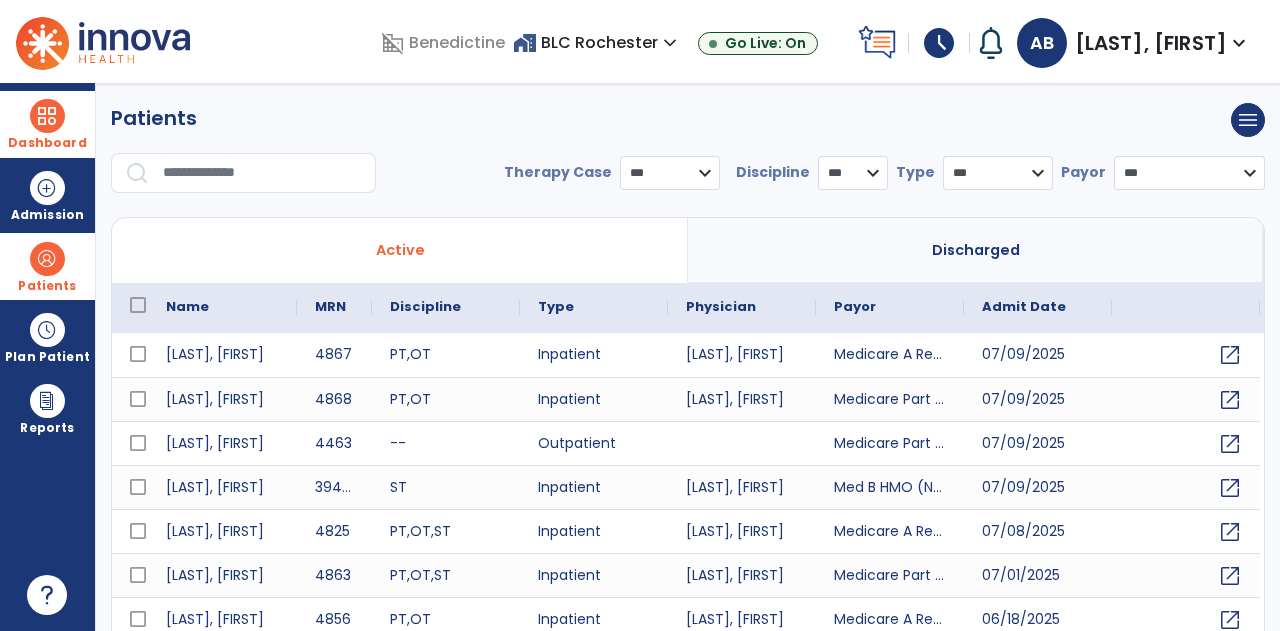 click at bounding box center (262, 173) 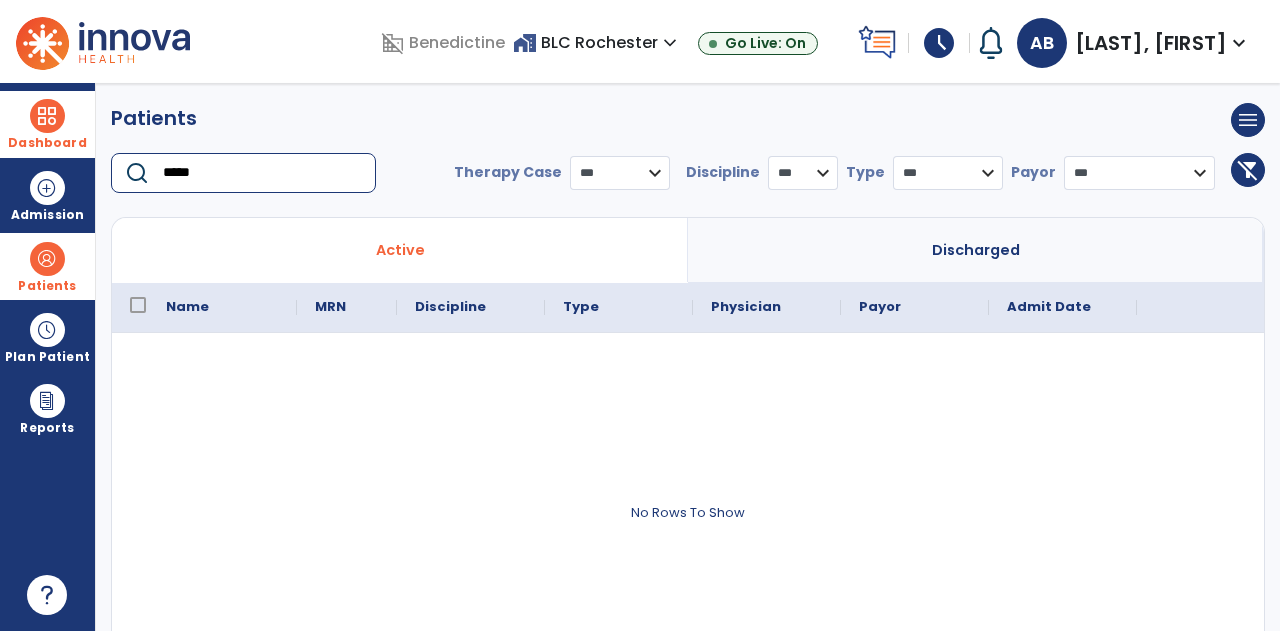 type on "*****" 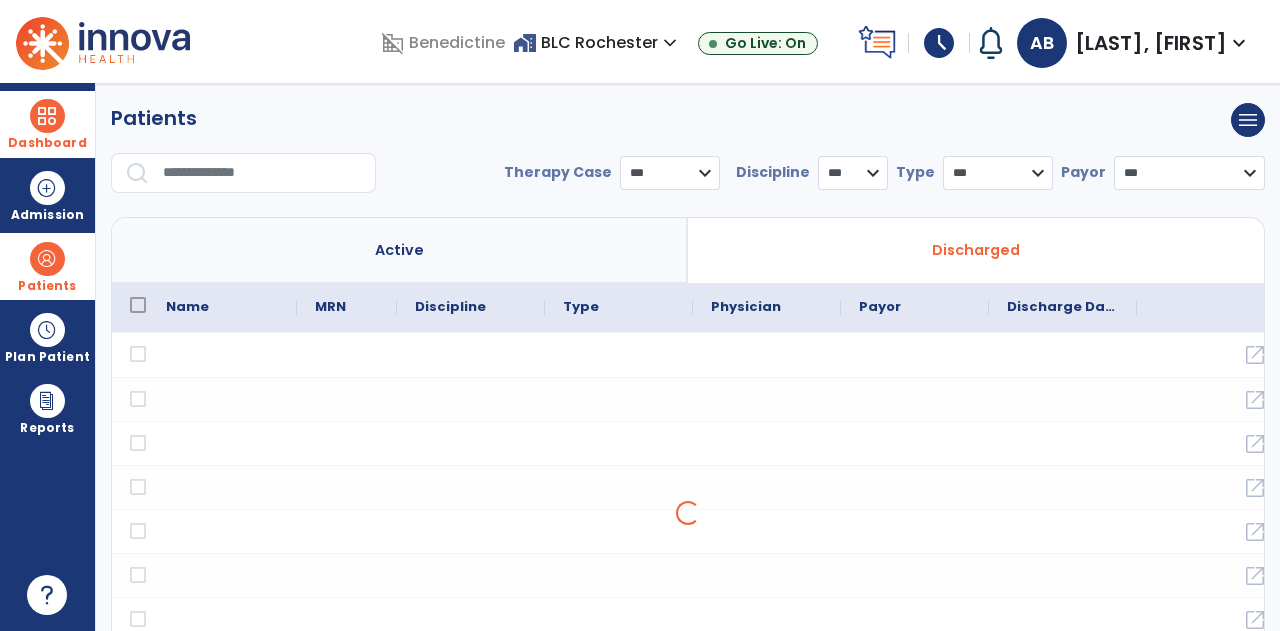 click at bounding box center [262, 173] 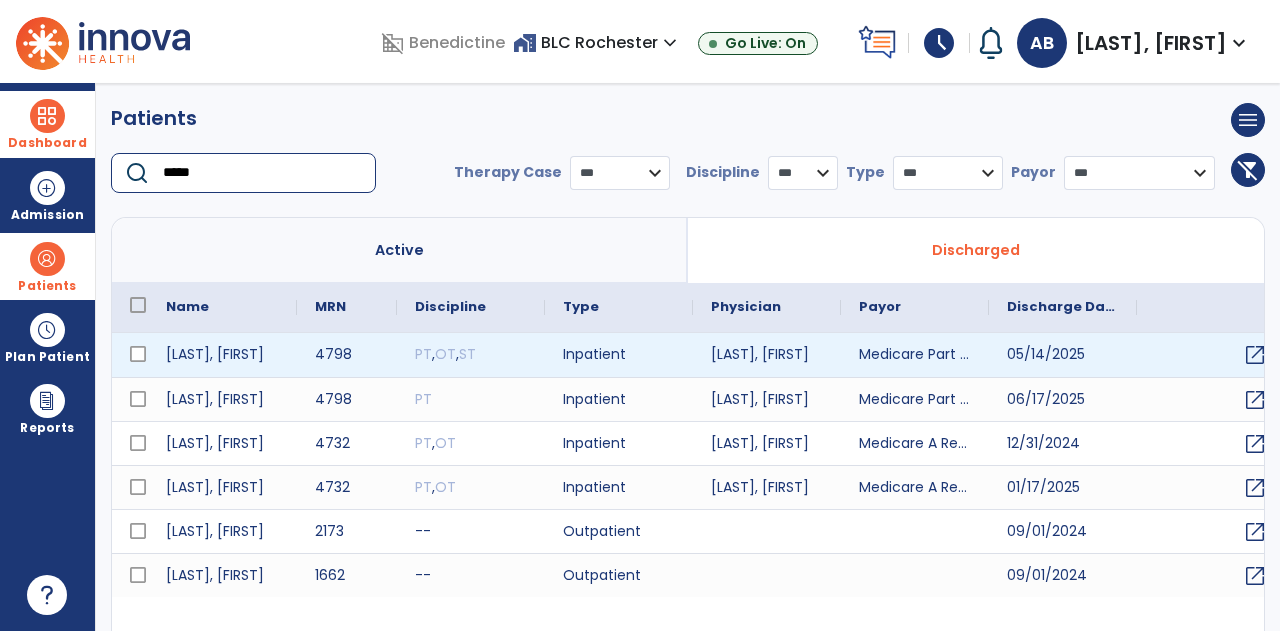 type on "*****" 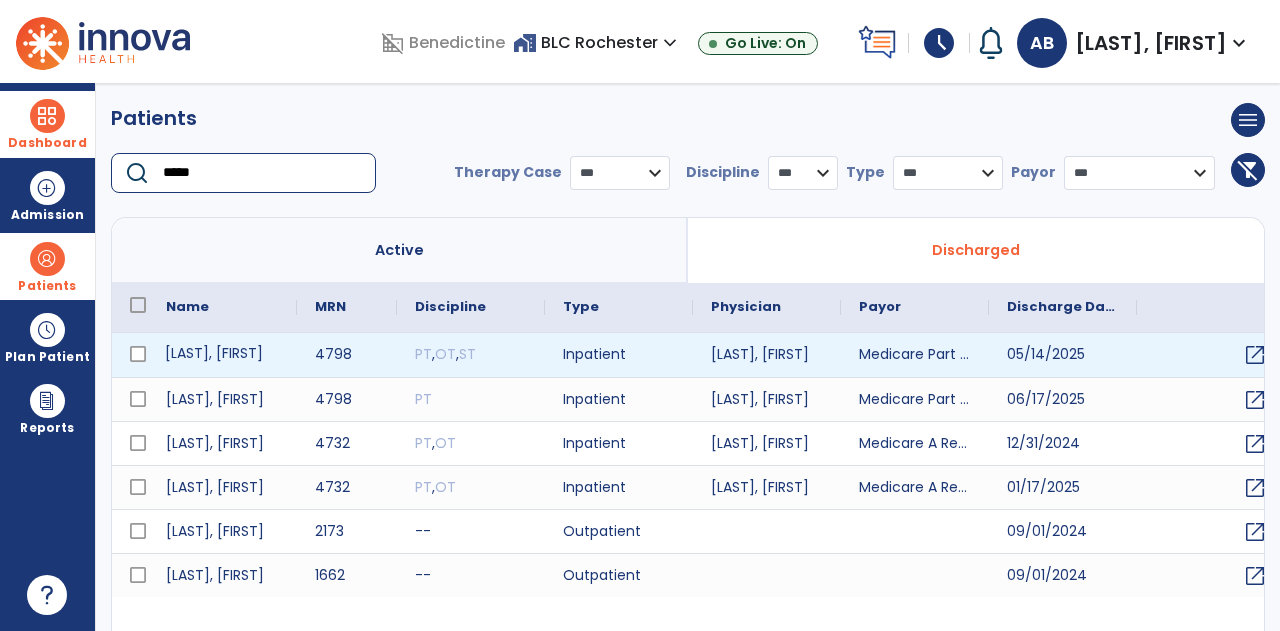 click on "[LAST], [FIRST]" at bounding box center [222, 355] 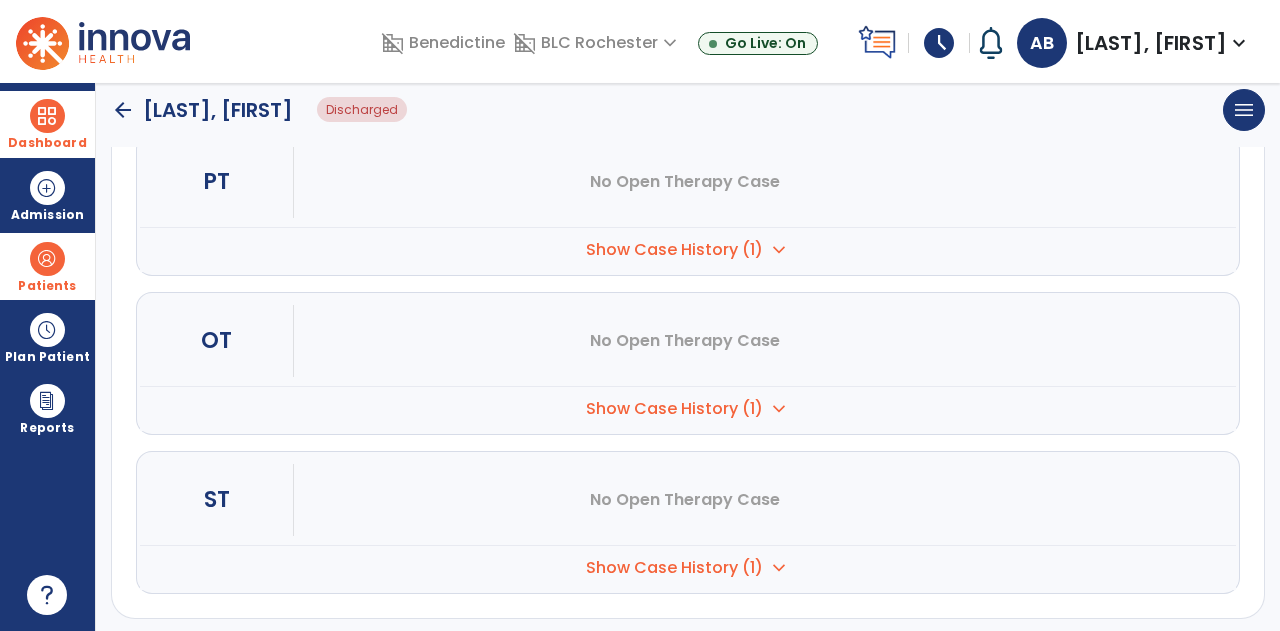 scroll, scrollTop: 304, scrollLeft: 0, axis: vertical 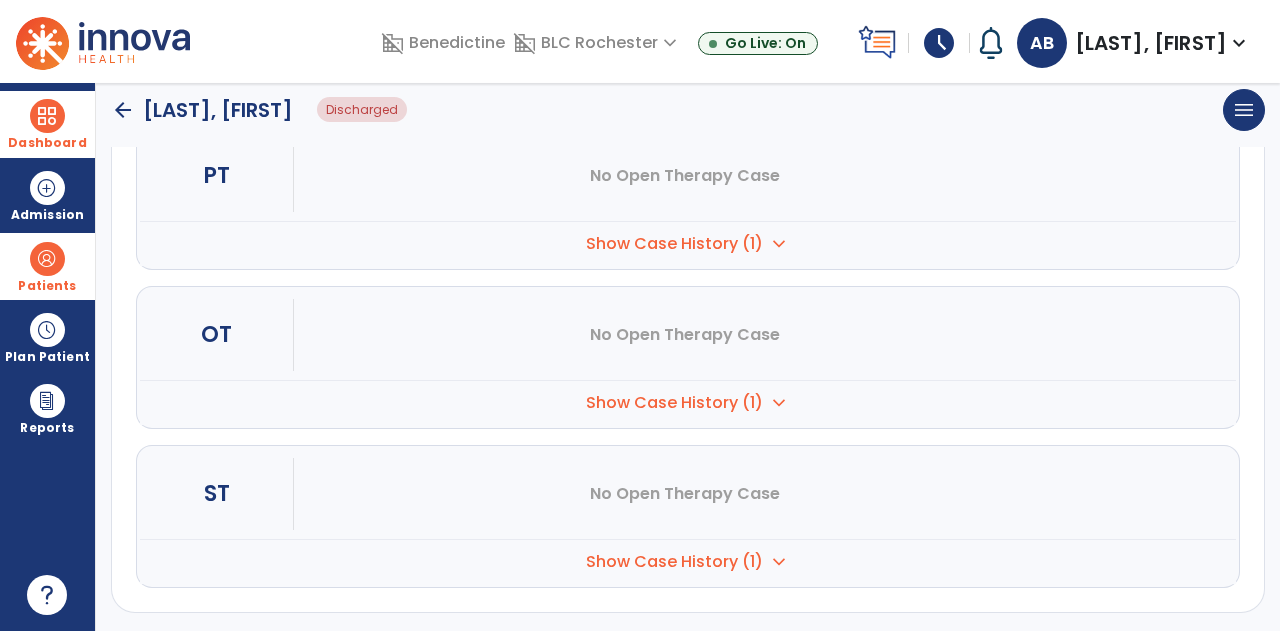 click on "Show Case History (1)" at bounding box center [674, 244] 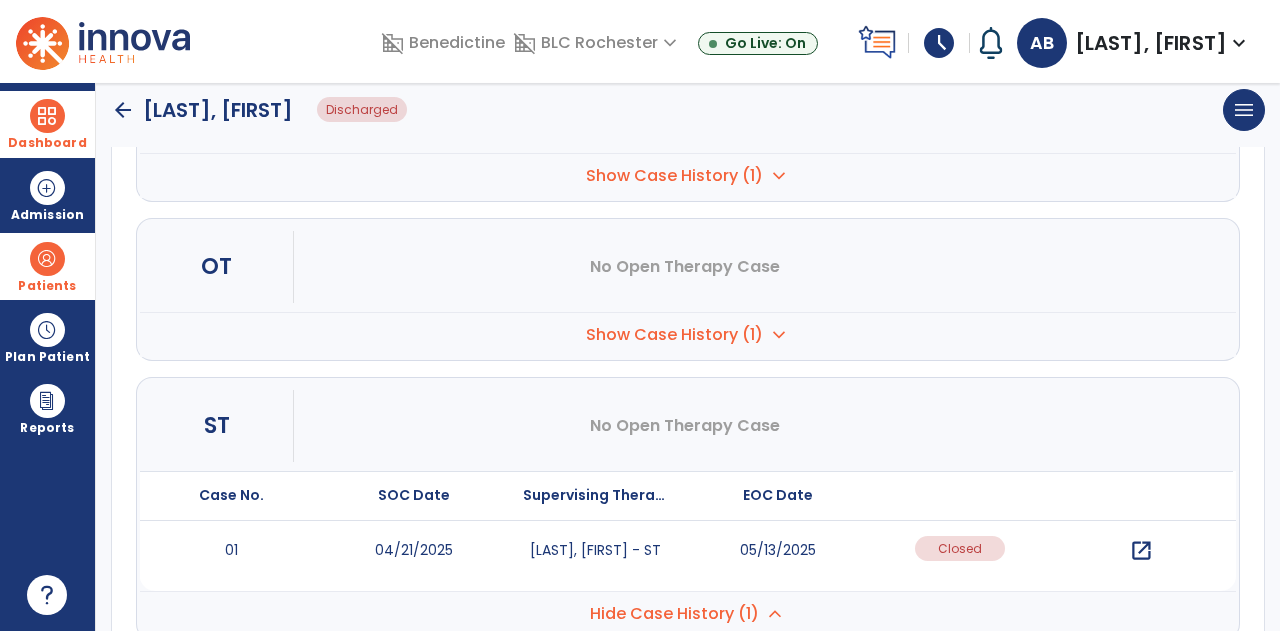 scroll, scrollTop: 424, scrollLeft: 0, axis: vertical 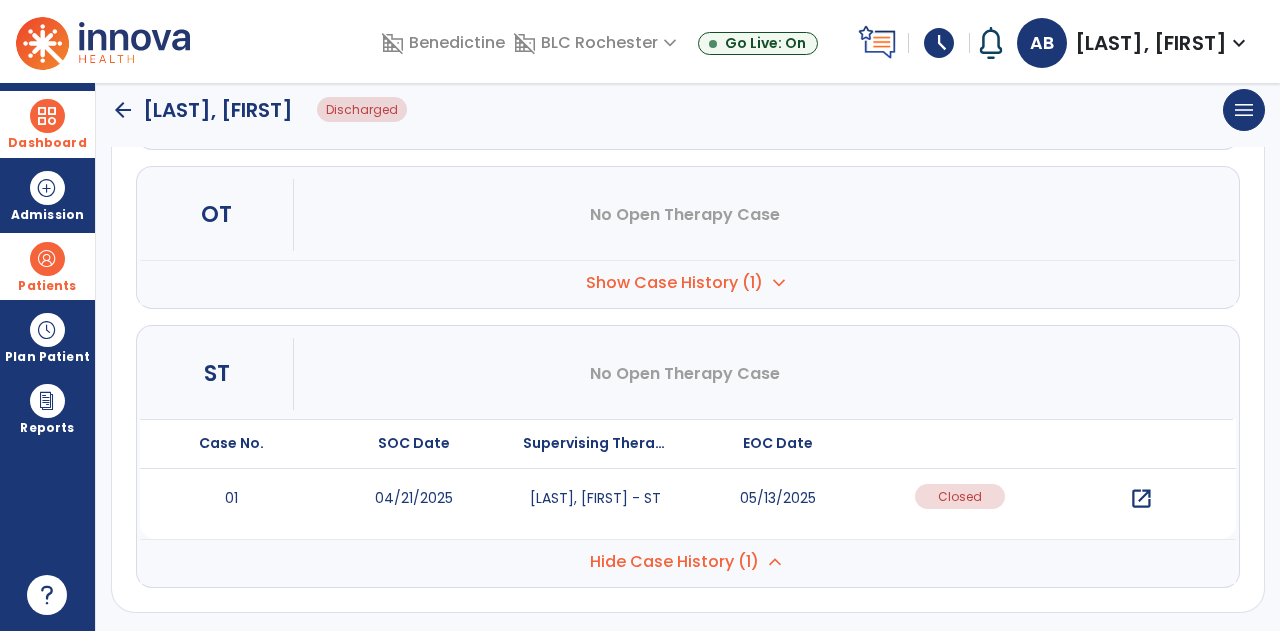 click on "open_in_new" at bounding box center (1141, 499) 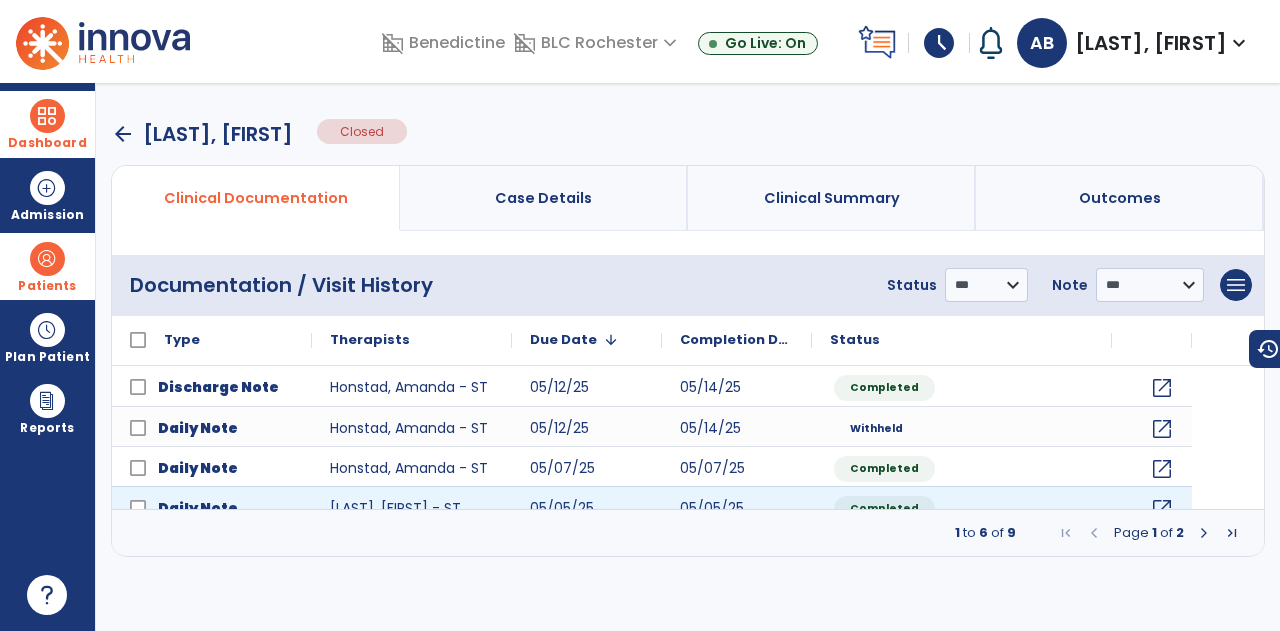 scroll, scrollTop: 0, scrollLeft: 0, axis: both 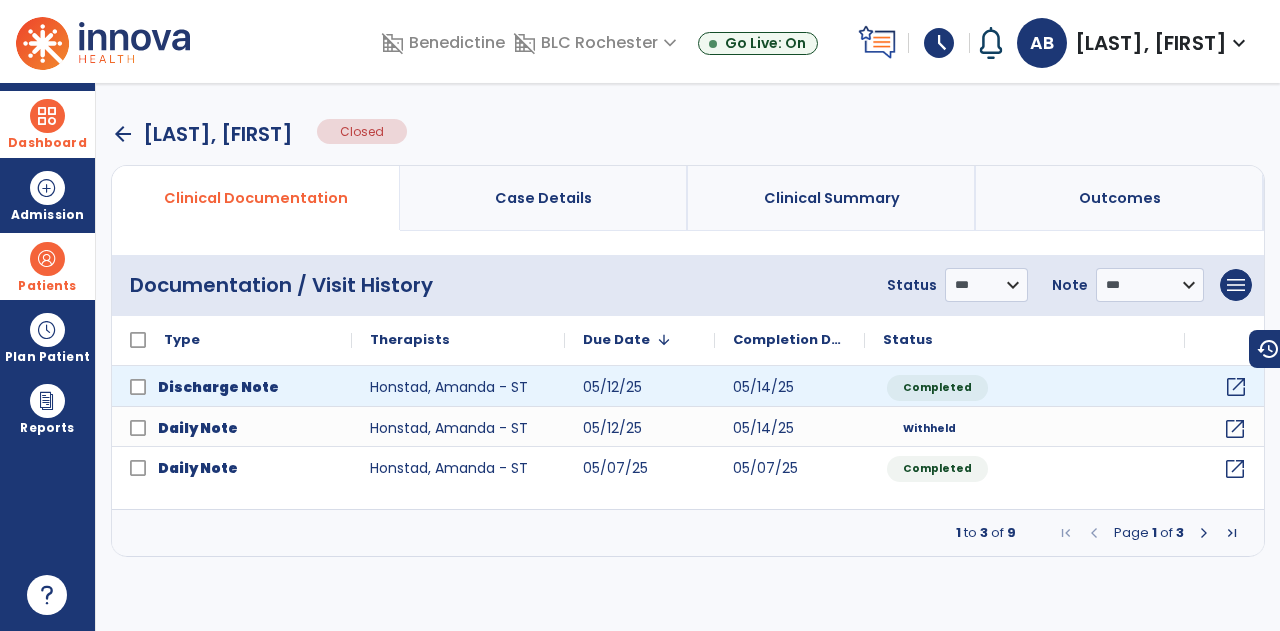 click on "open_in_new" 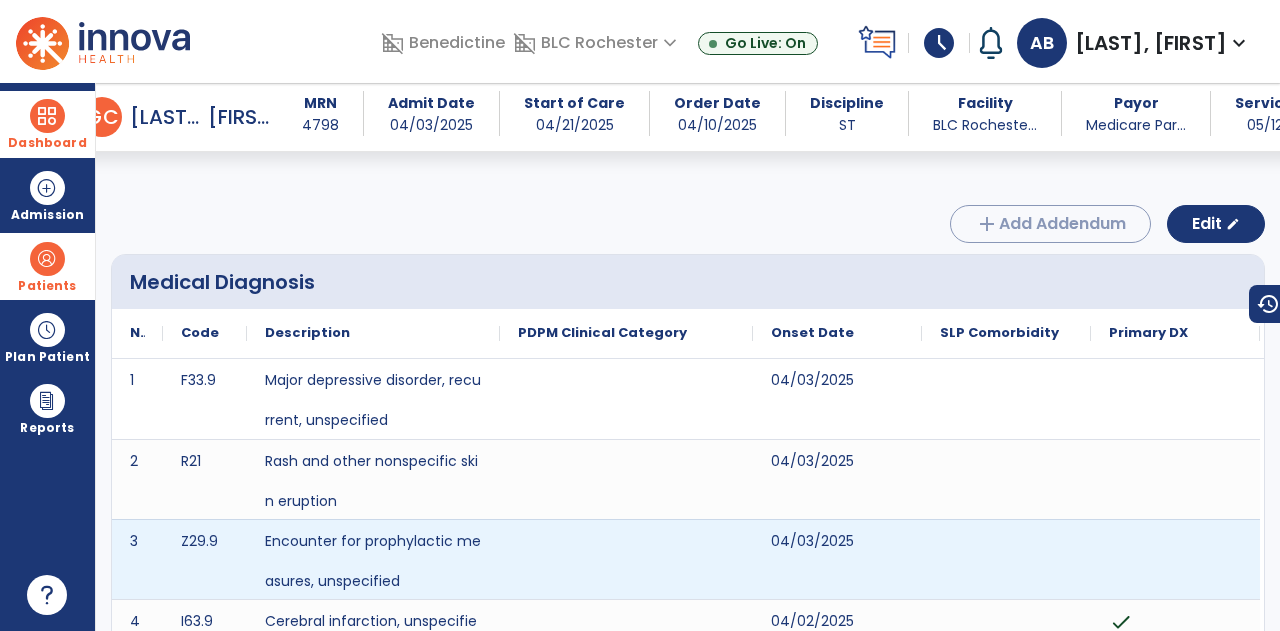 scroll, scrollTop: 0, scrollLeft: 0, axis: both 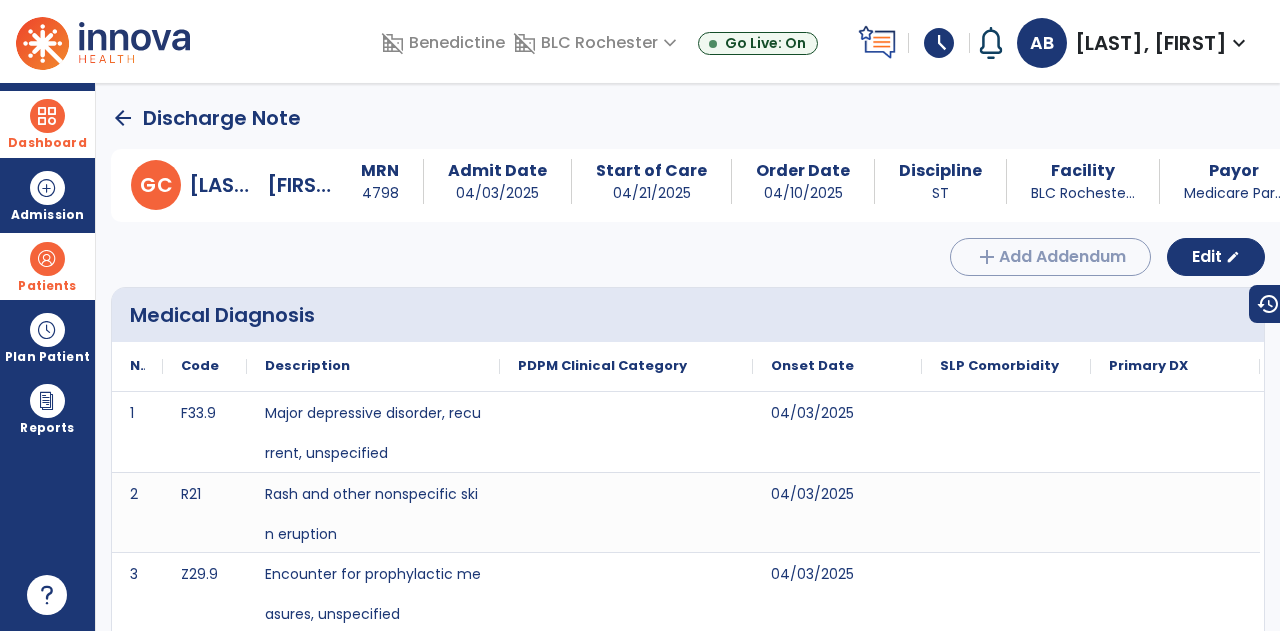 click on "arrow_back" 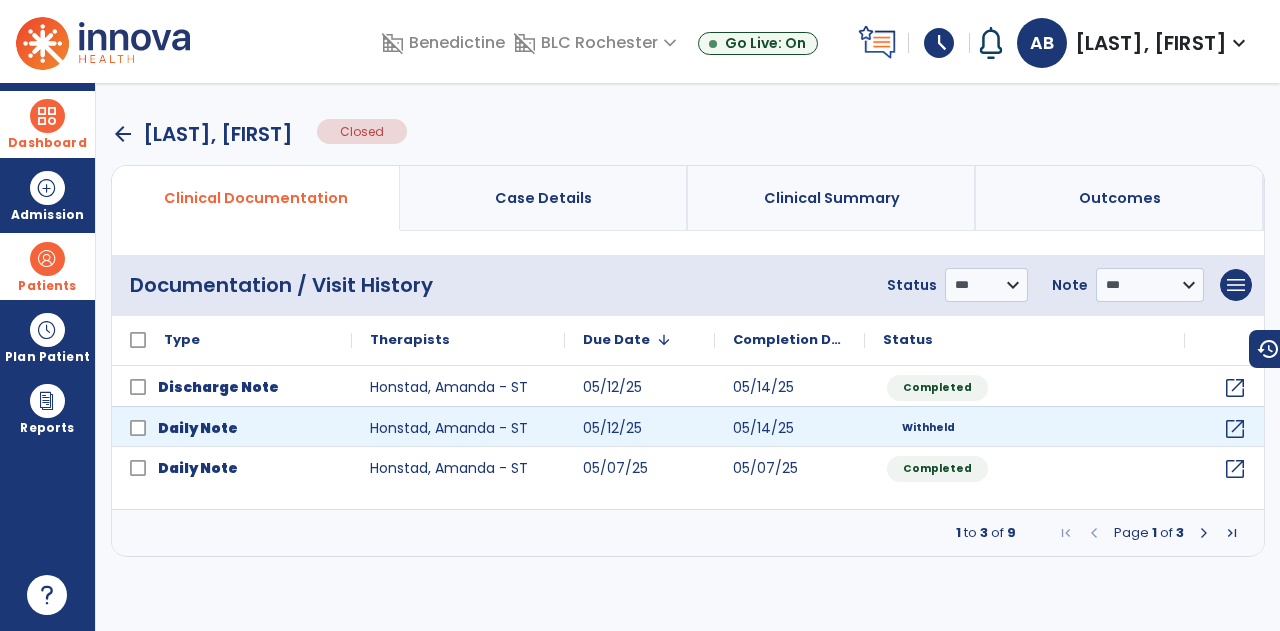 click on "Withheld" 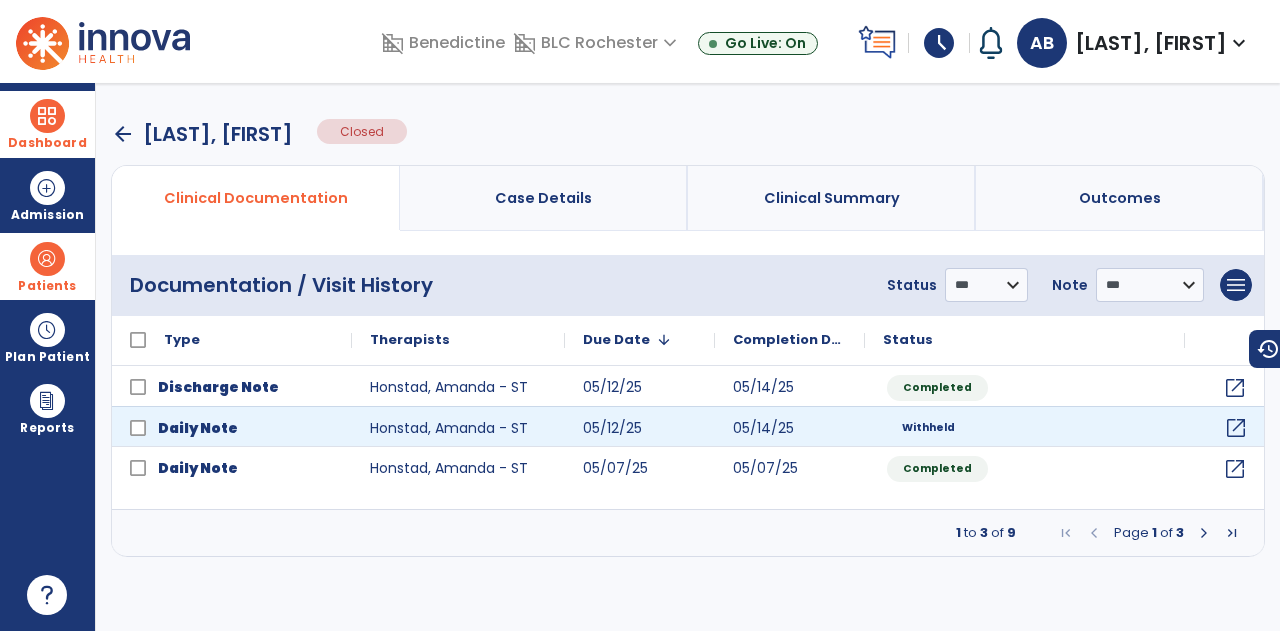 click on "open_in_new" 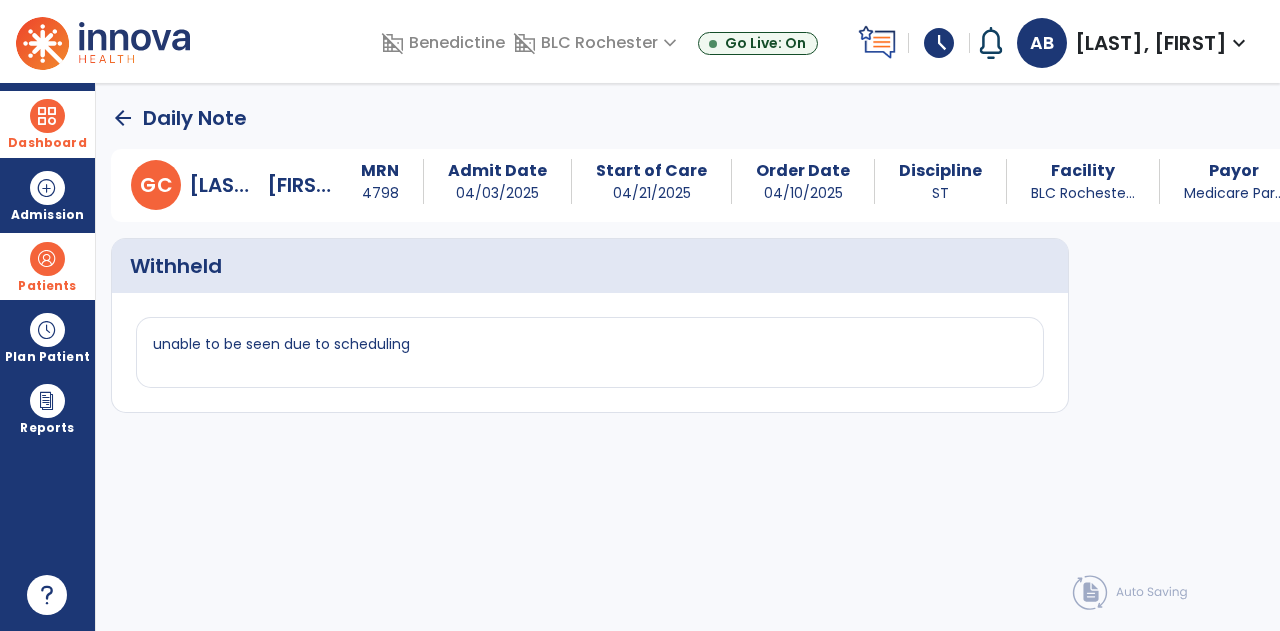 click on "arrow_back" 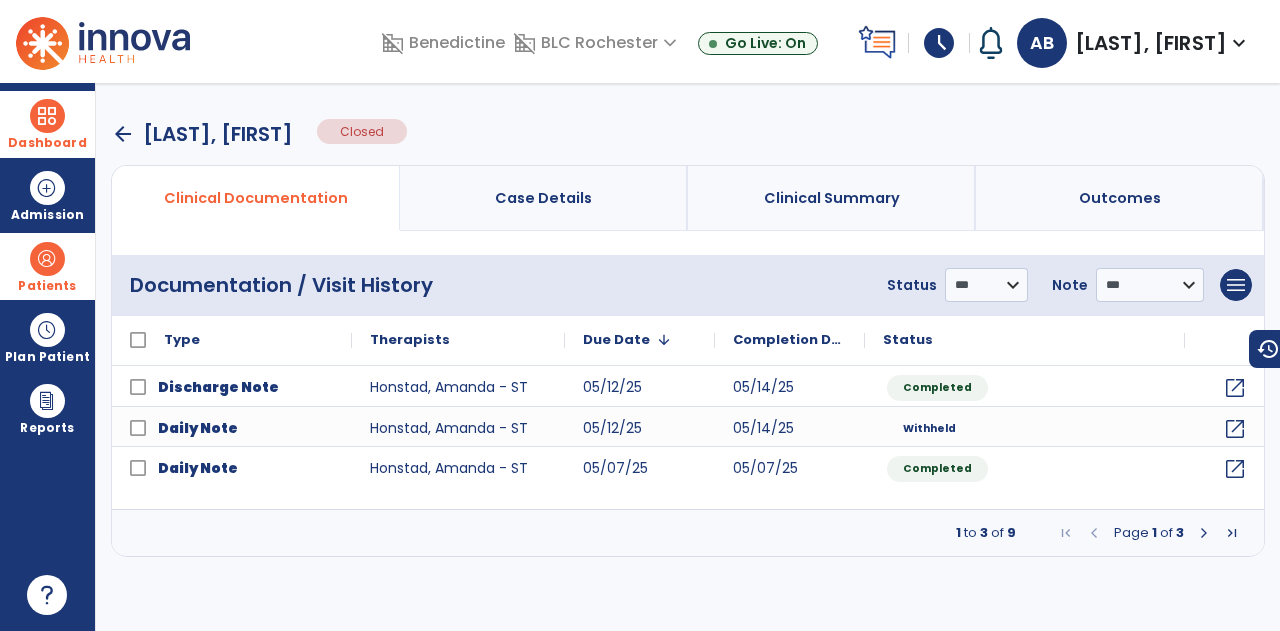 click at bounding box center [1204, 533] 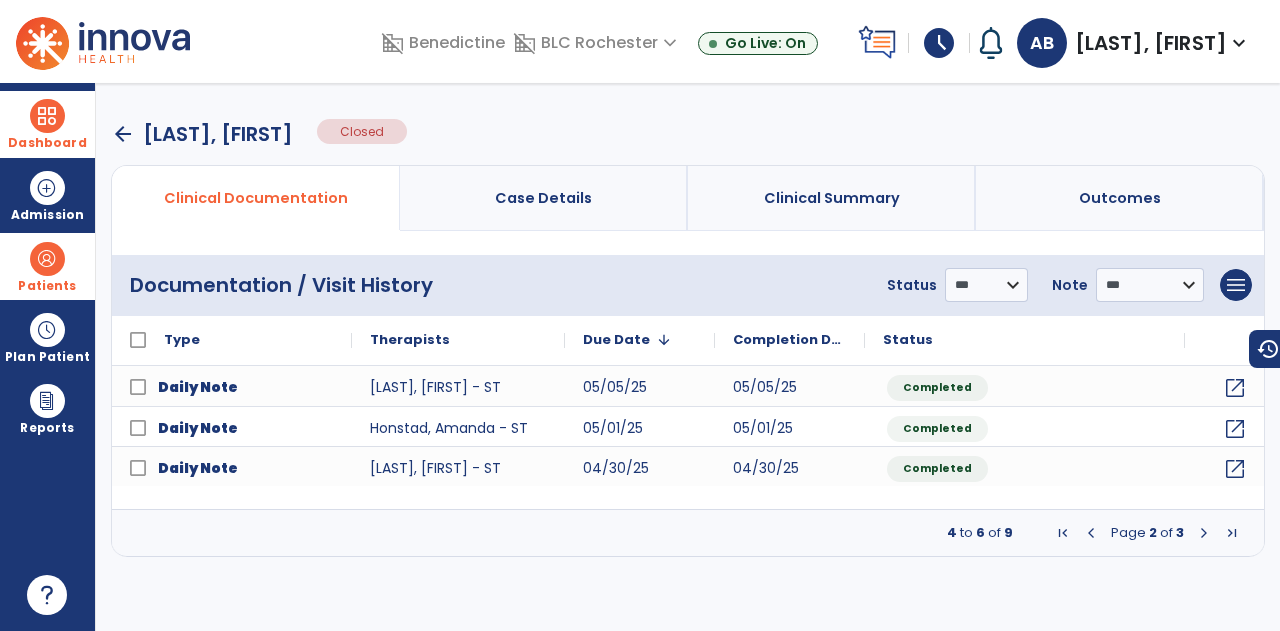 click at bounding box center [1204, 533] 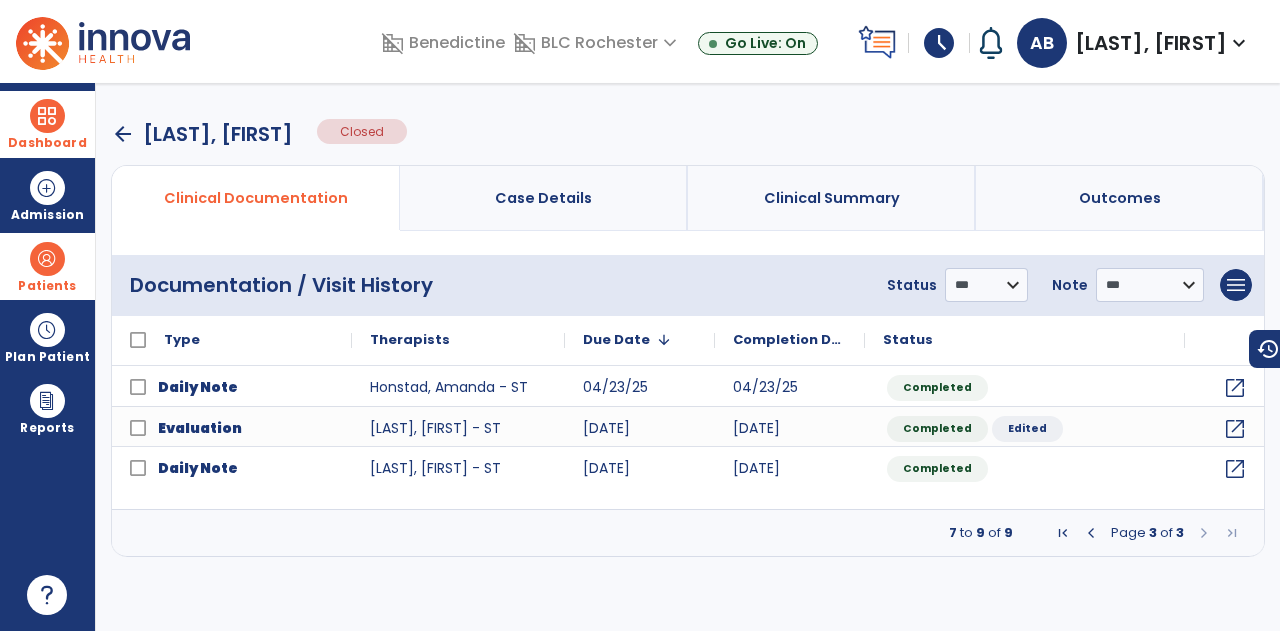 click at bounding box center [1091, 533] 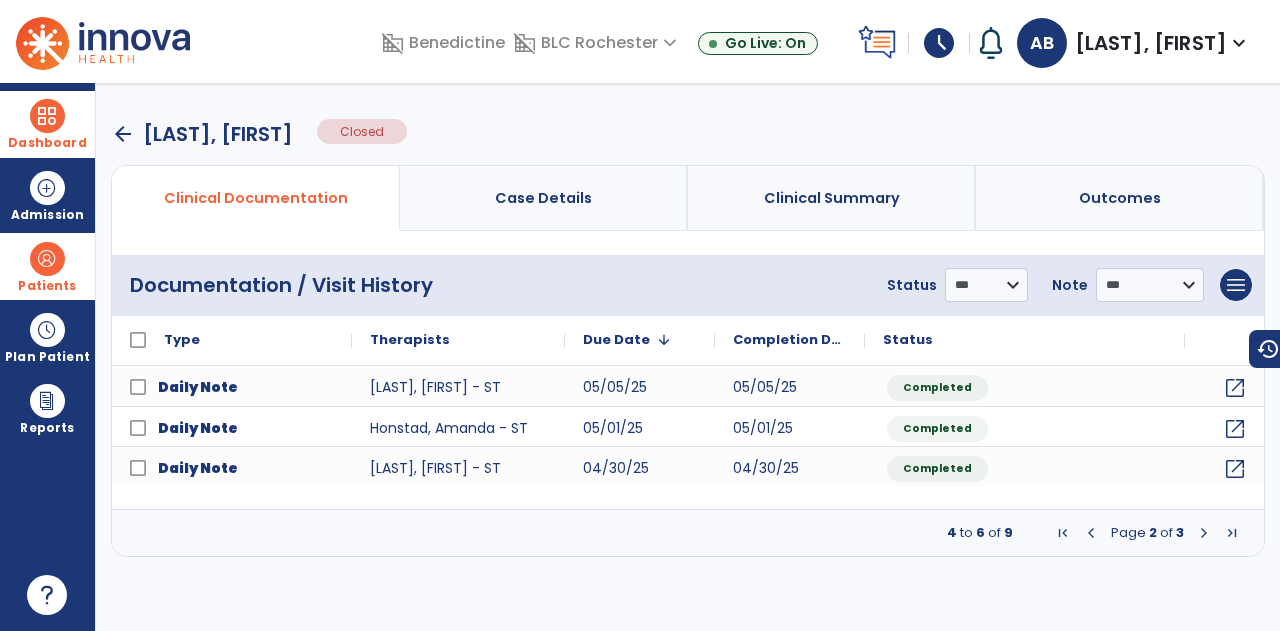click on "Page
2
of
3" at bounding box center [1147, 533] 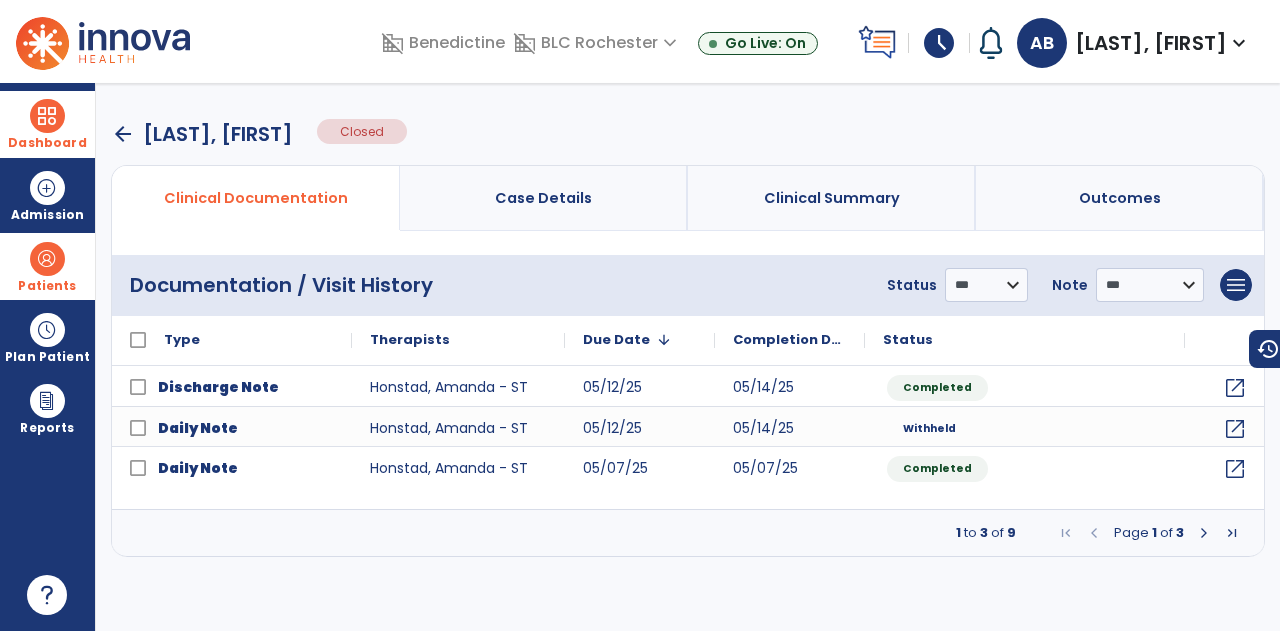 click on "Outcomes" at bounding box center [1120, 198] 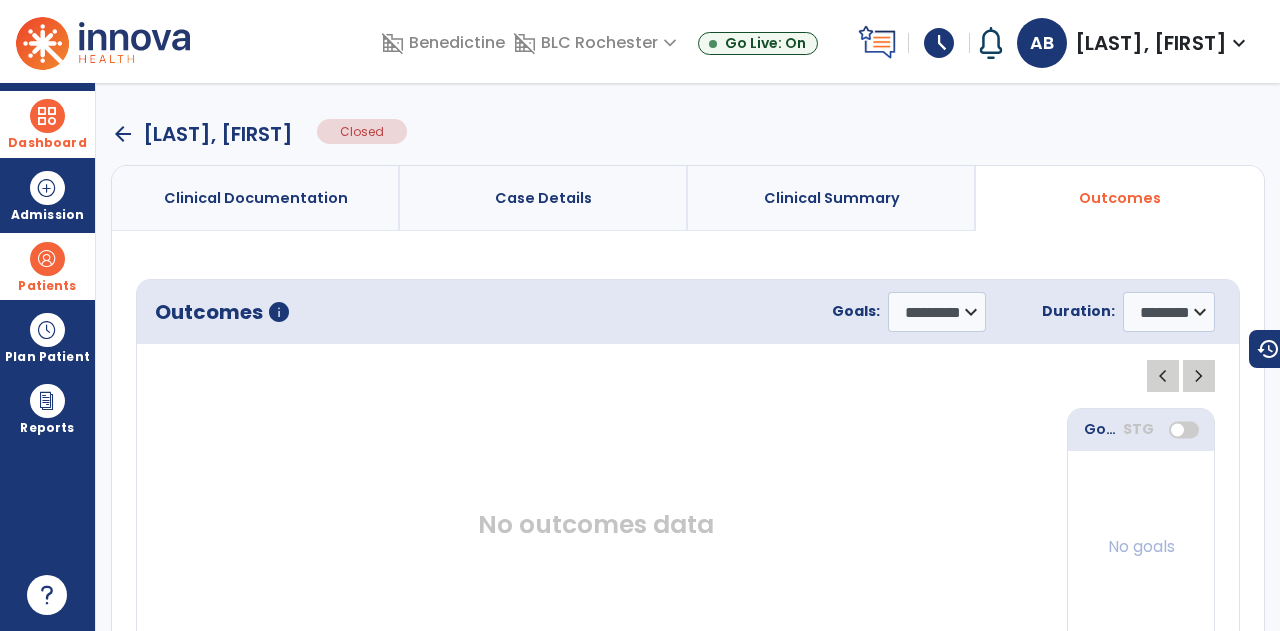 drag, startPoint x: 784, startPoint y: 214, endPoint x: 774, endPoint y: 210, distance: 10.770329 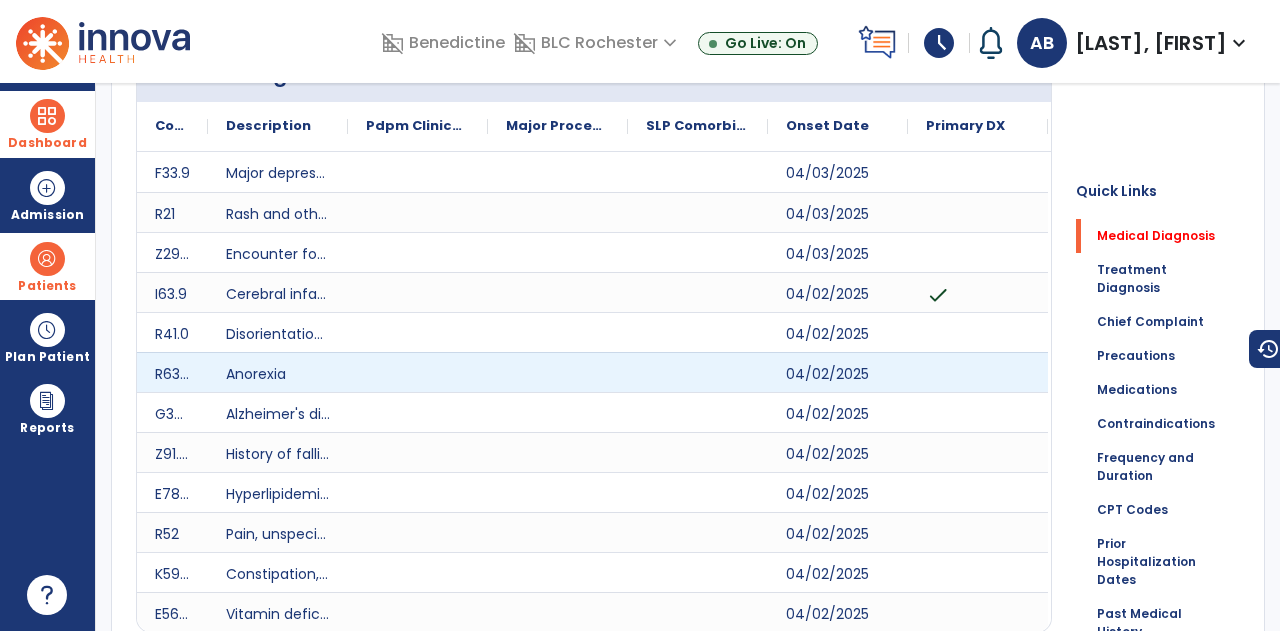 scroll, scrollTop: 0, scrollLeft: 0, axis: both 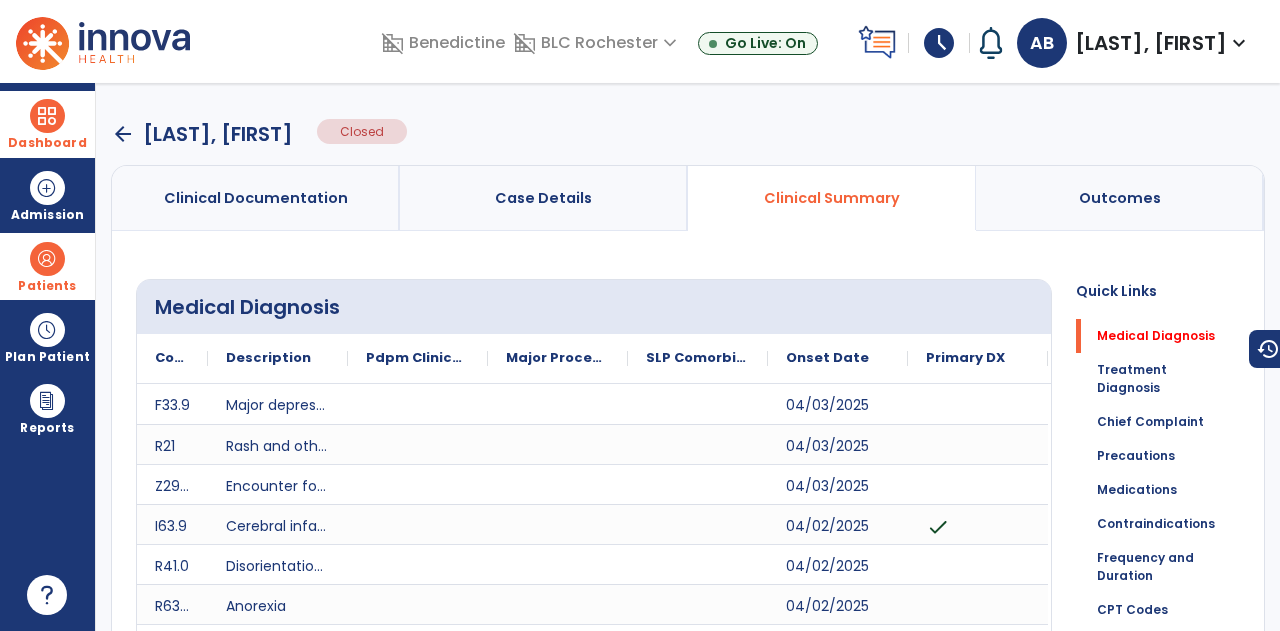 click on "arrow_back   [LAST], [FIRST]" at bounding box center [202, 134] 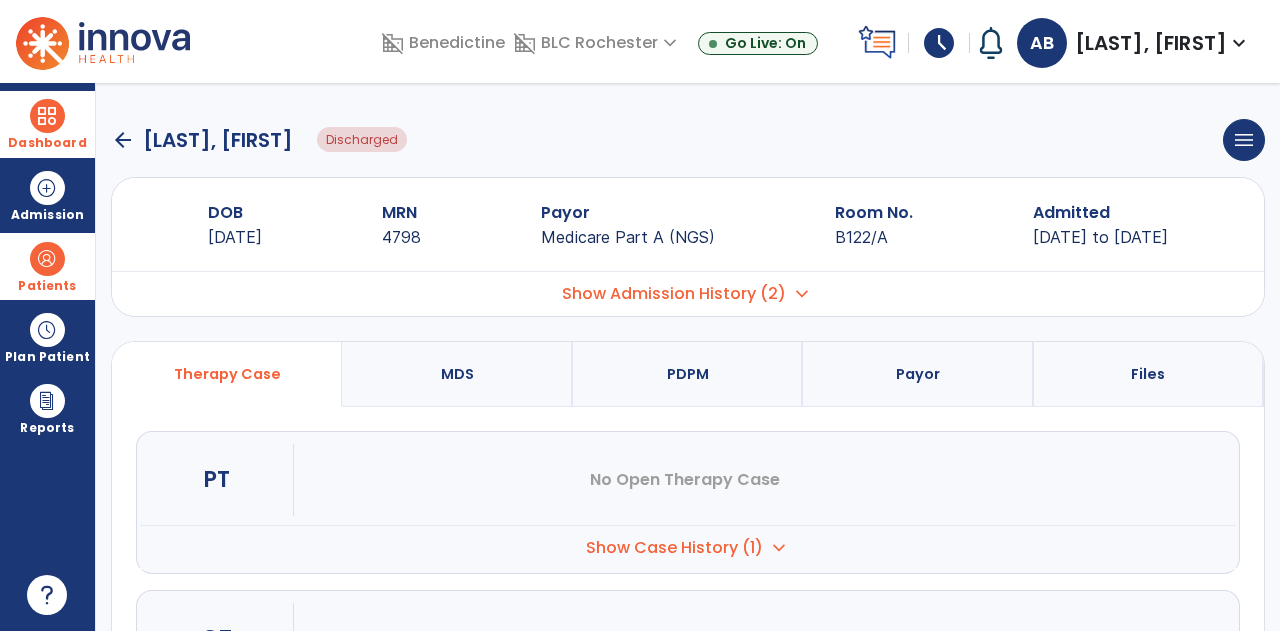 click on "arrow_back" 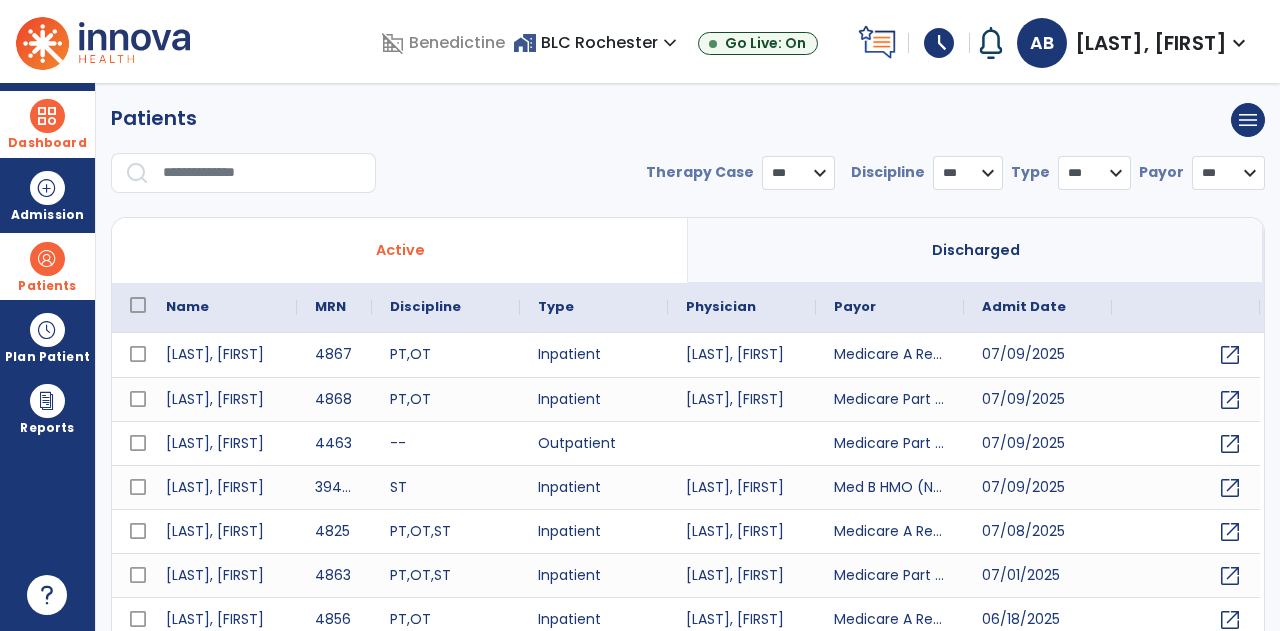 select on "***" 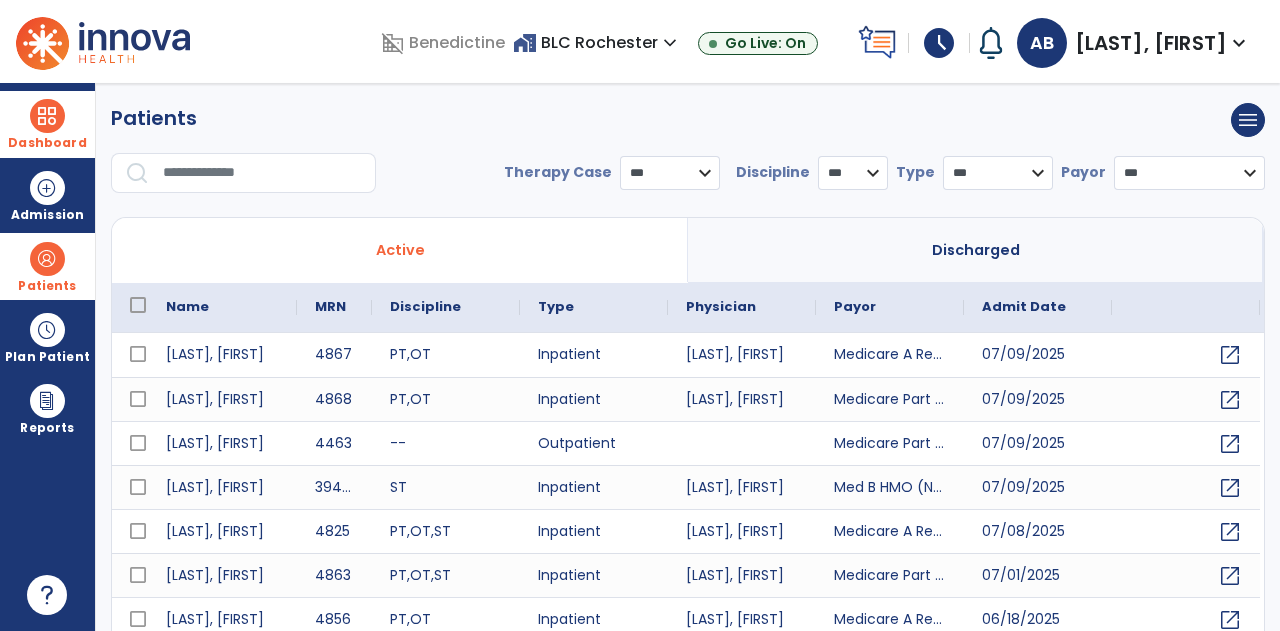 click on "Dashboard  dashboard  Therapist Dashboard" at bounding box center [47, 124] 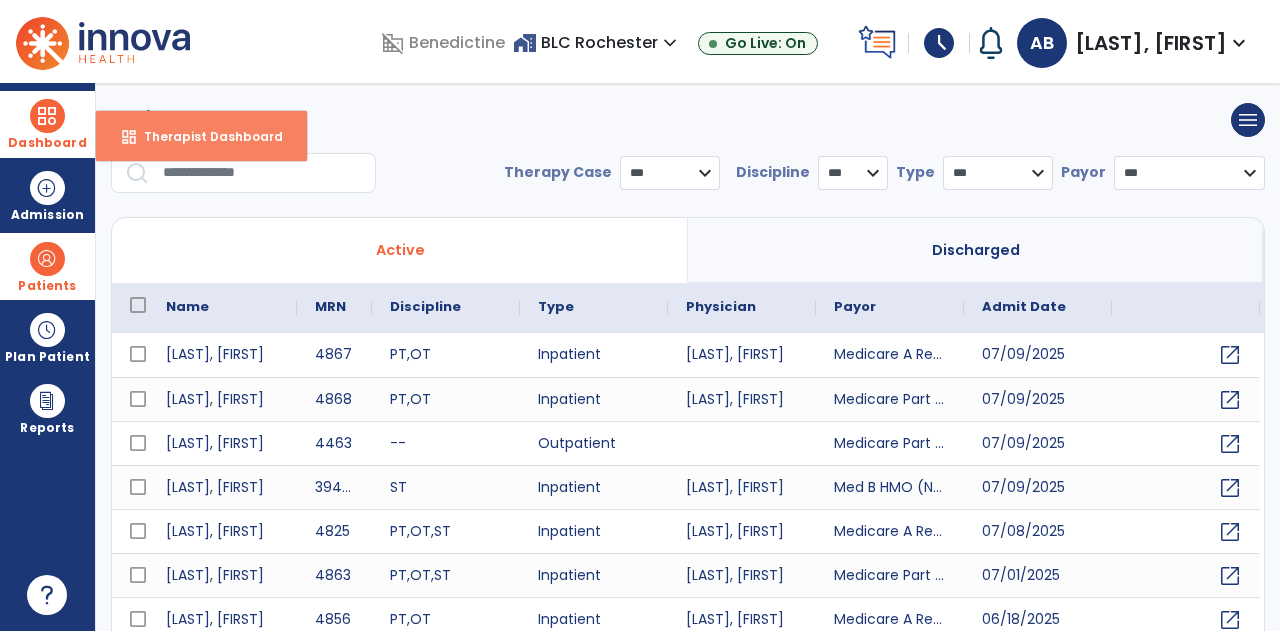 click on "Therapist Dashboard" at bounding box center [205, 136] 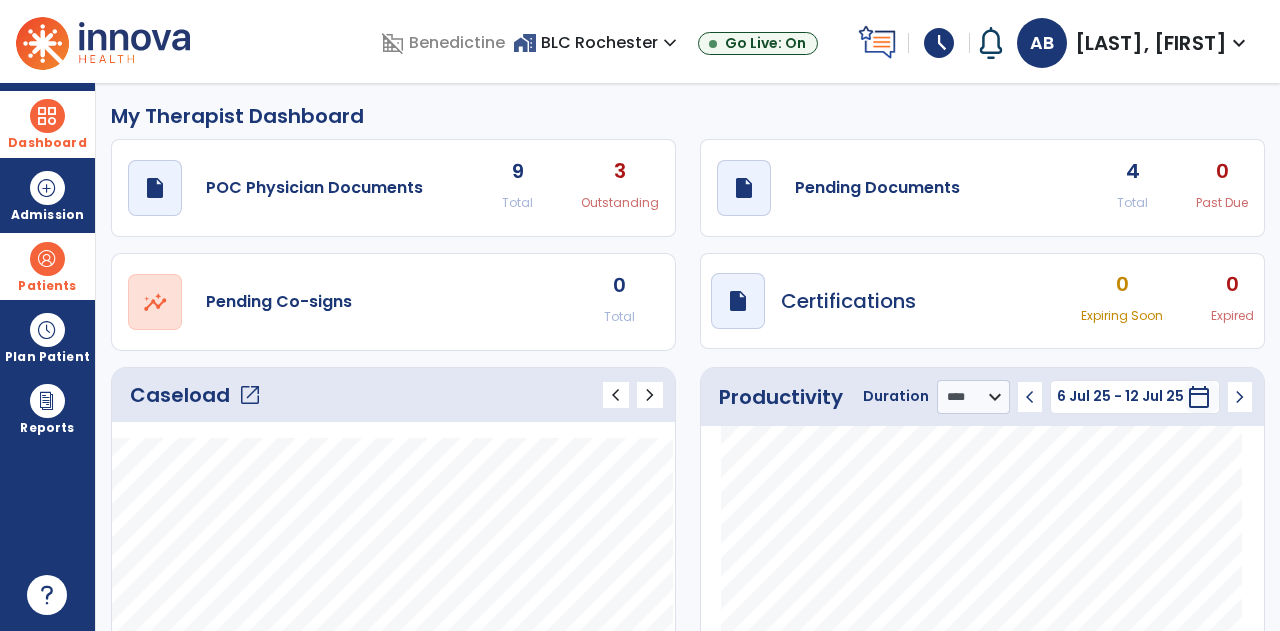 scroll, scrollTop: 0, scrollLeft: 0, axis: both 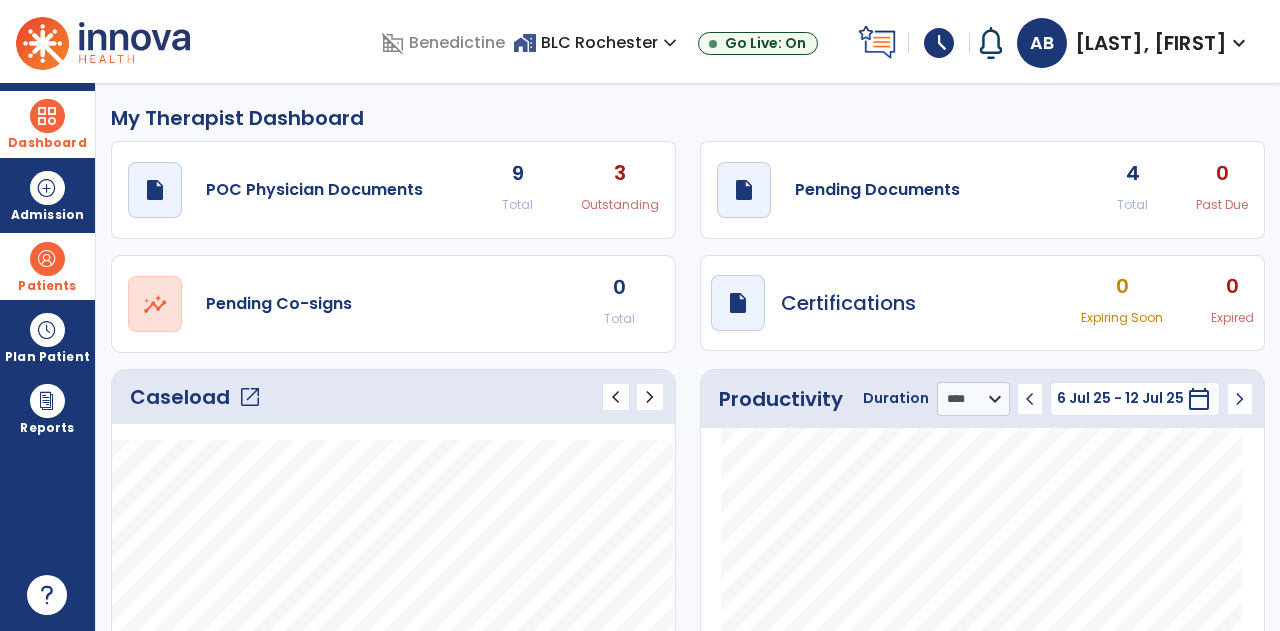 click on "Patients" at bounding box center [47, 266] 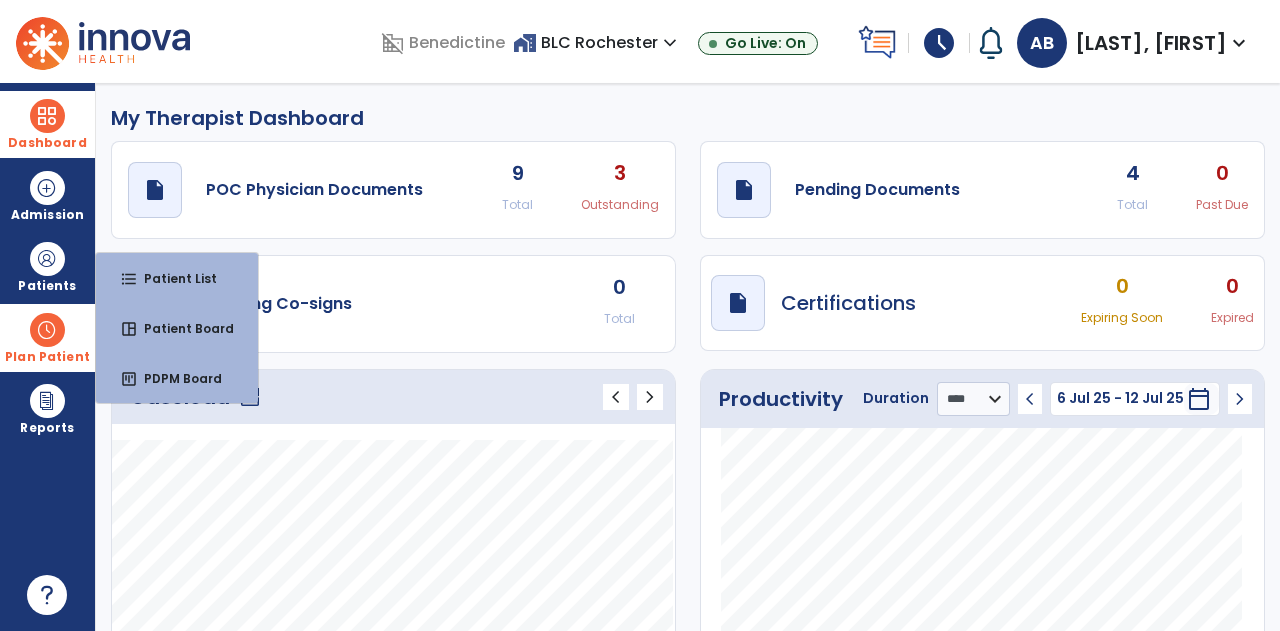 click at bounding box center (47, 330) 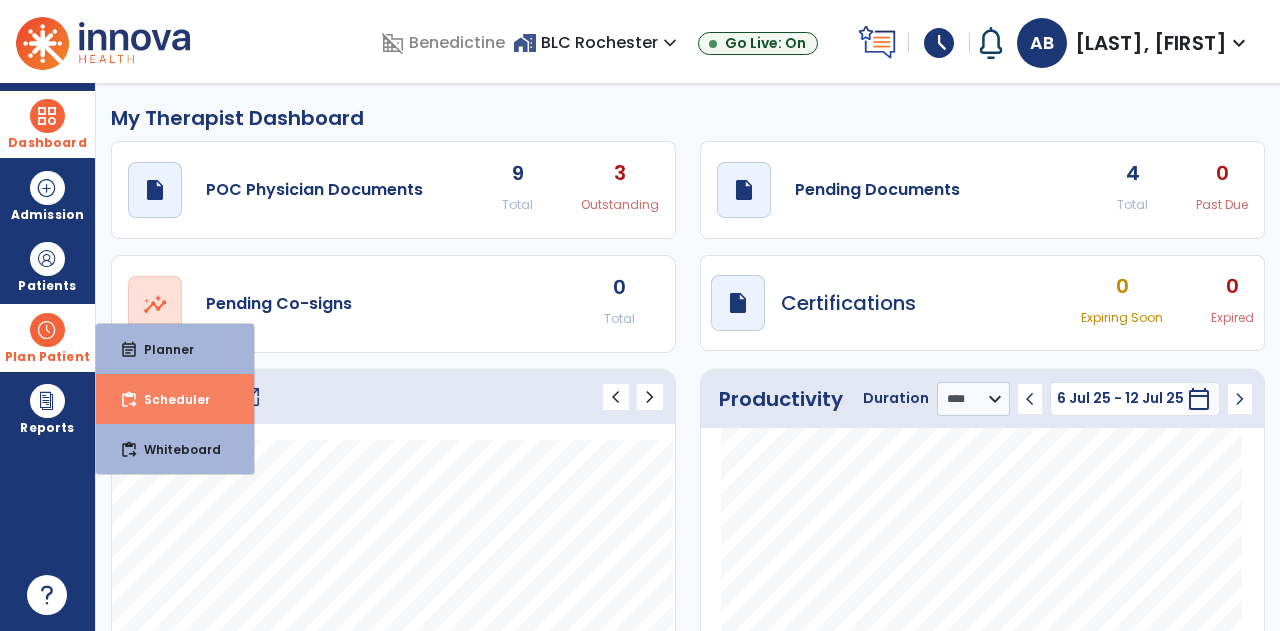 click on "content_paste_go  Scheduler" at bounding box center [175, 399] 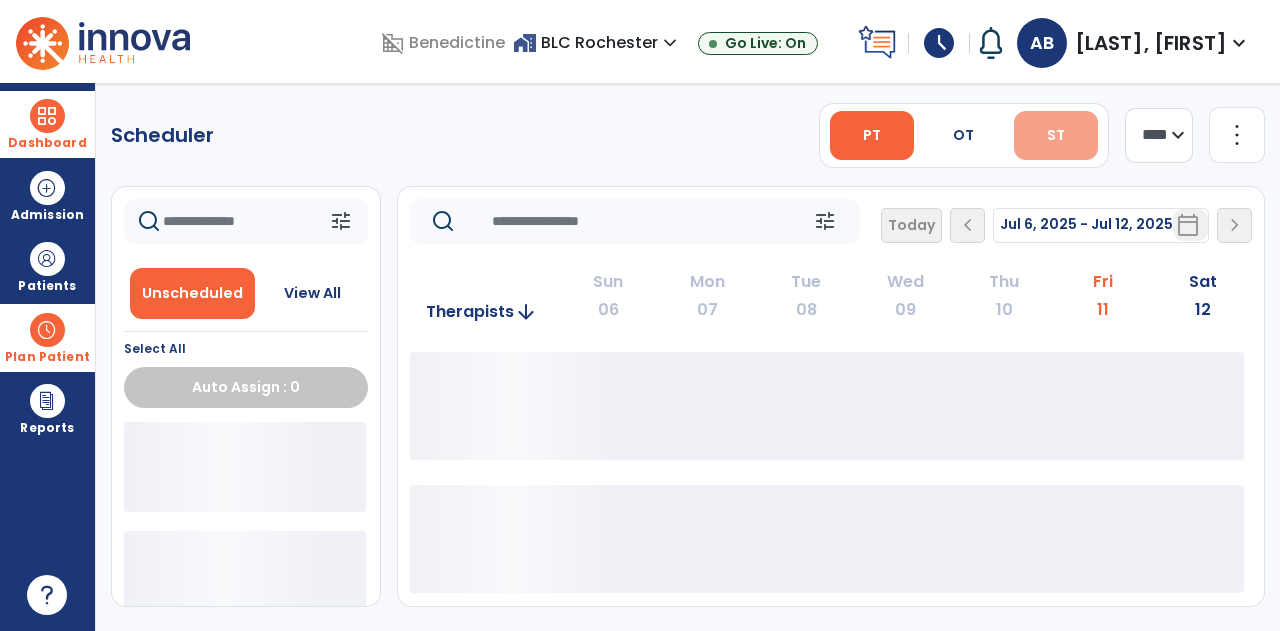 click on "ST" at bounding box center [1056, 135] 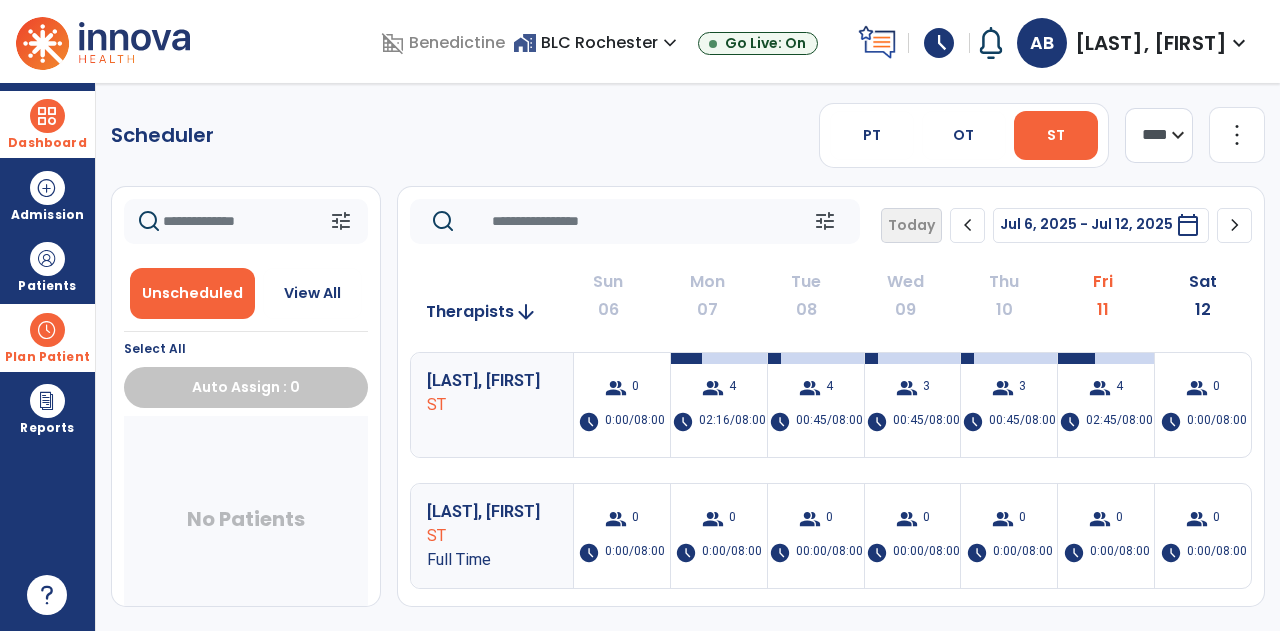 click on "chevron_right" 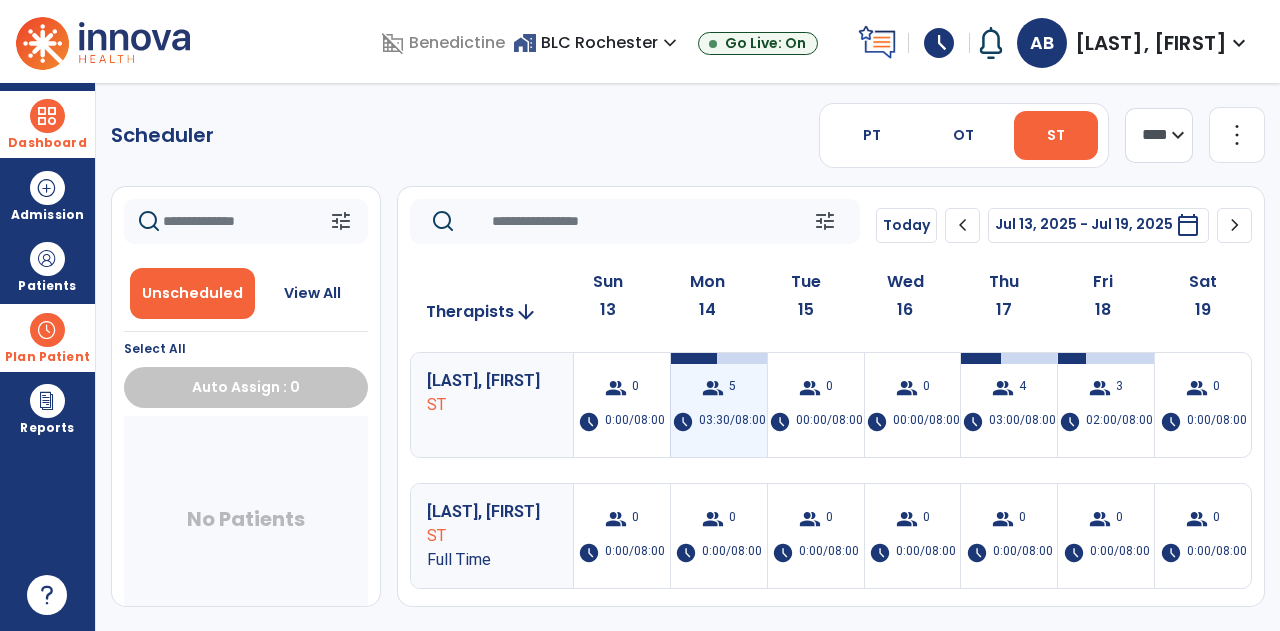 click on "group  5  schedule  03:30/08:00" at bounding box center (719, 405) 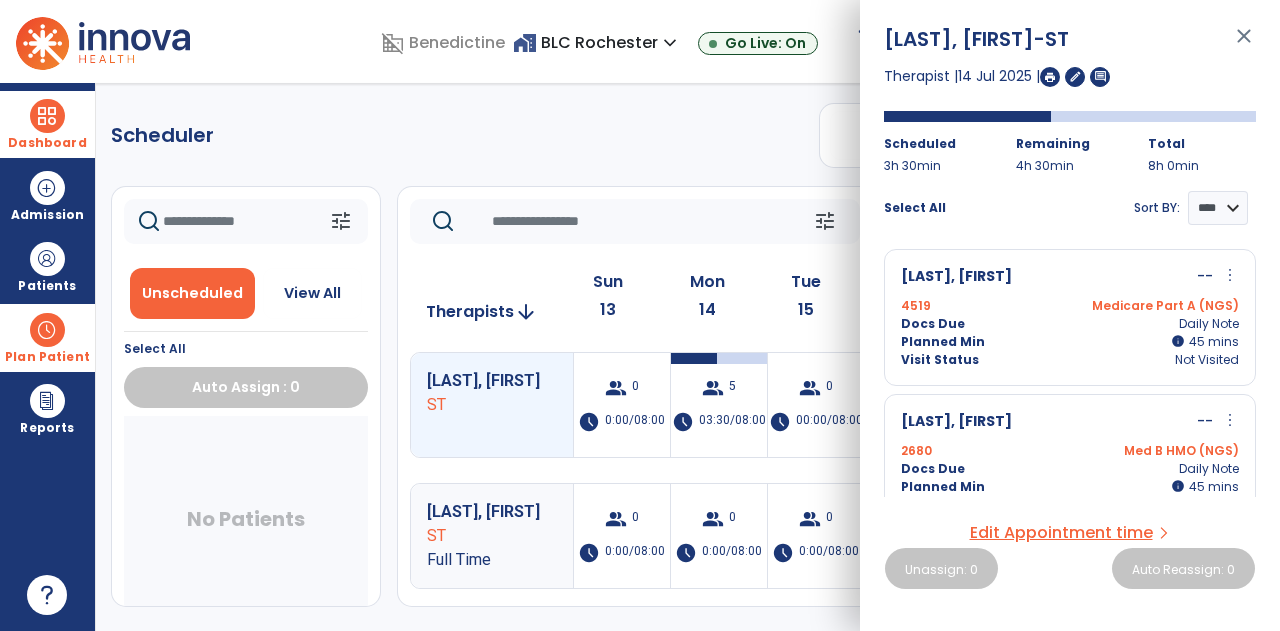 scroll, scrollTop: 100, scrollLeft: 0, axis: vertical 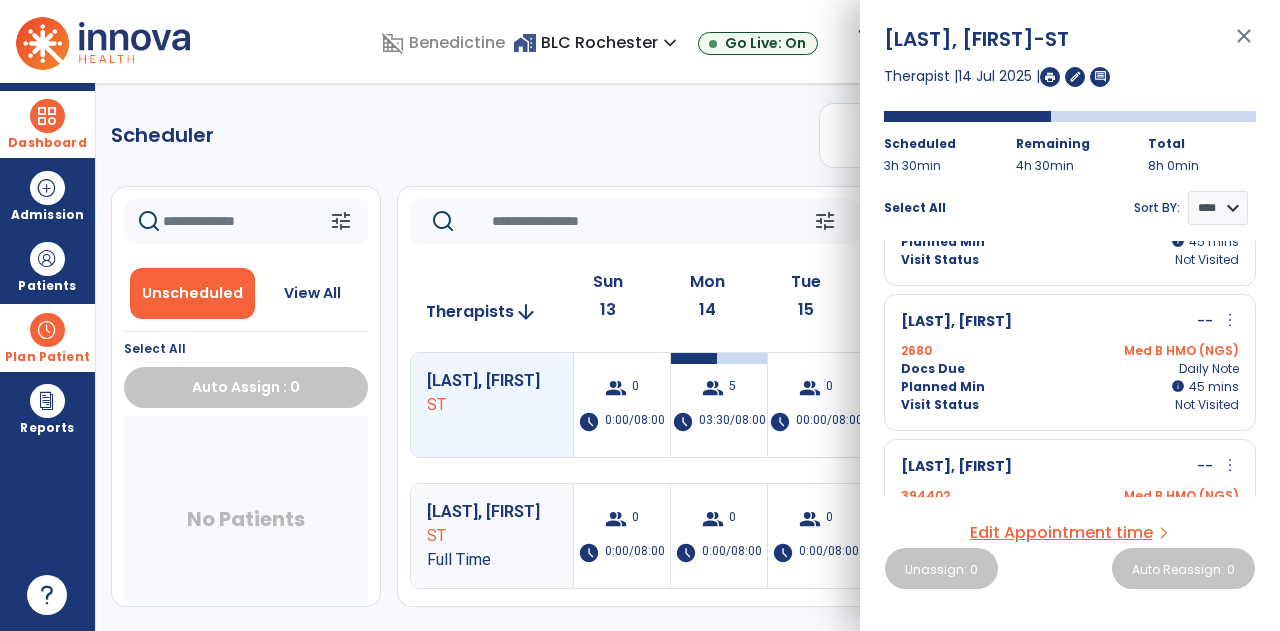 click on "more_vert" at bounding box center (1230, 320) 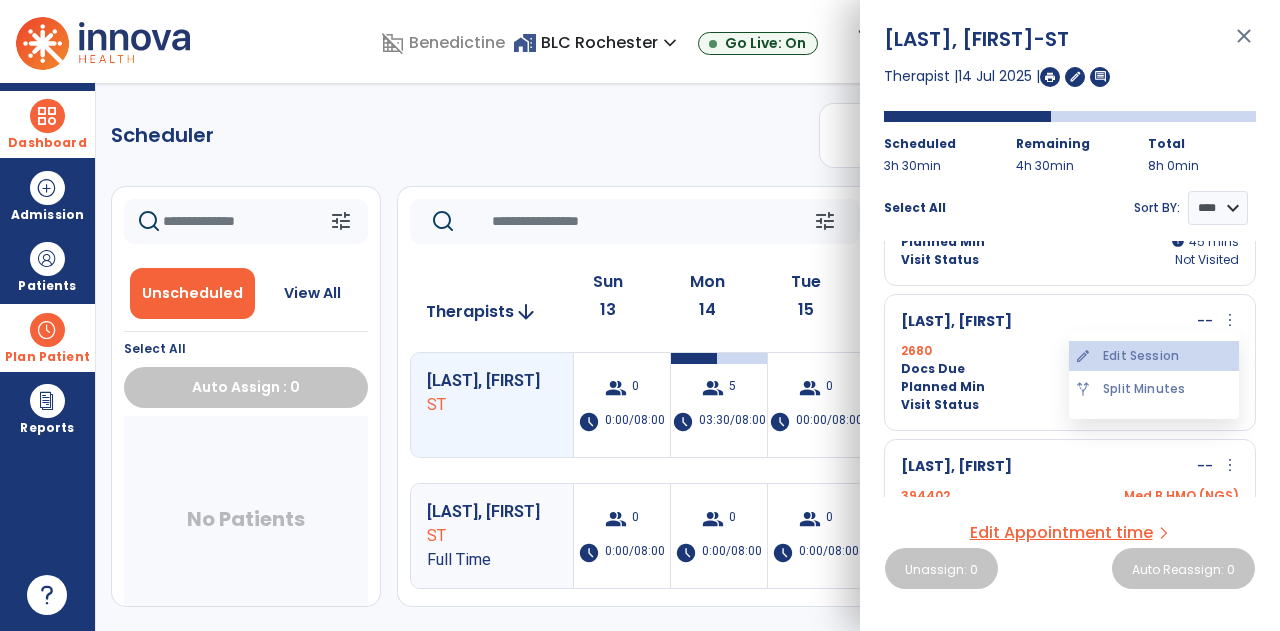 click on "edit   Edit Session" at bounding box center [1154, 356] 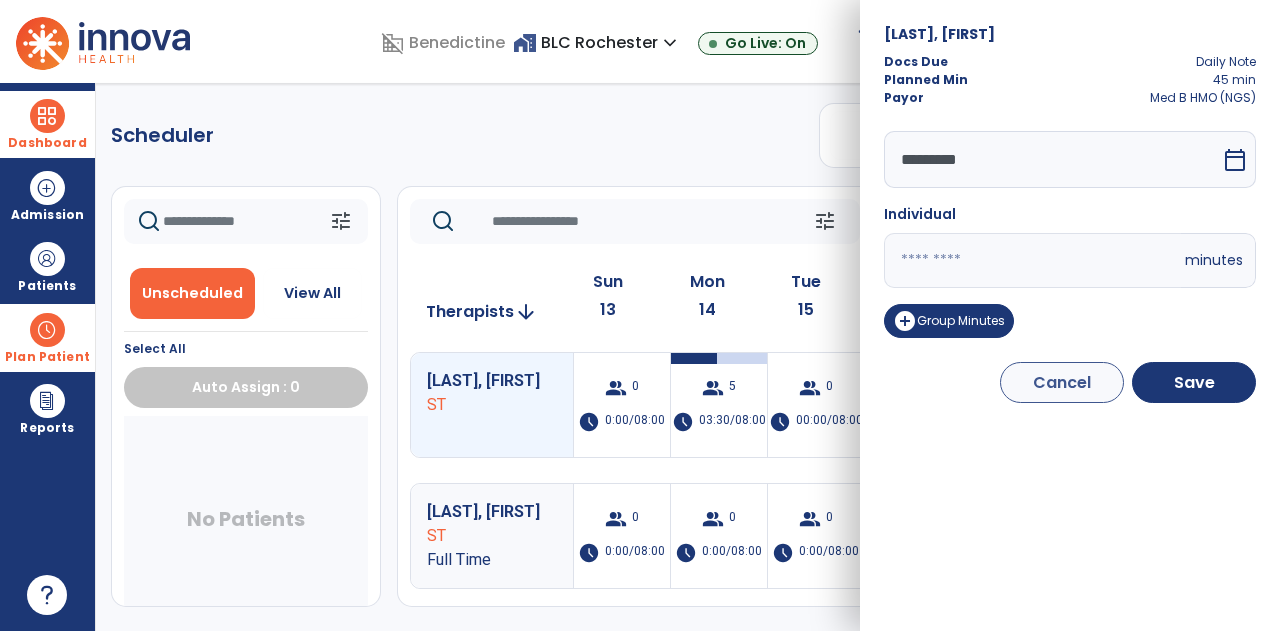 click on "*********" at bounding box center [1052, 159] 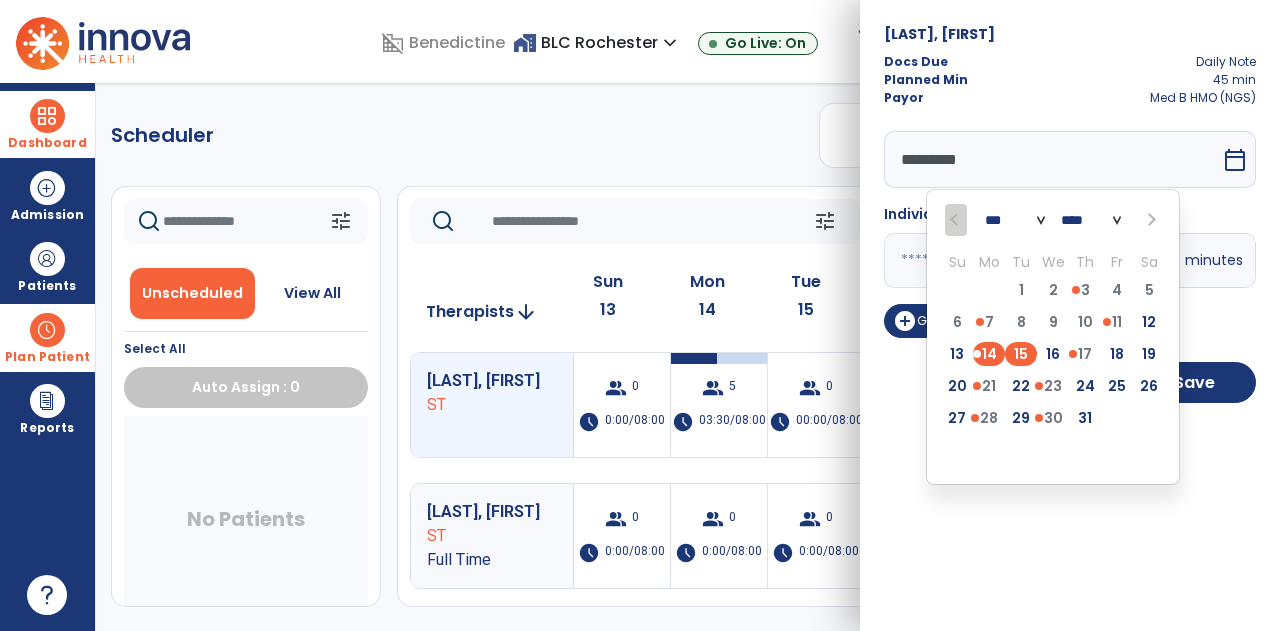 click on "15" at bounding box center [1021, 354] 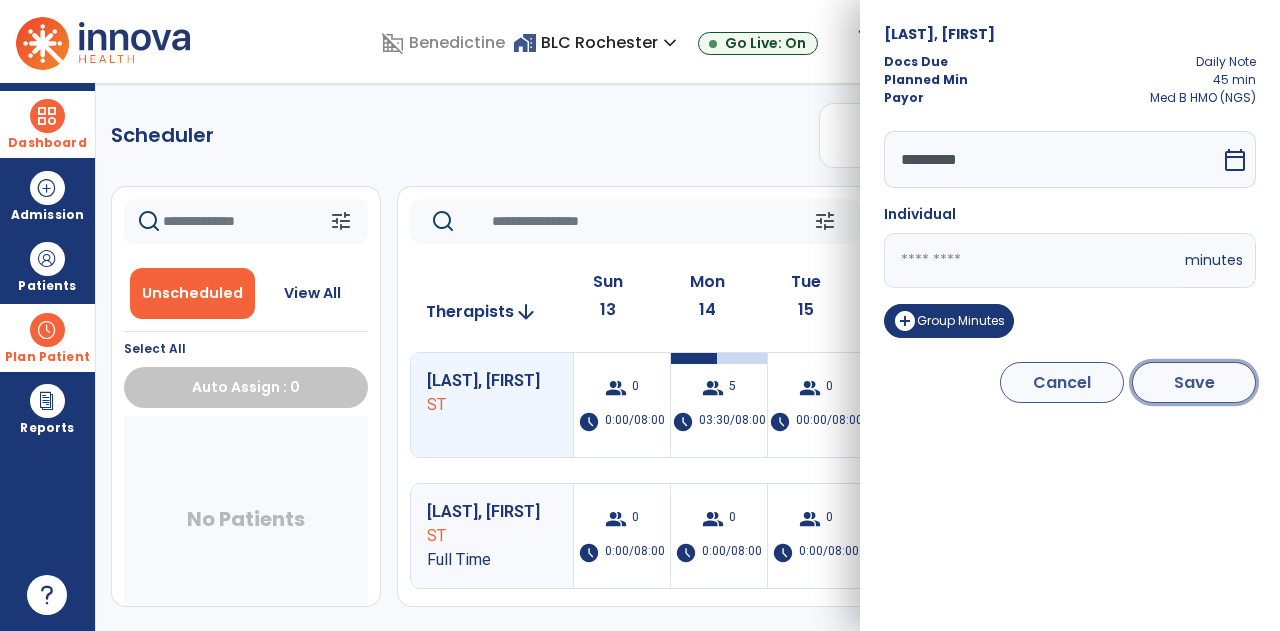 click on "Save" at bounding box center (1194, 382) 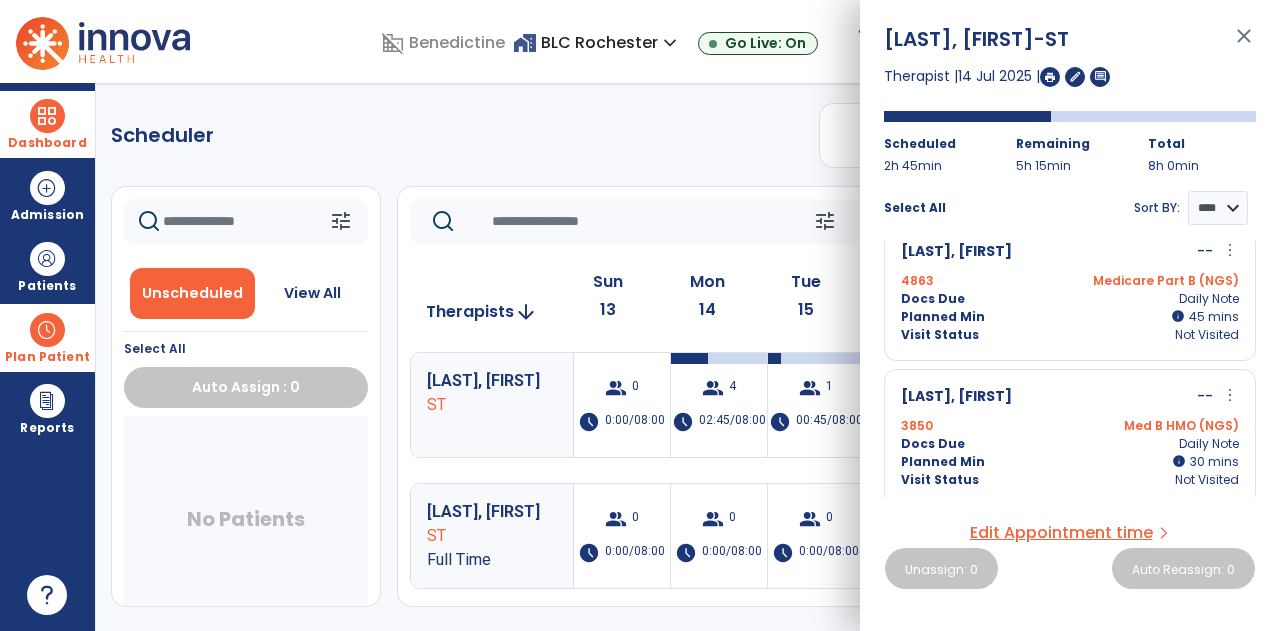 scroll, scrollTop: 319, scrollLeft: 0, axis: vertical 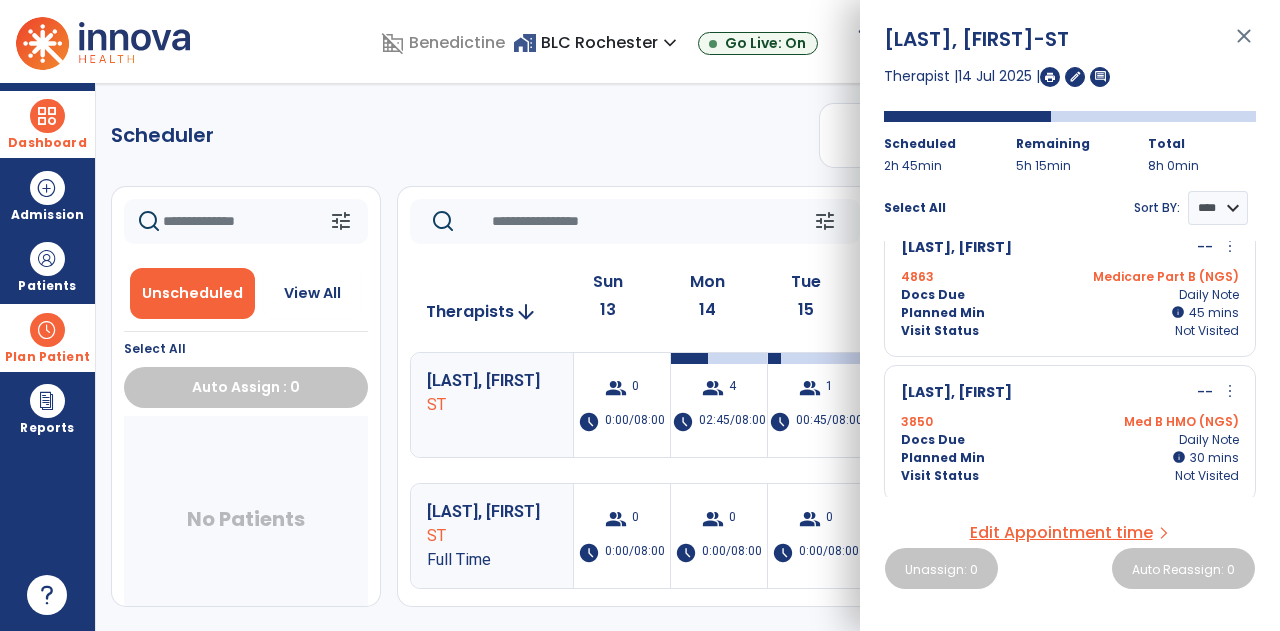 click on "close" at bounding box center (1244, 45) 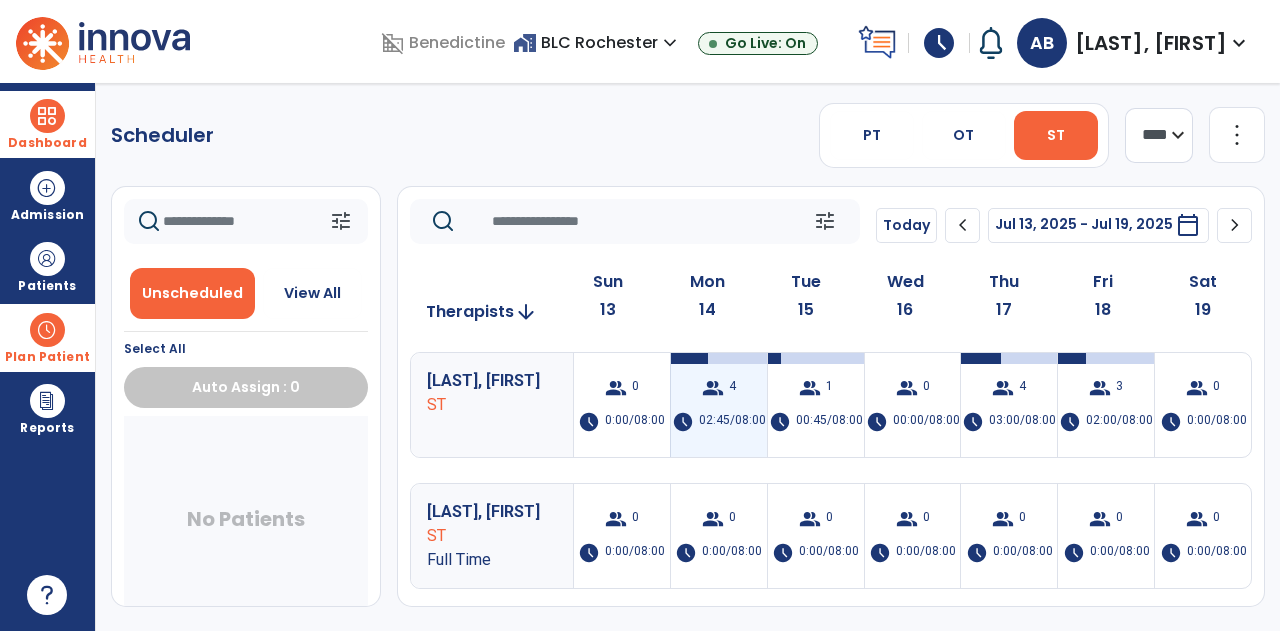 click on "group  4  schedule  02:45/08:00" at bounding box center [719, 405] 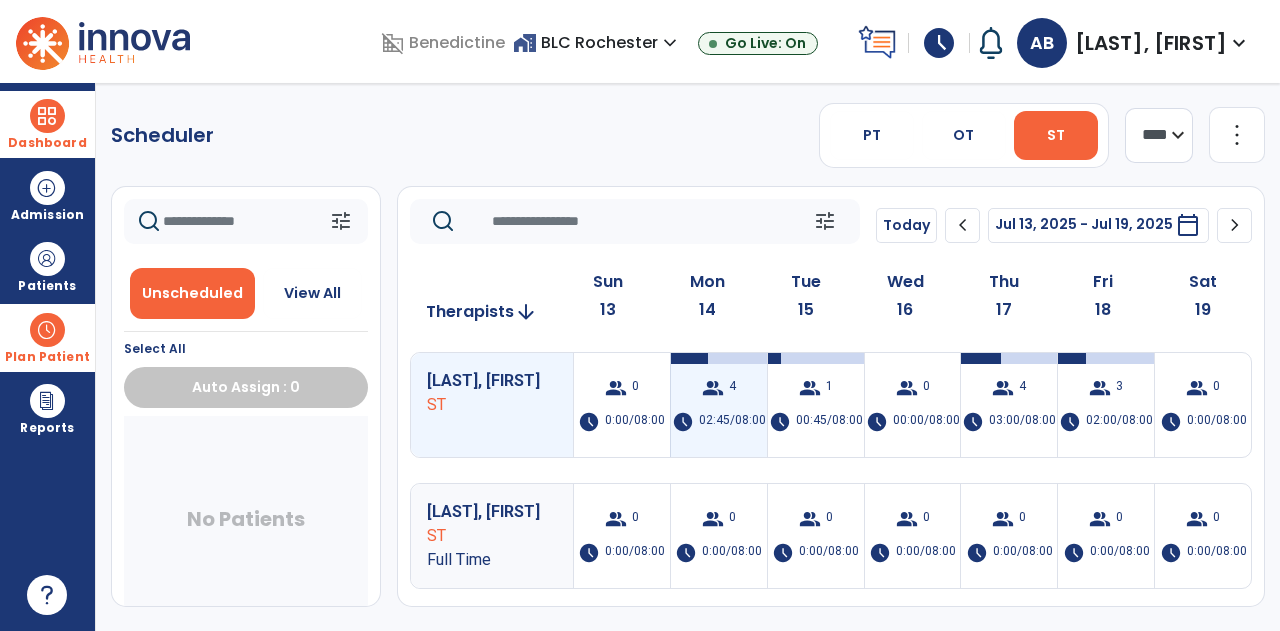 click on "group  4  schedule  02:45/08:00" at bounding box center (719, 405) 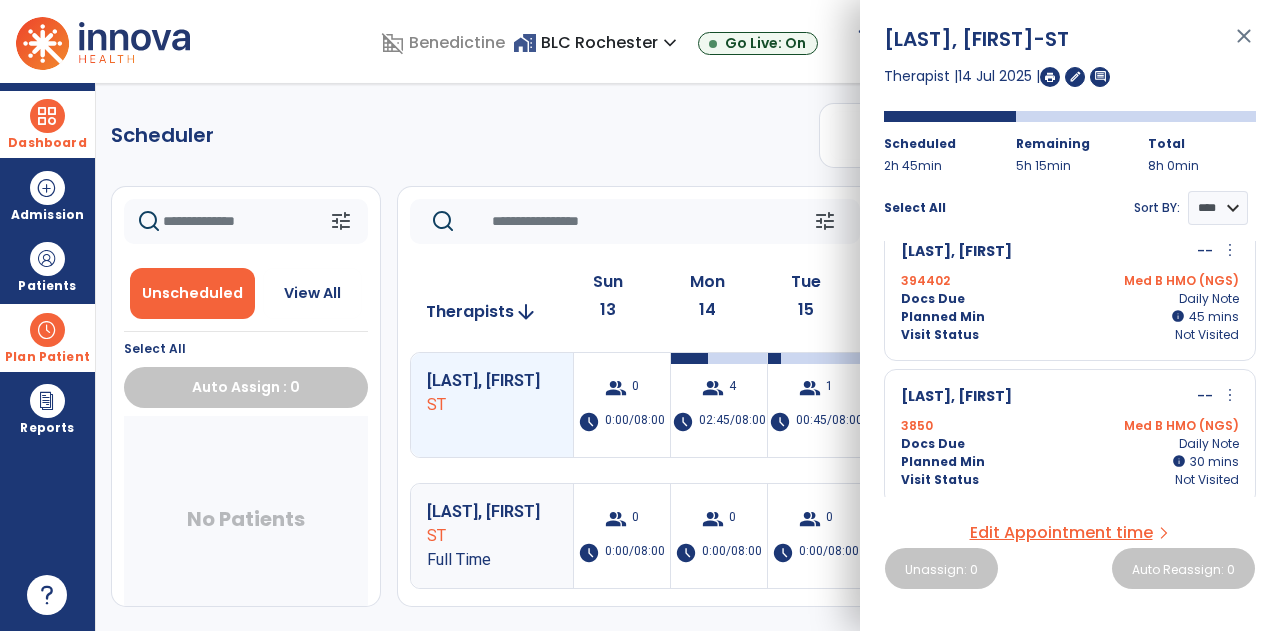 scroll, scrollTop: 319, scrollLeft: 0, axis: vertical 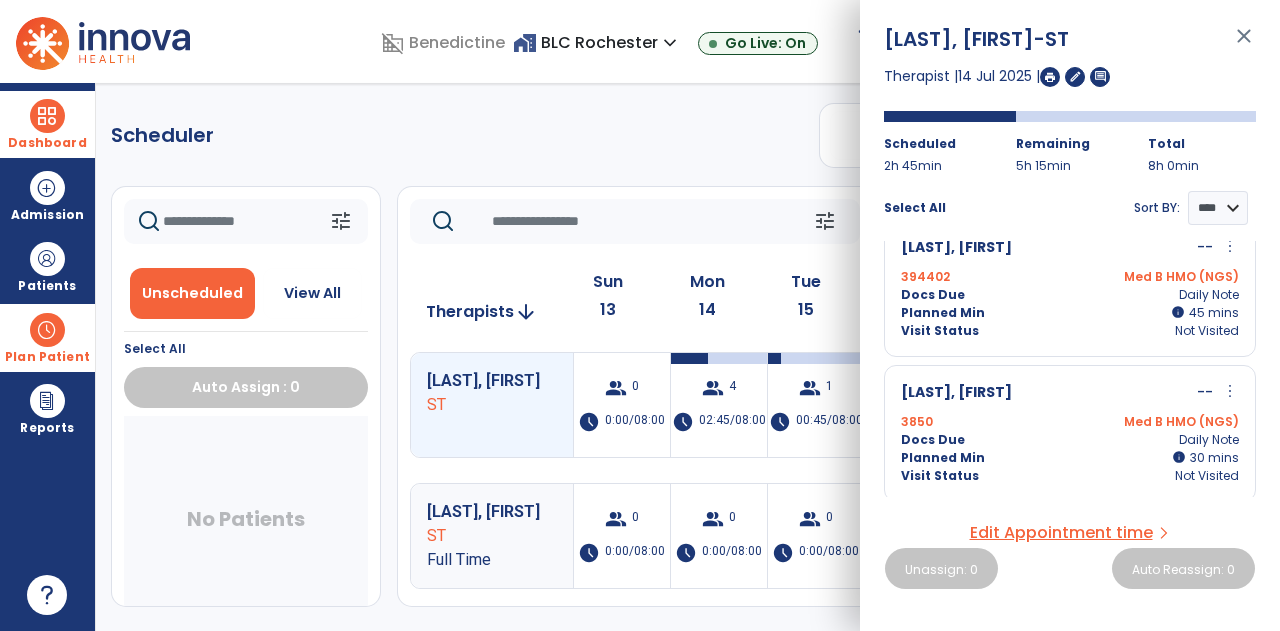 click on "close" at bounding box center (1244, 45) 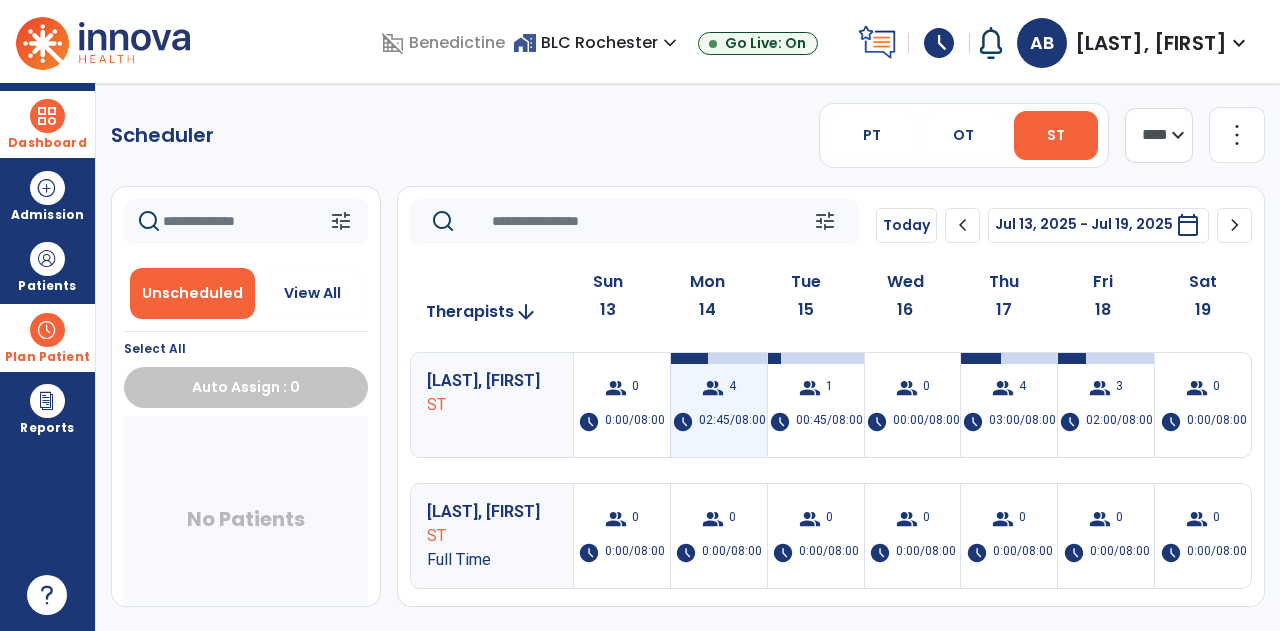 click on "group  4  schedule  02:45/08:00" at bounding box center (719, 405) 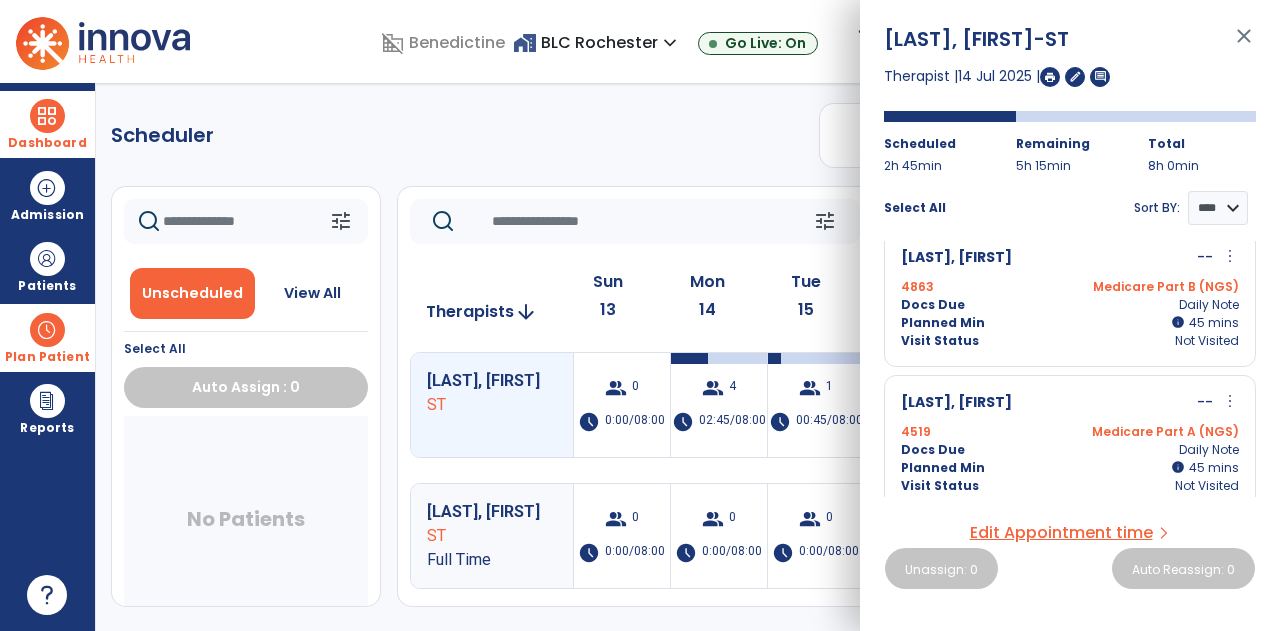 scroll, scrollTop: 0, scrollLeft: 0, axis: both 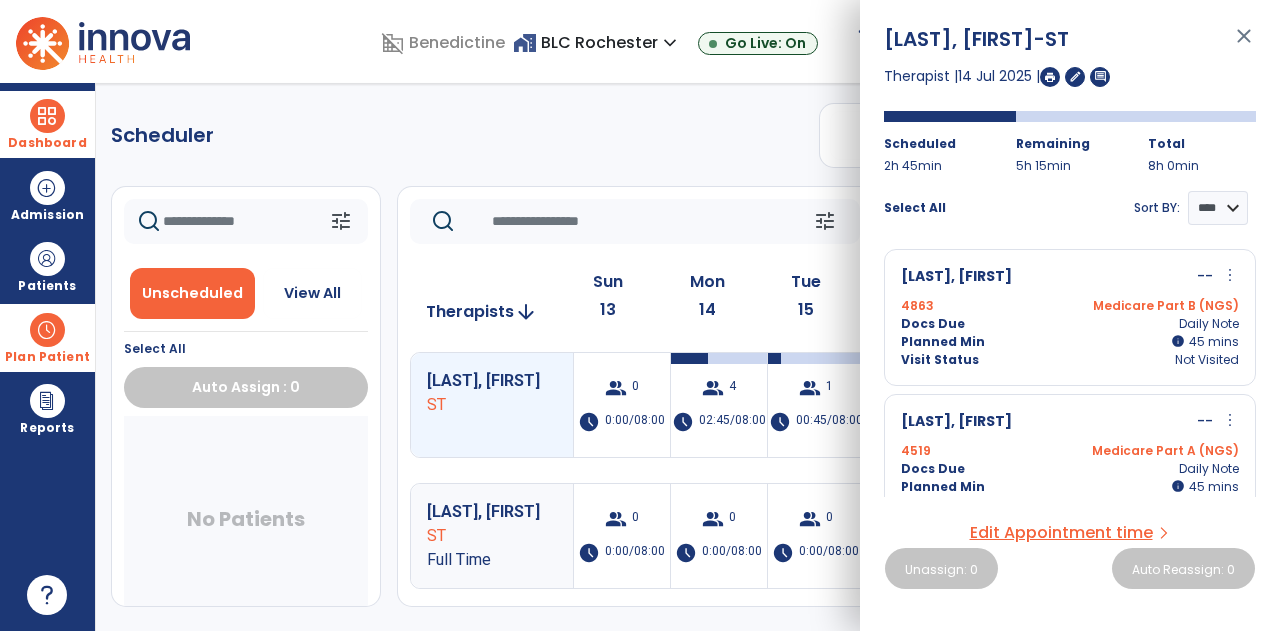 click on "close" at bounding box center [1244, 45] 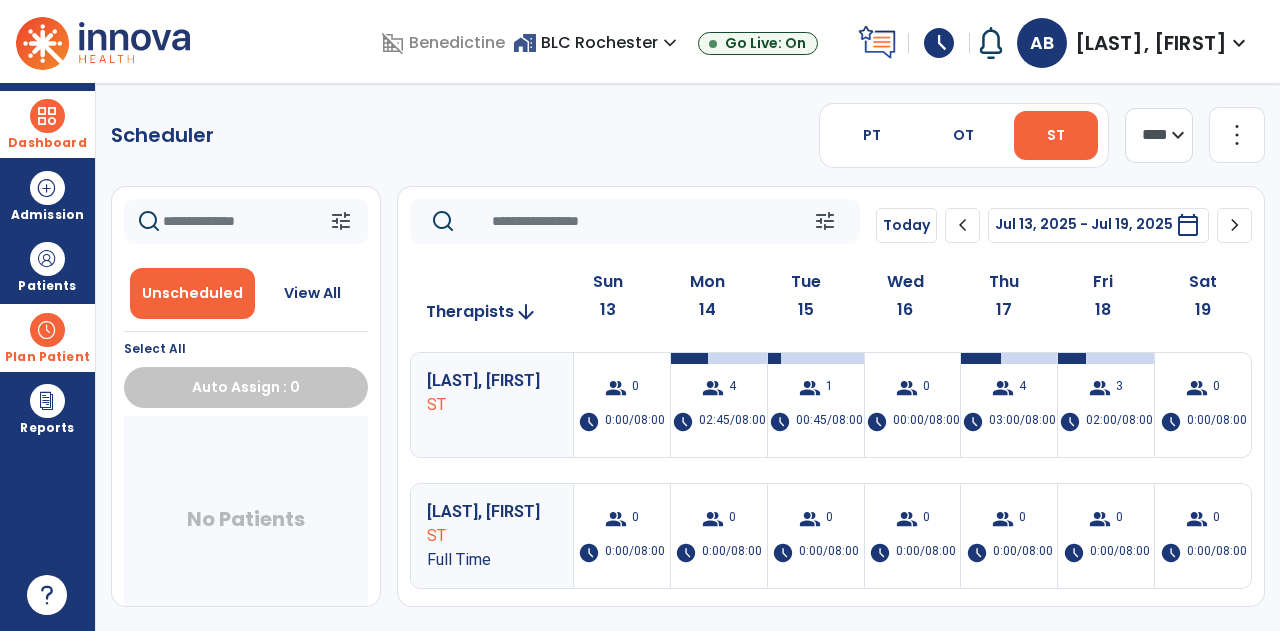 click on "chevron_left" 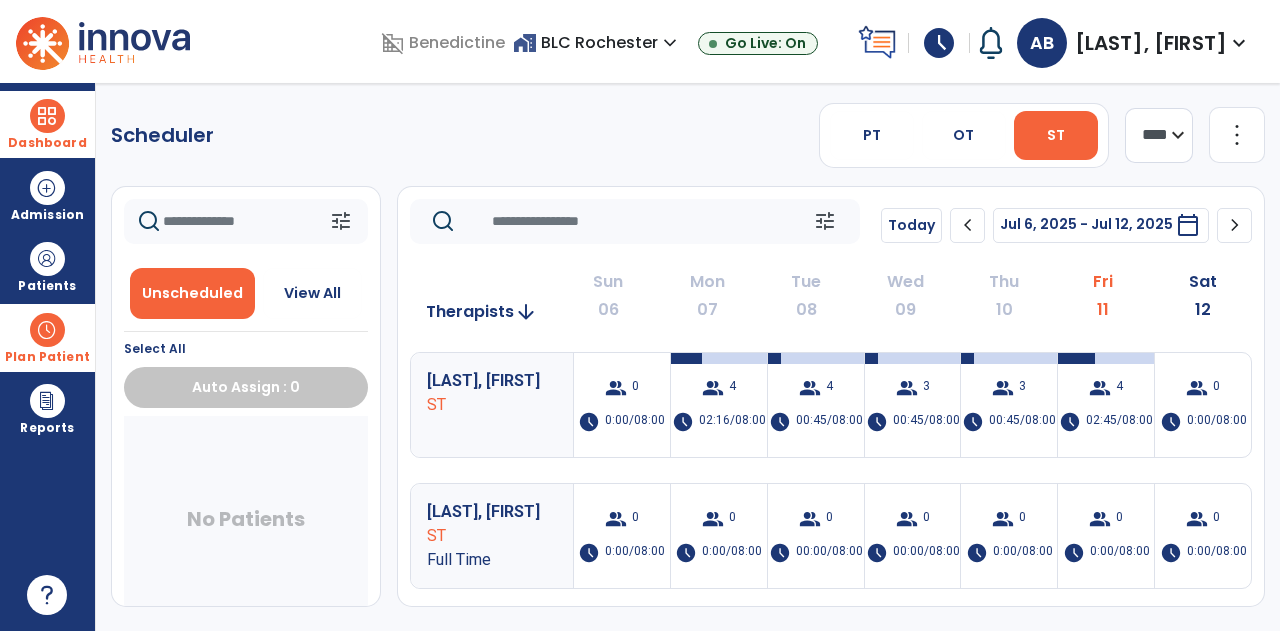 click on "Dashboard" at bounding box center [47, 124] 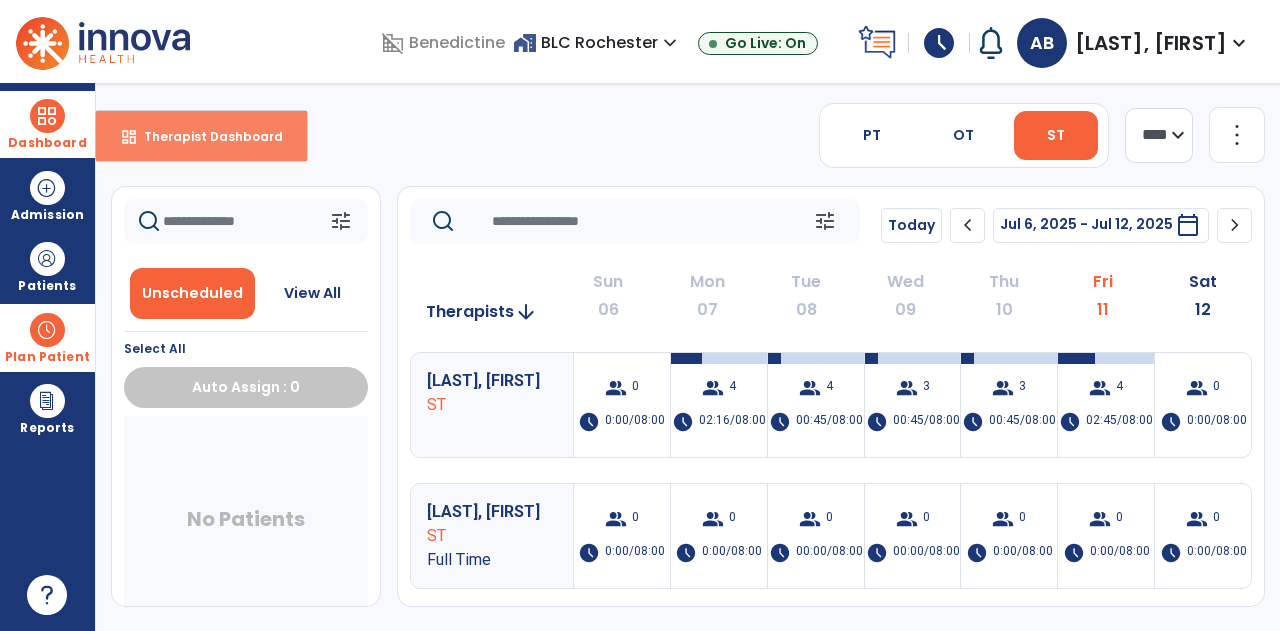 click on "dashboard  Therapist Dashboard" at bounding box center (201, 136) 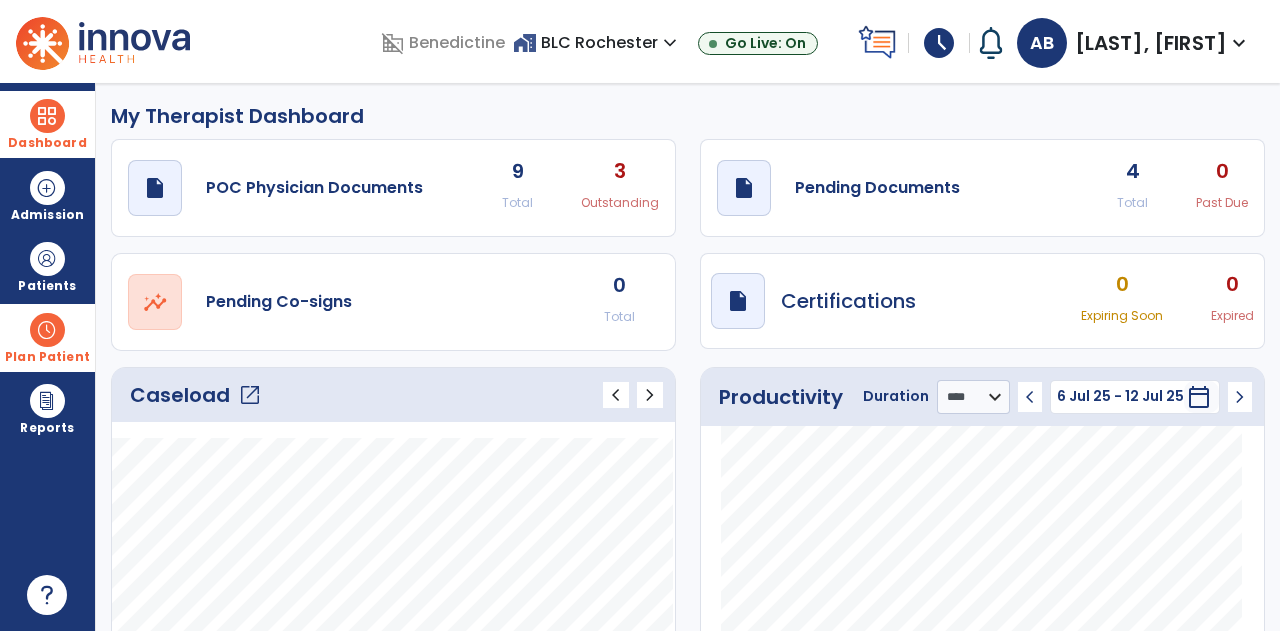 scroll, scrollTop: 0, scrollLeft: 0, axis: both 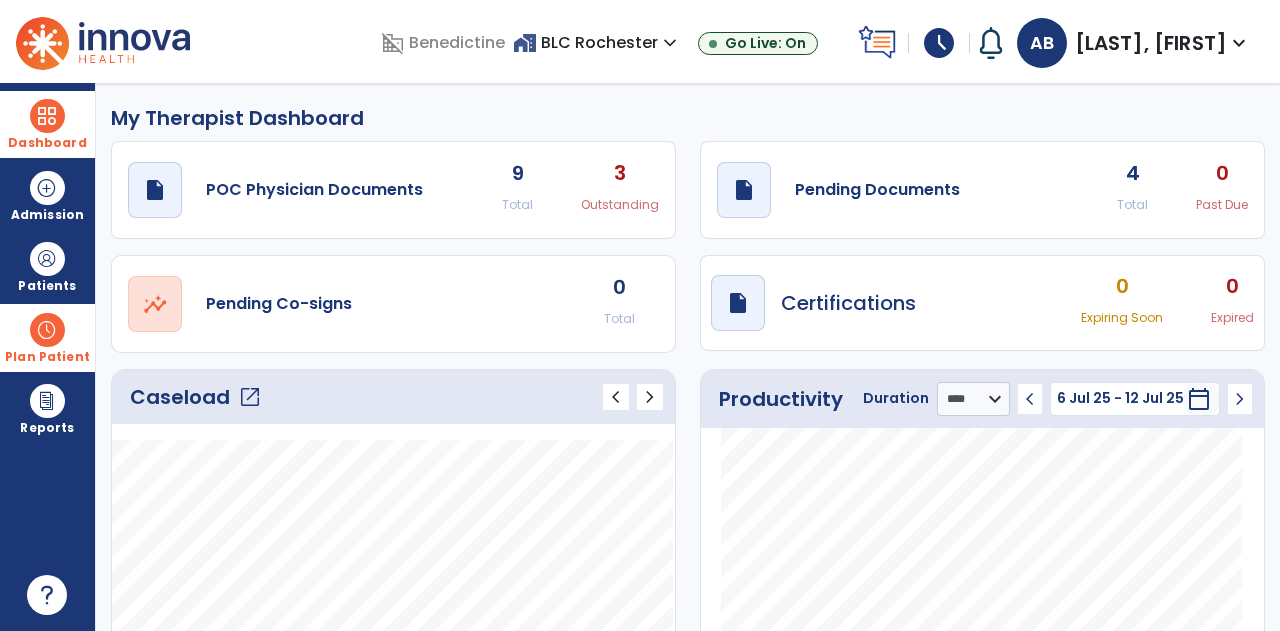 click on "Caseload   open_in_new" 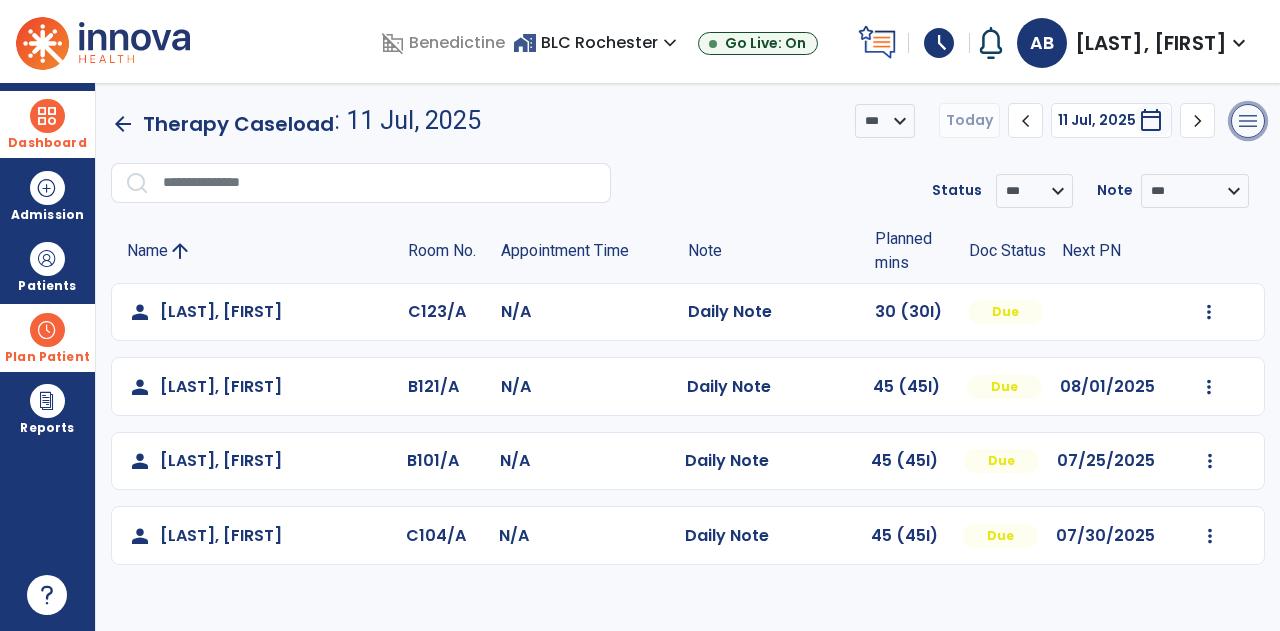 click on "menu" at bounding box center (1248, 121) 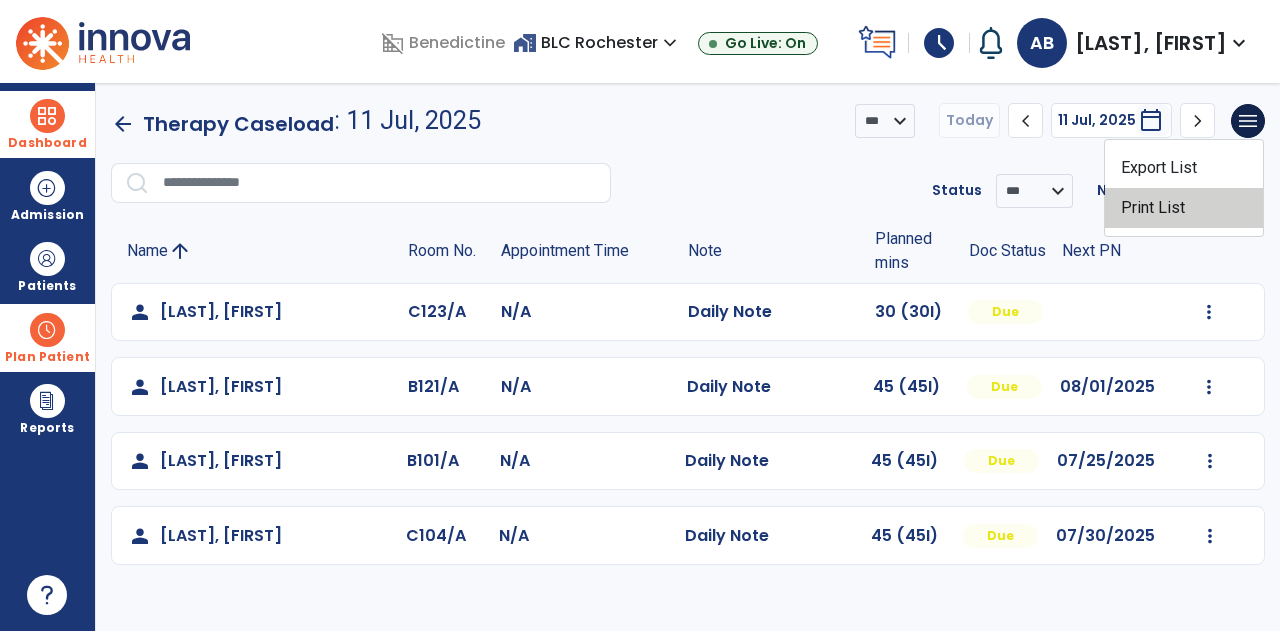 click on "Print List" 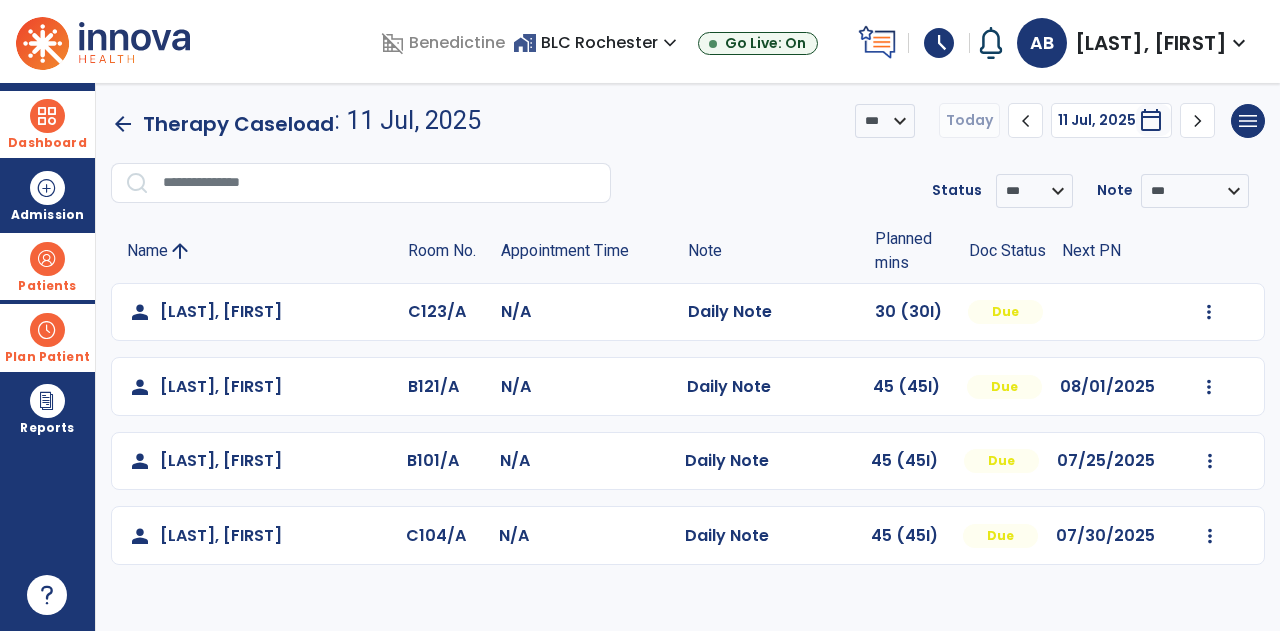 click at bounding box center [47, 259] 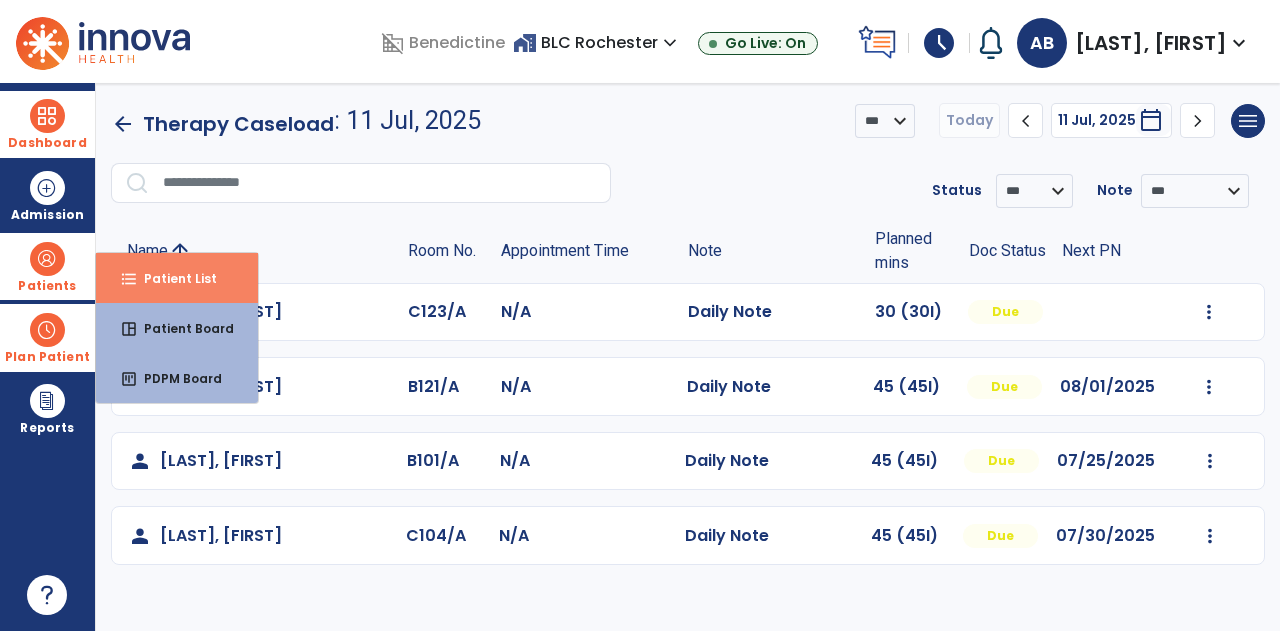 click on "Patient List" at bounding box center [172, 278] 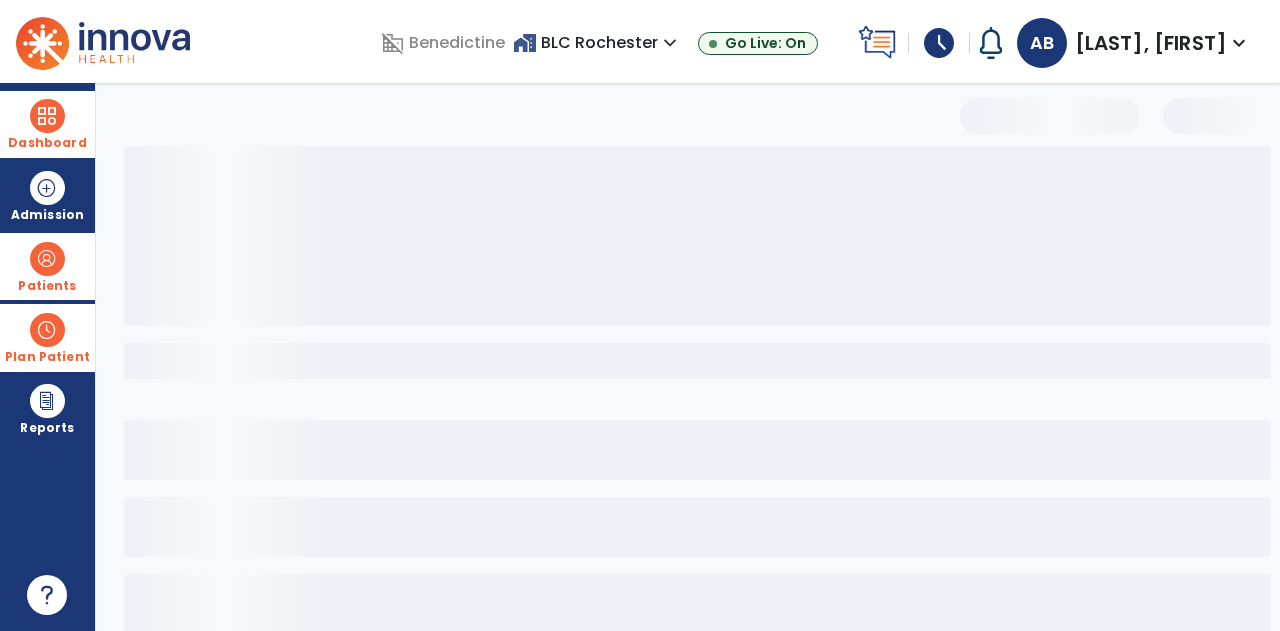 select on "***" 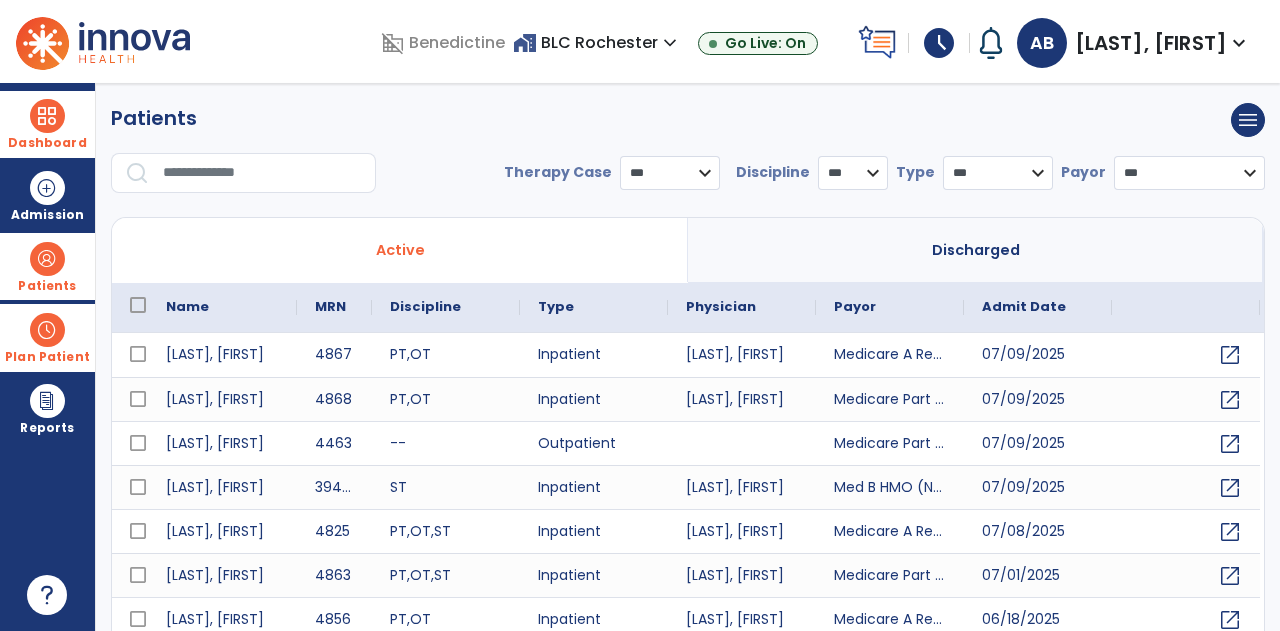 click at bounding box center (47, 330) 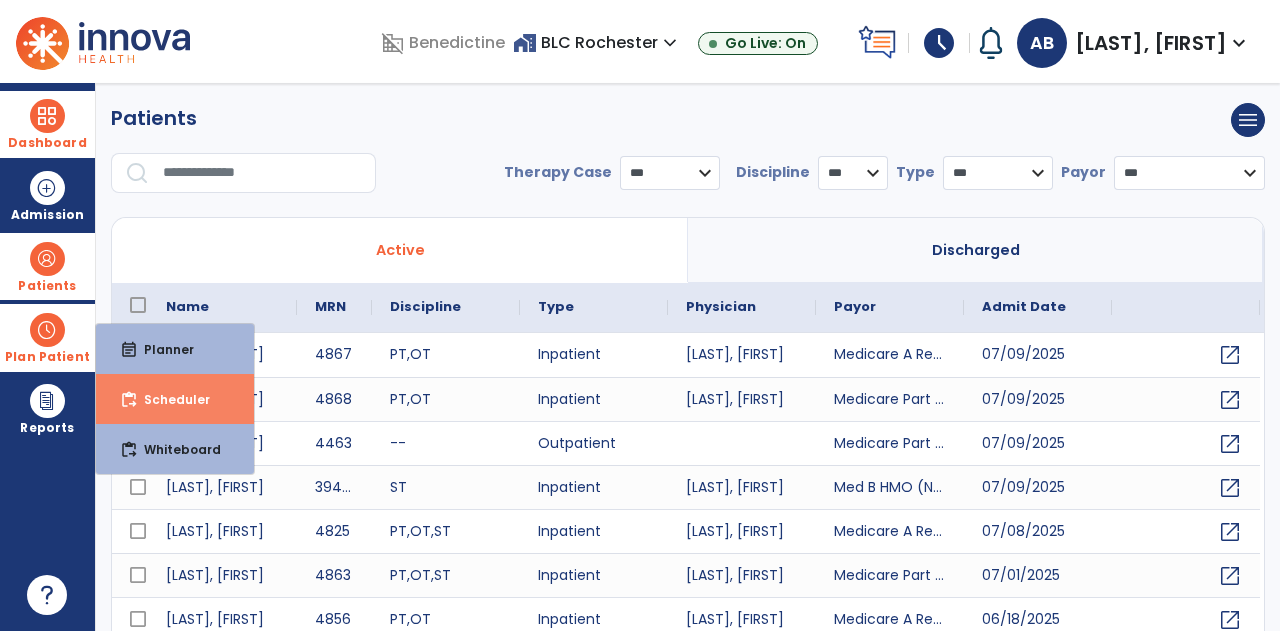 click on "content_paste_go  Scheduler" at bounding box center (175, 399) 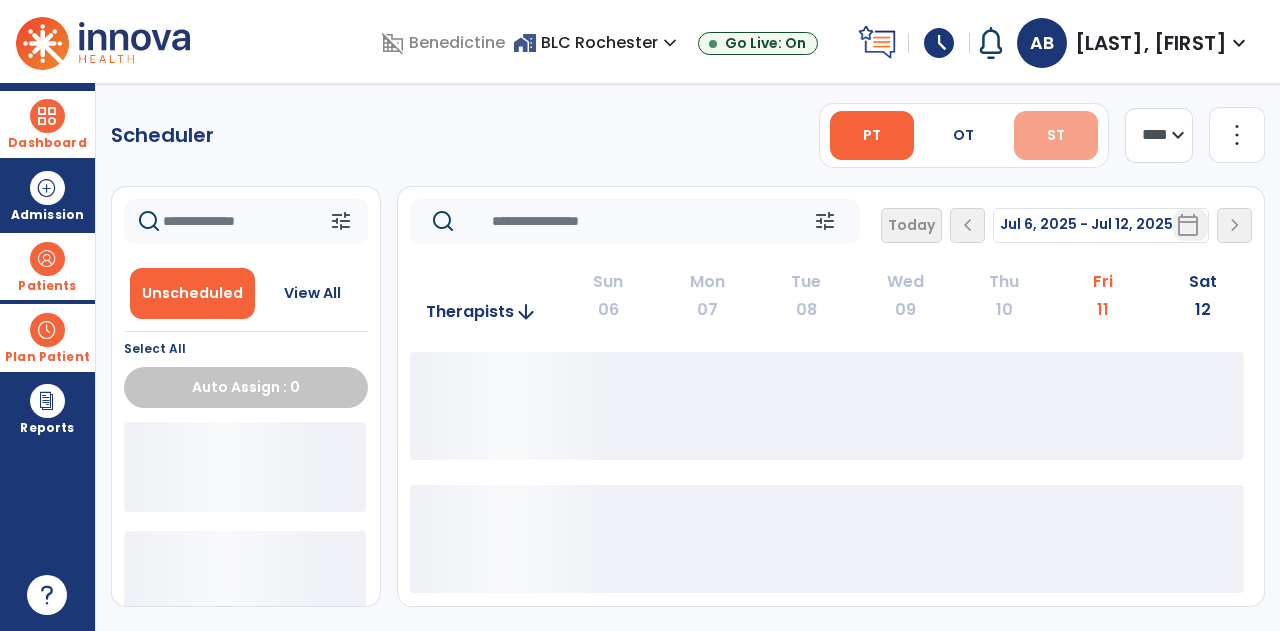 click on "ST" at bounding box center (1056, 135) 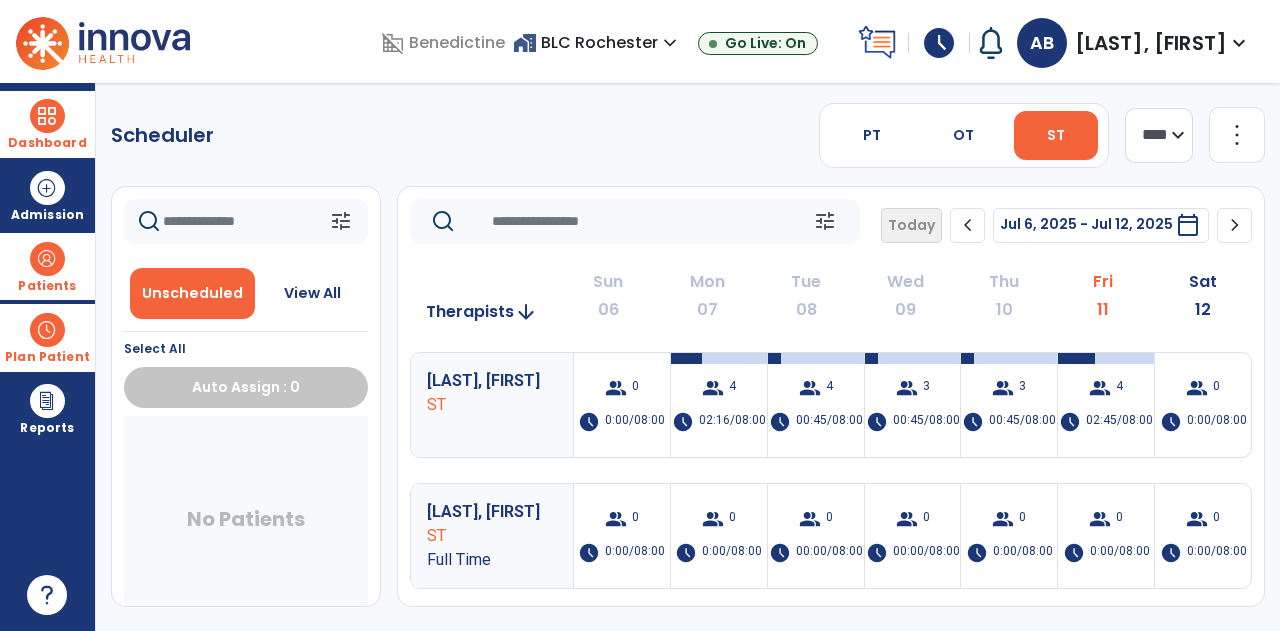 click on "chevron_right" 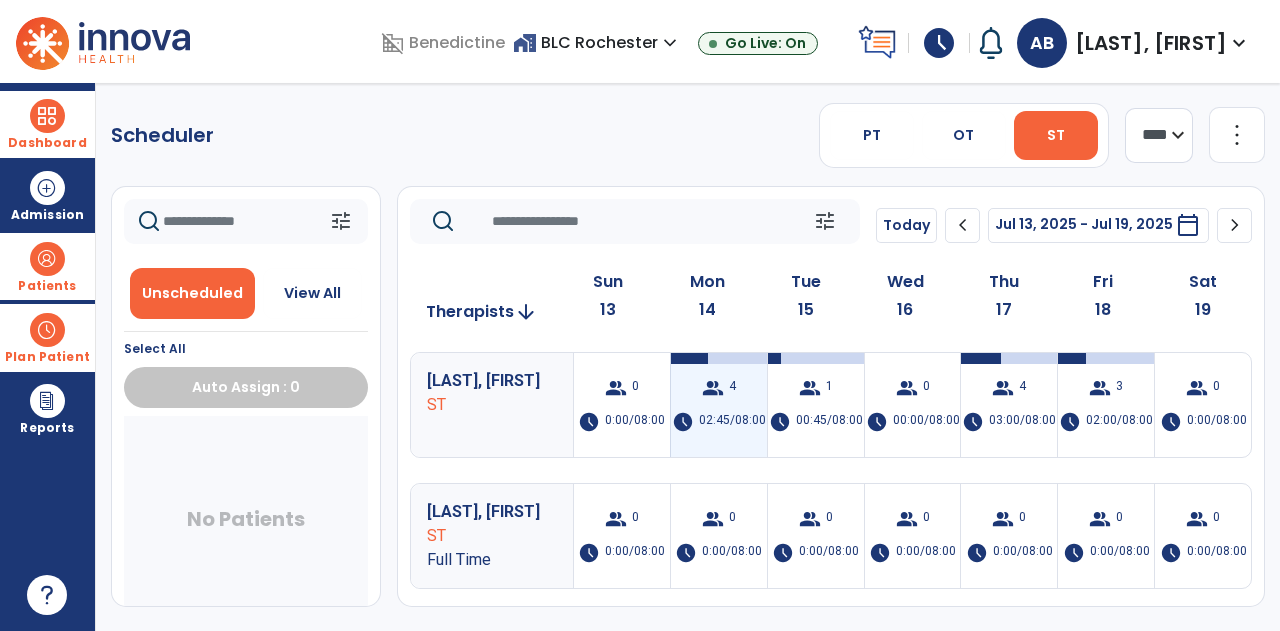 click on "group  4  schedule  02:45/08:00" at bounding box center [719, 405] 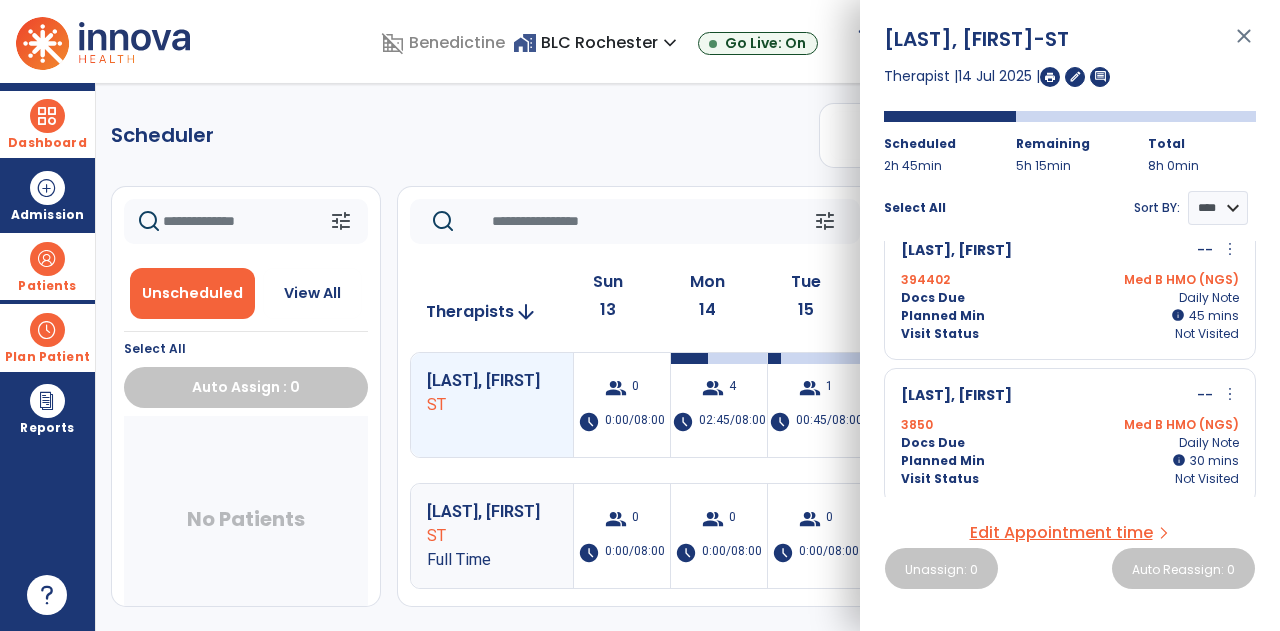 scroll, scrollTop: 319, scrollLeft: 0, axis: vertical 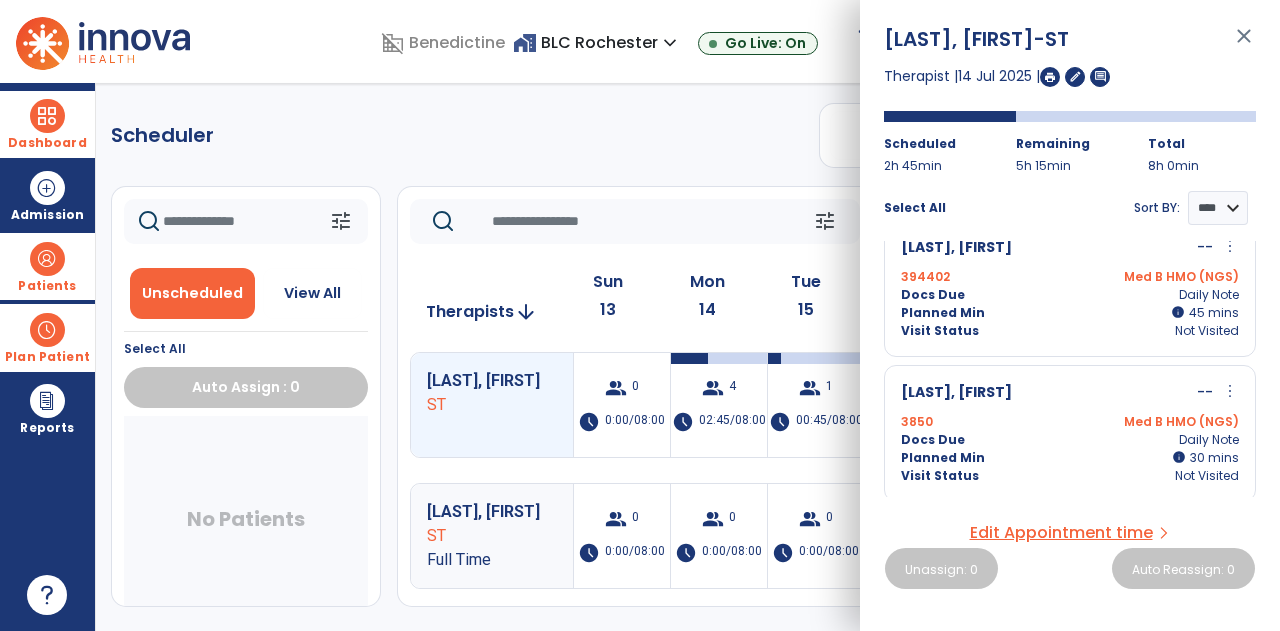 click on "close" at bounding box center (1244, 45) 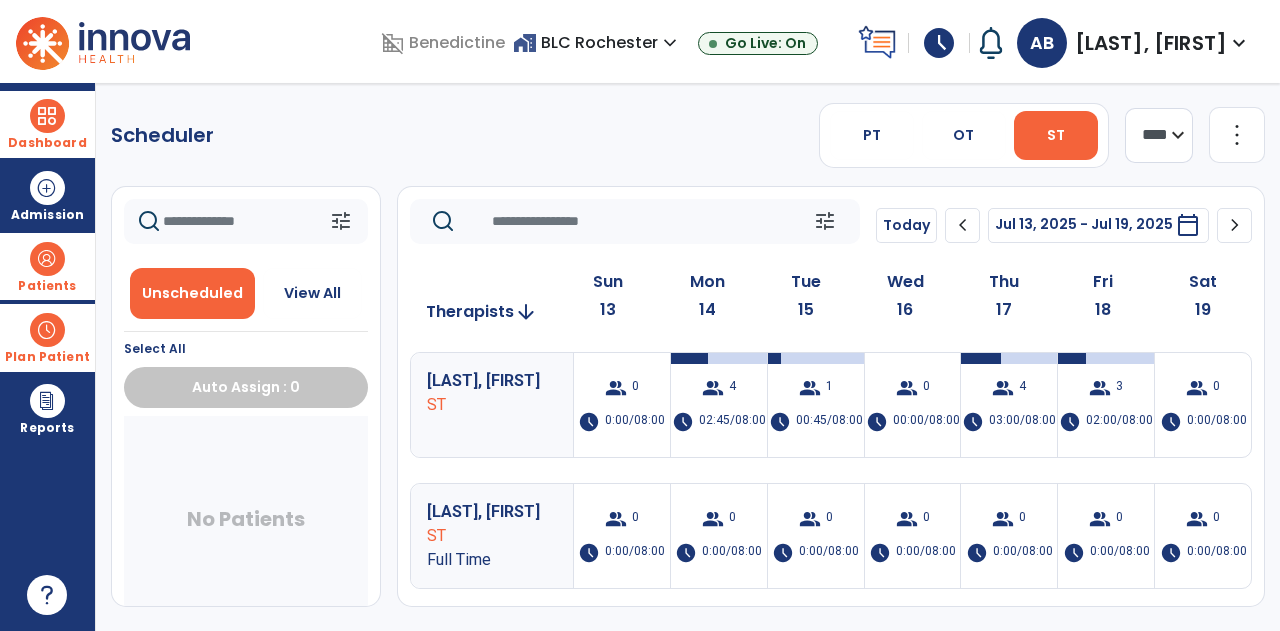 click on "Scheduler   PT   OT   ST  **** *** more_vert  Manage Labor   View All Therapists   Print" 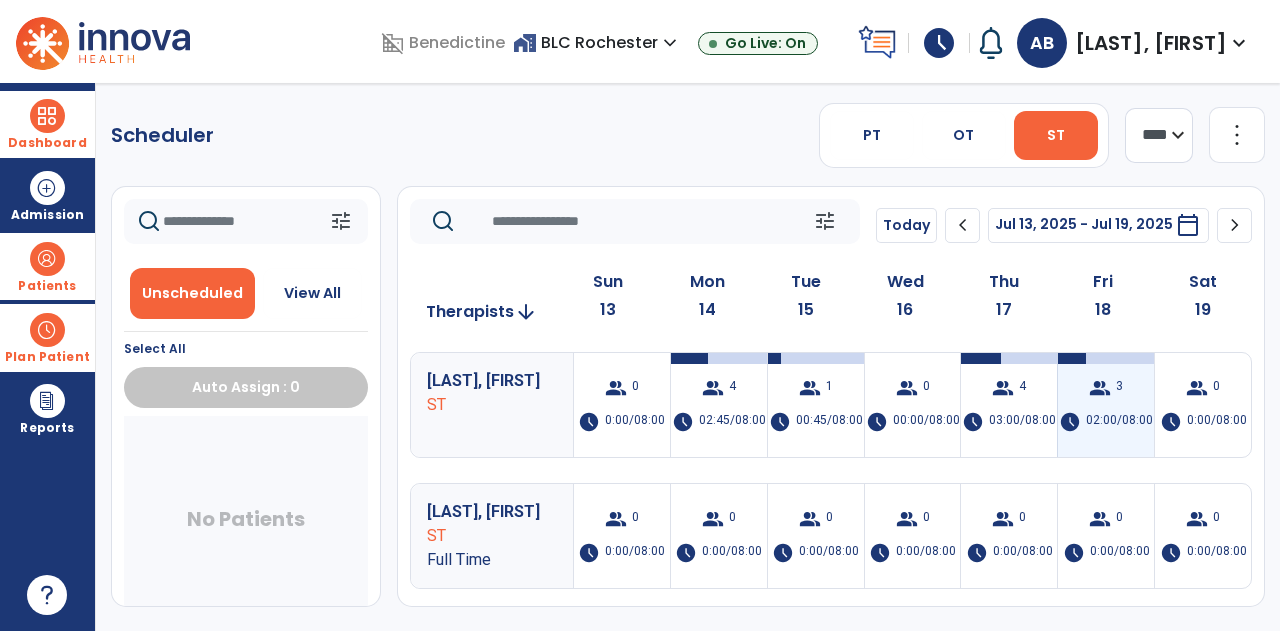 click on "group  3  schedule  02:00/08:00" at bounding box center [1106, 405] 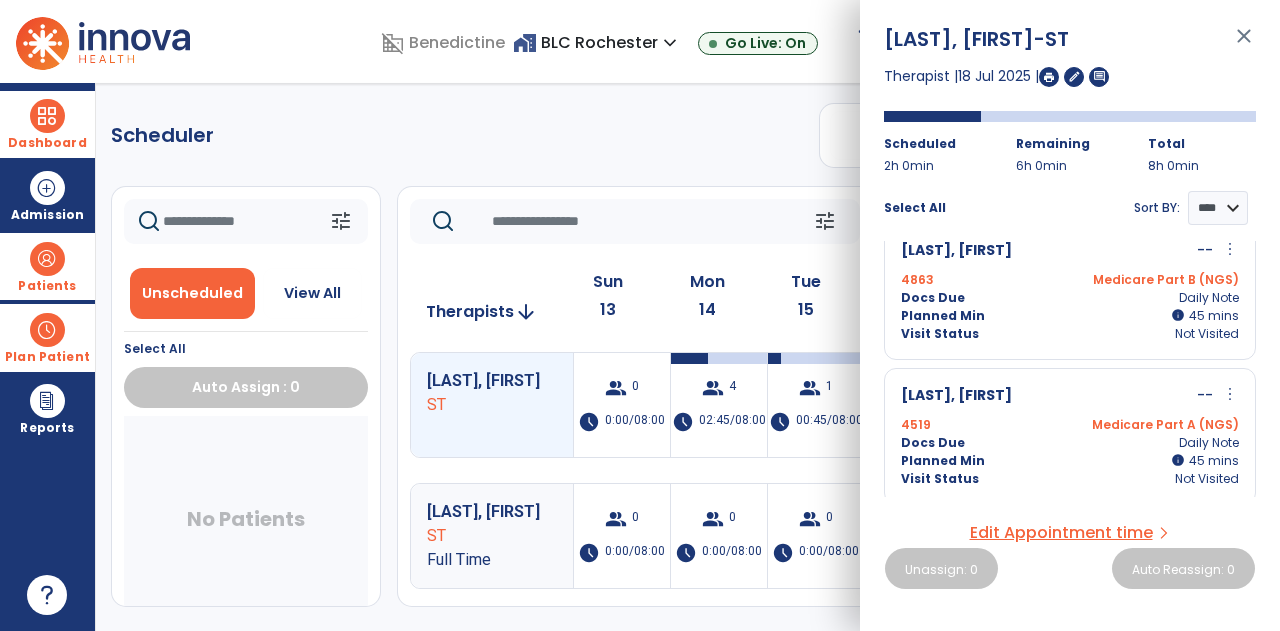 scroll, scrollTop: 0, scrollLeft: 0, axis: both 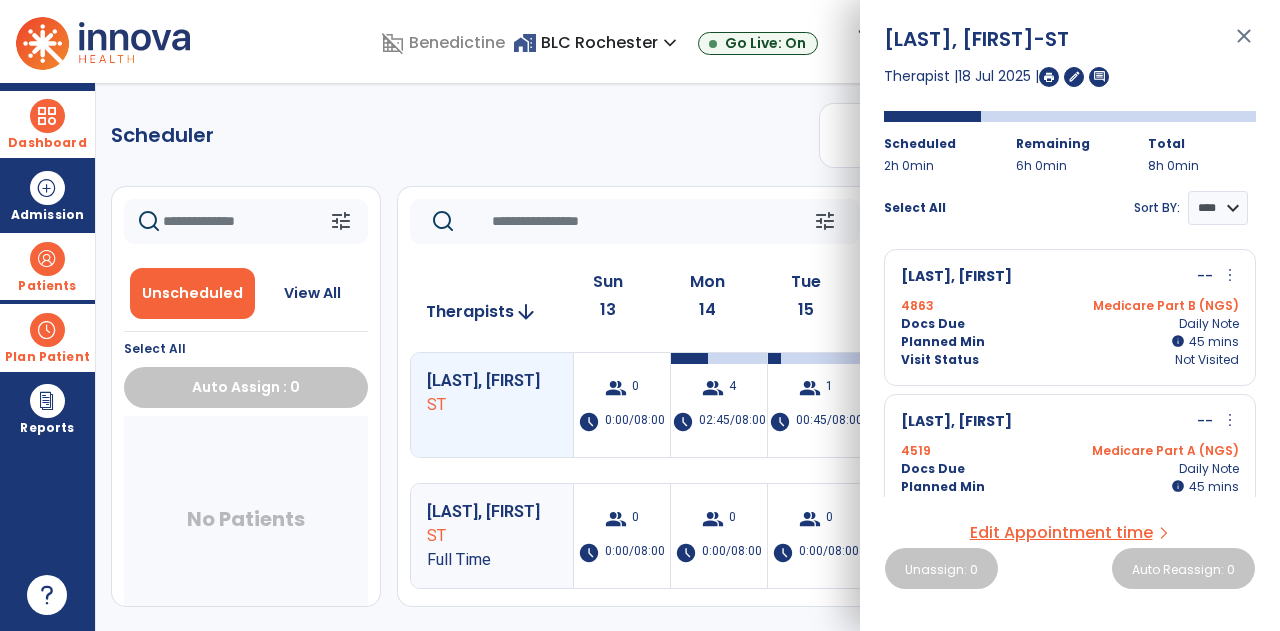 click on "close" at bounding box center [1244, 45] 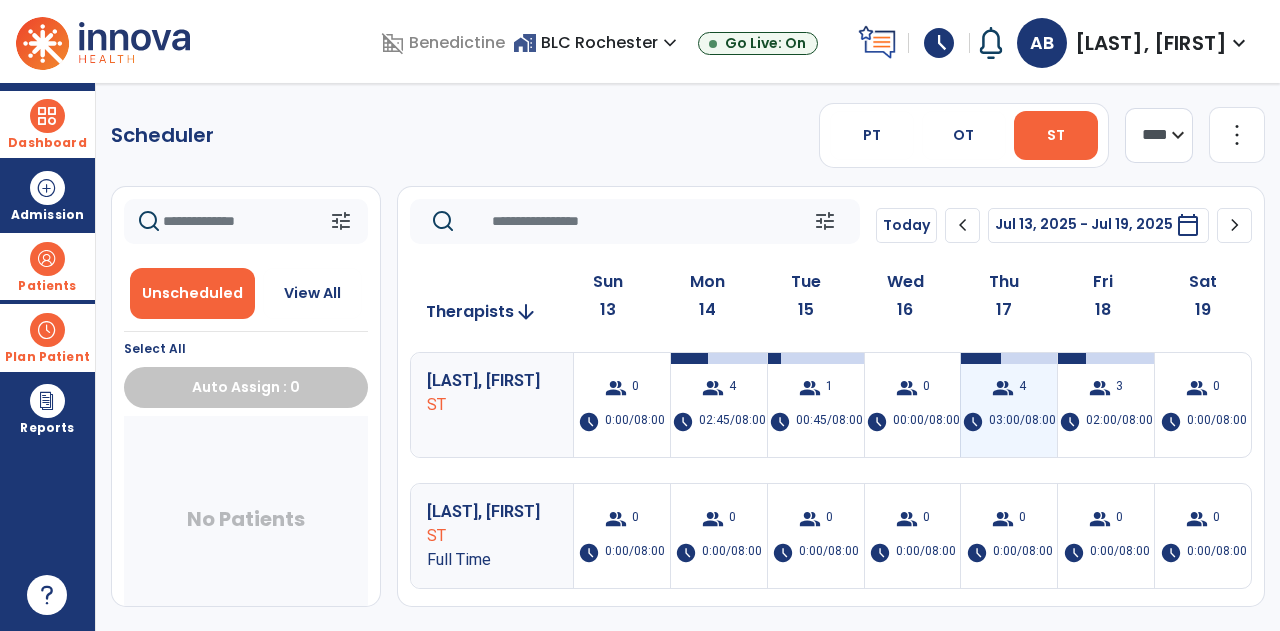 click on "group  4  schedule  03:00/08:00" at bounding box center (1009, 405) 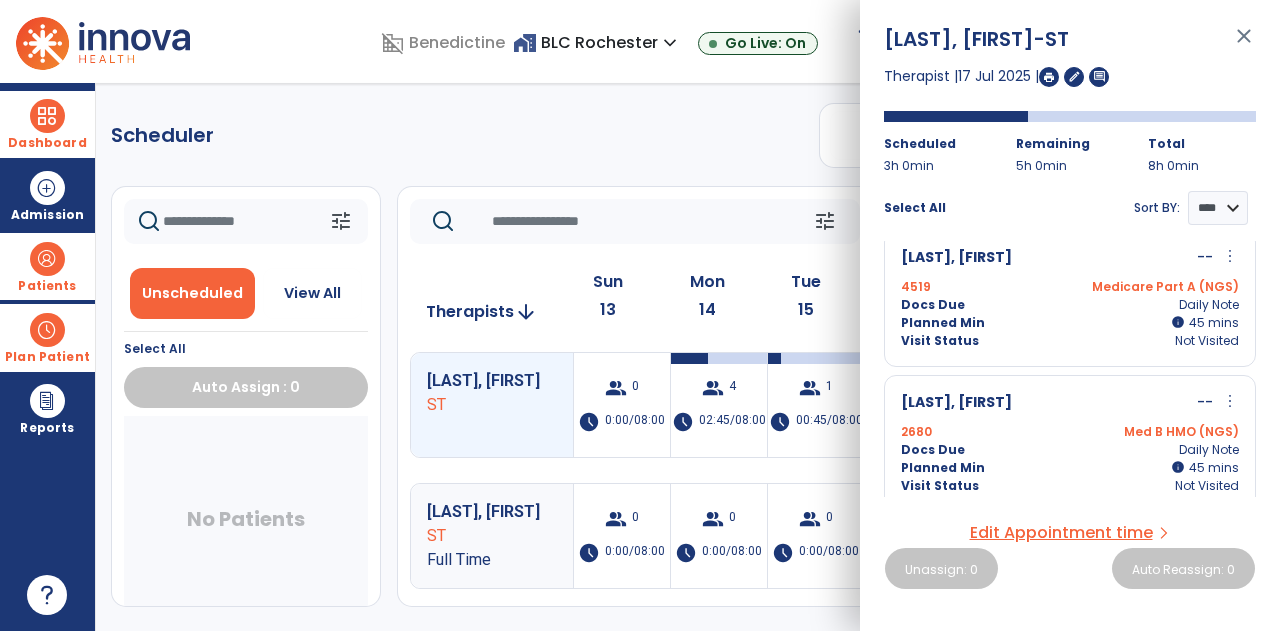 scroll, scrollTop: 0, scrollLeft: 0, axis: both 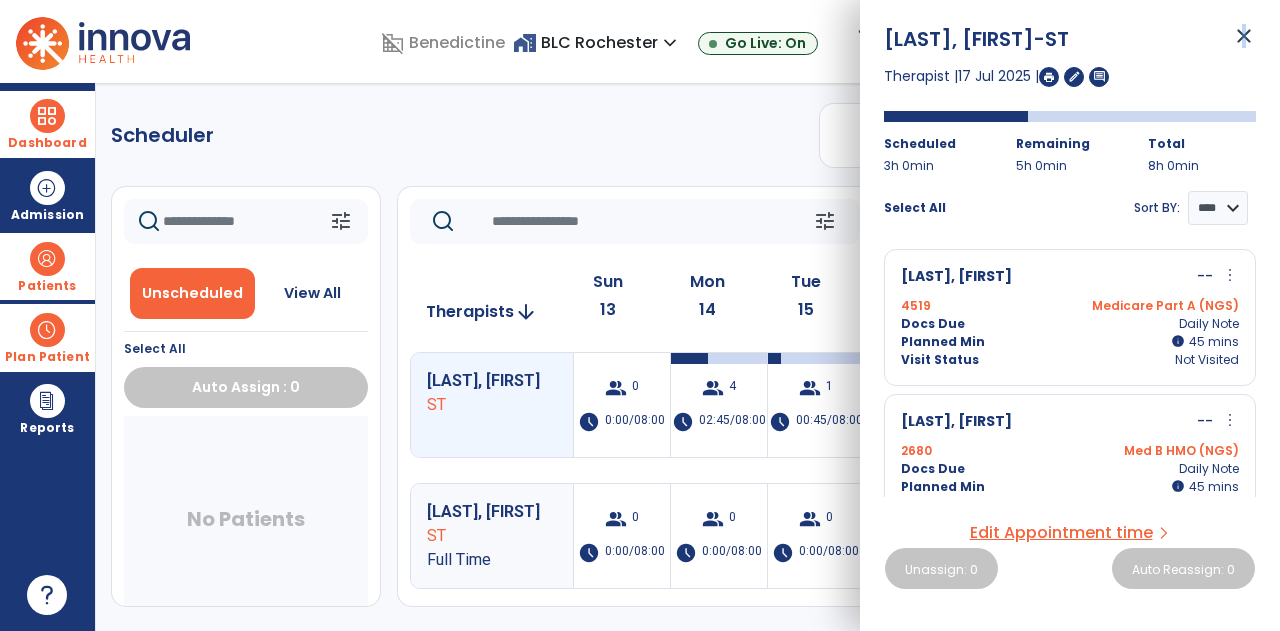 click on "close" at bounding box center (1244, 45) 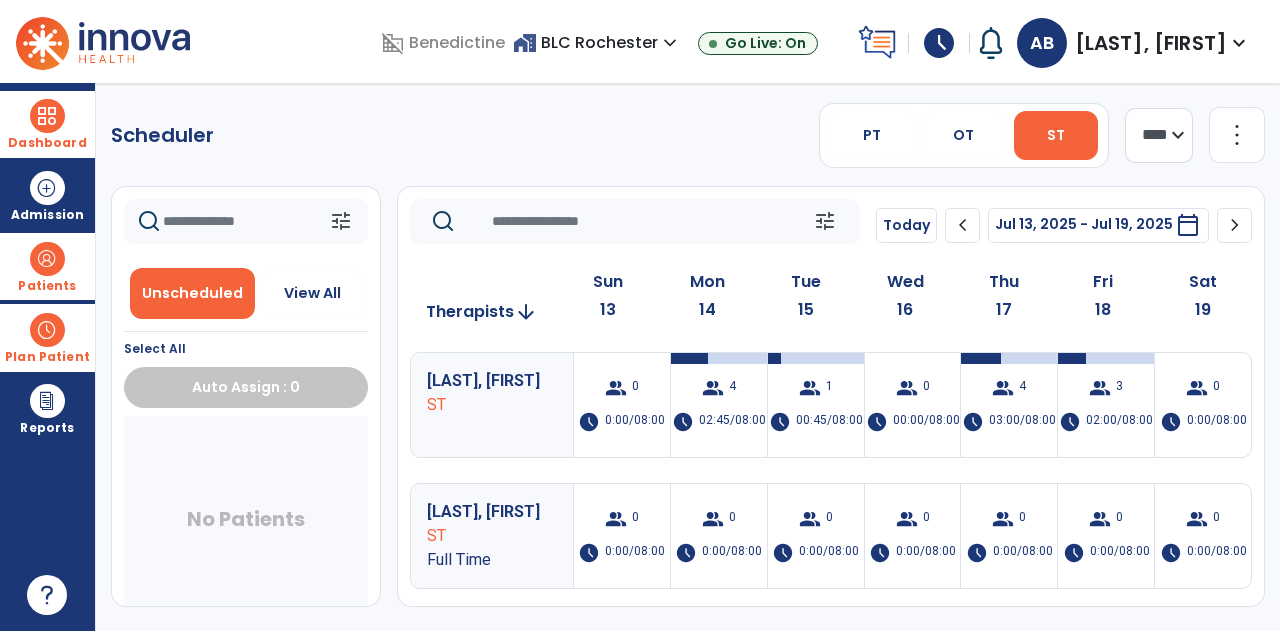 click on "chevron_left" 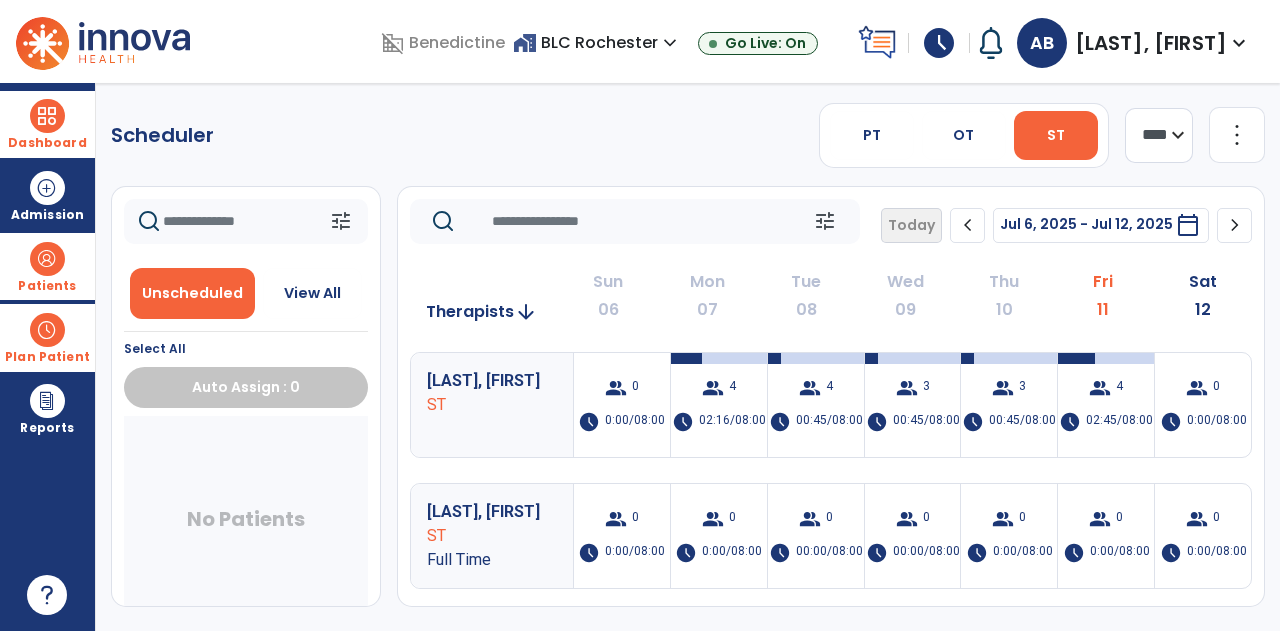 click on "Dashboard" at bounding box center (47, 124) 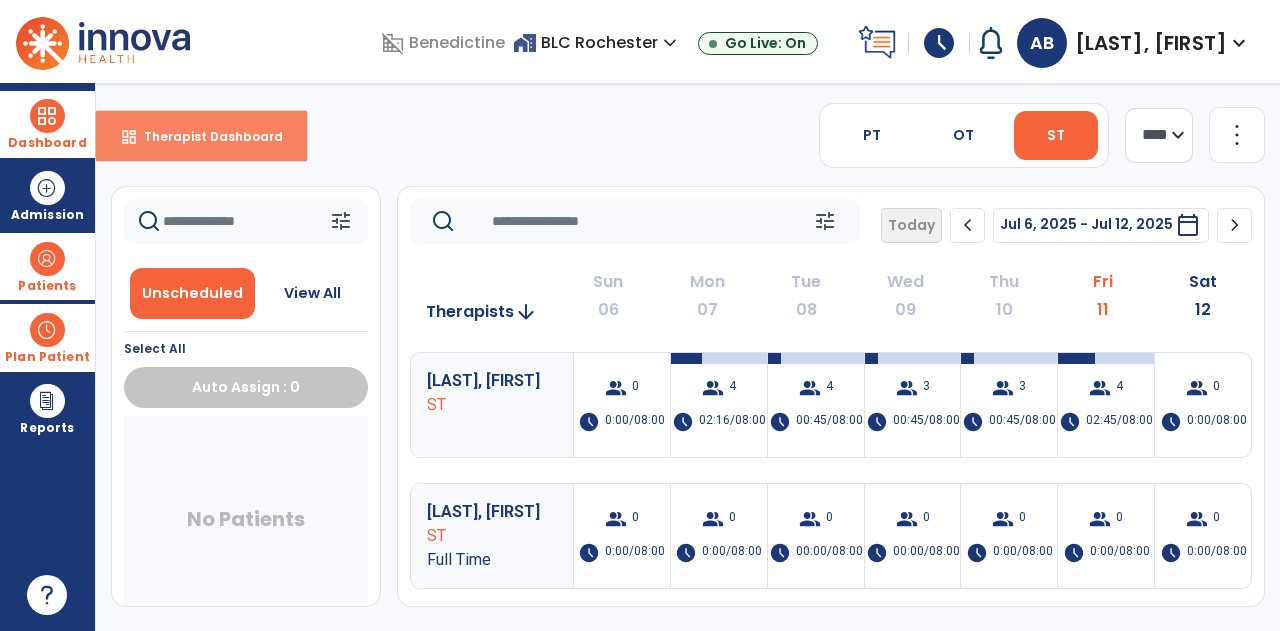 click on "Therapist Dashboard" at bounding box center [205, 136] 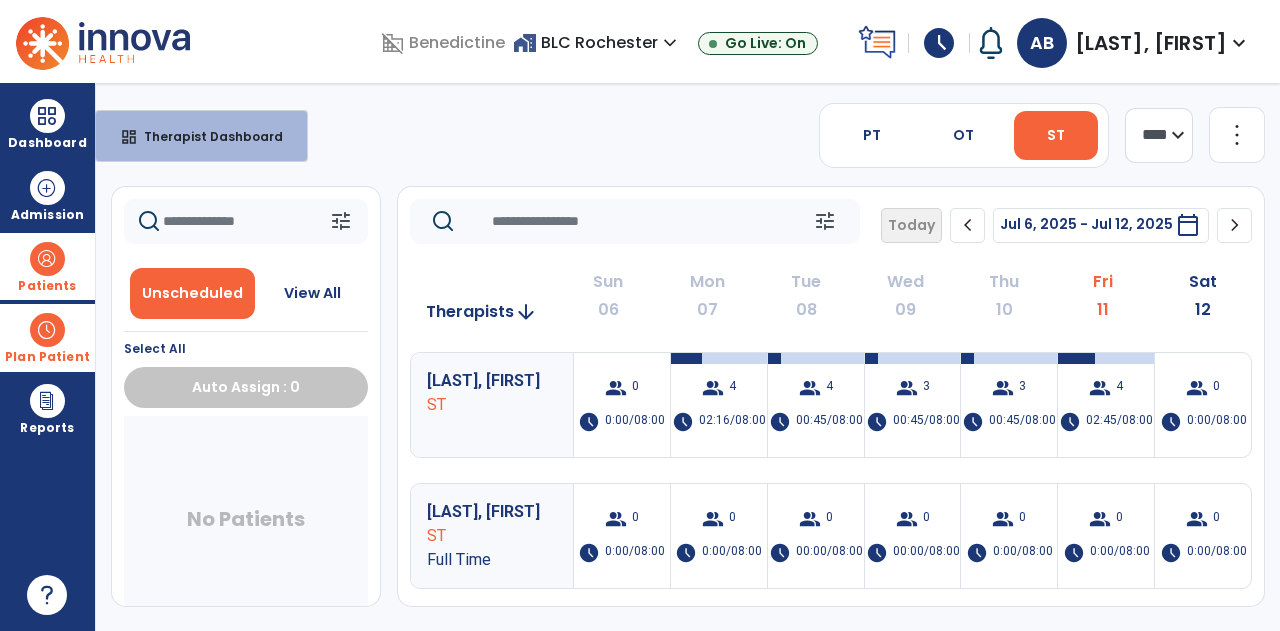 select on "****" 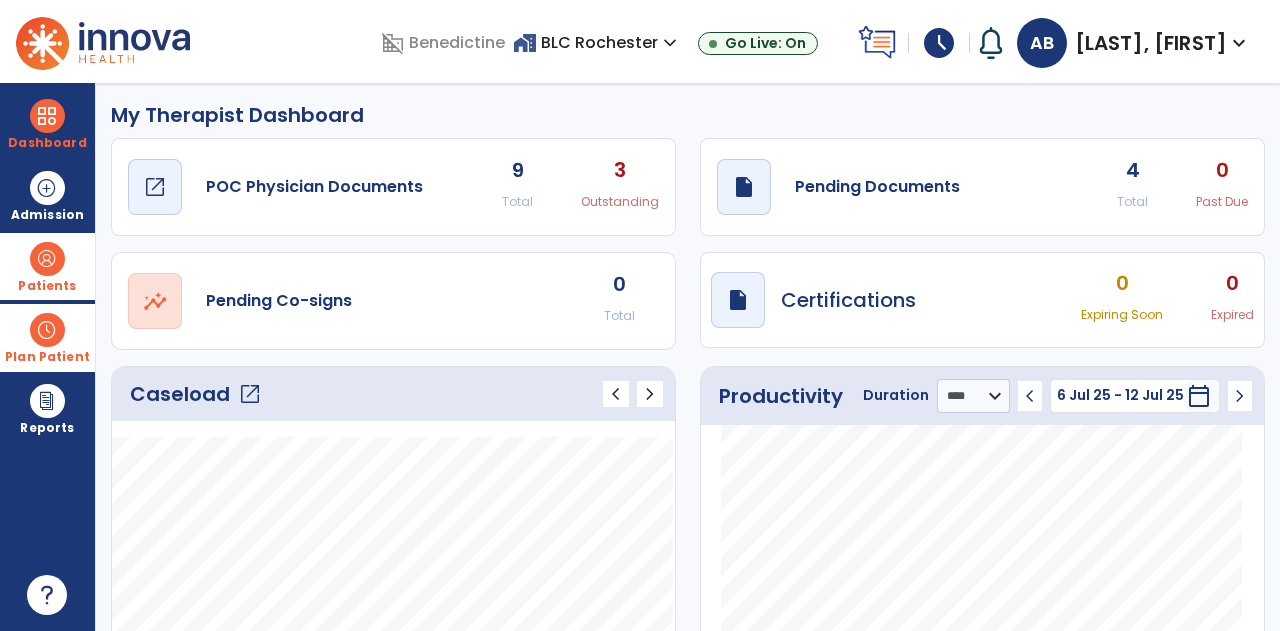 scroll, scrollTop: 0, scrollLeft: 0, axis: both 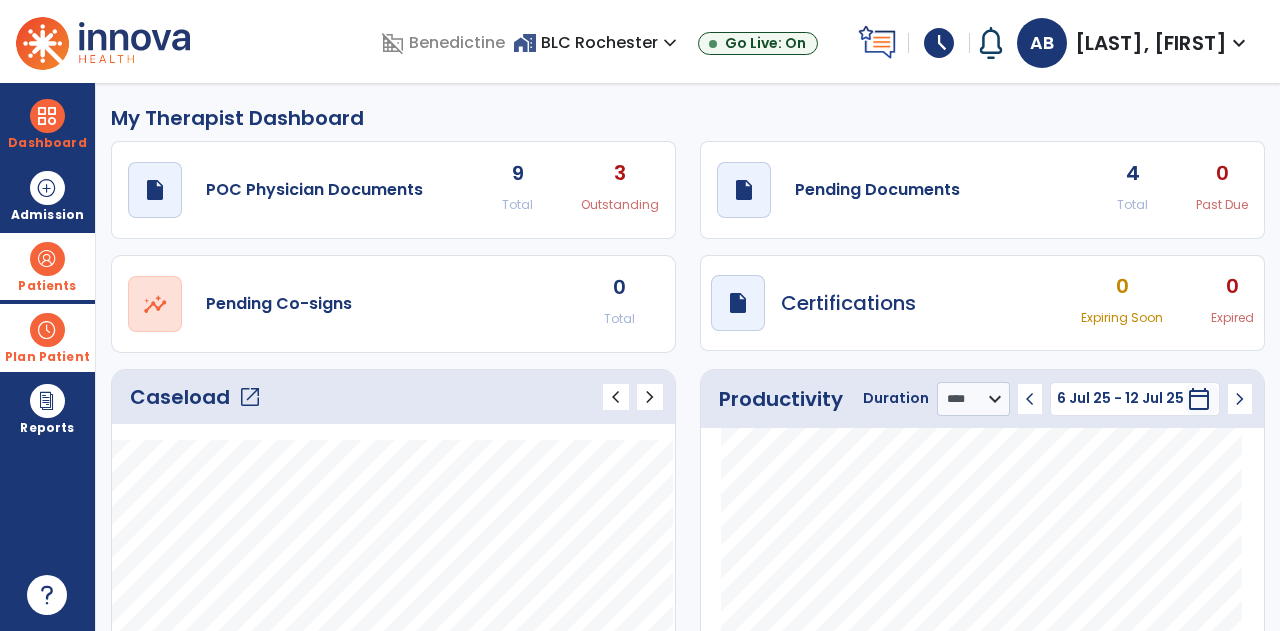 click on "Plan Patient" at bounding box center (47, 286) 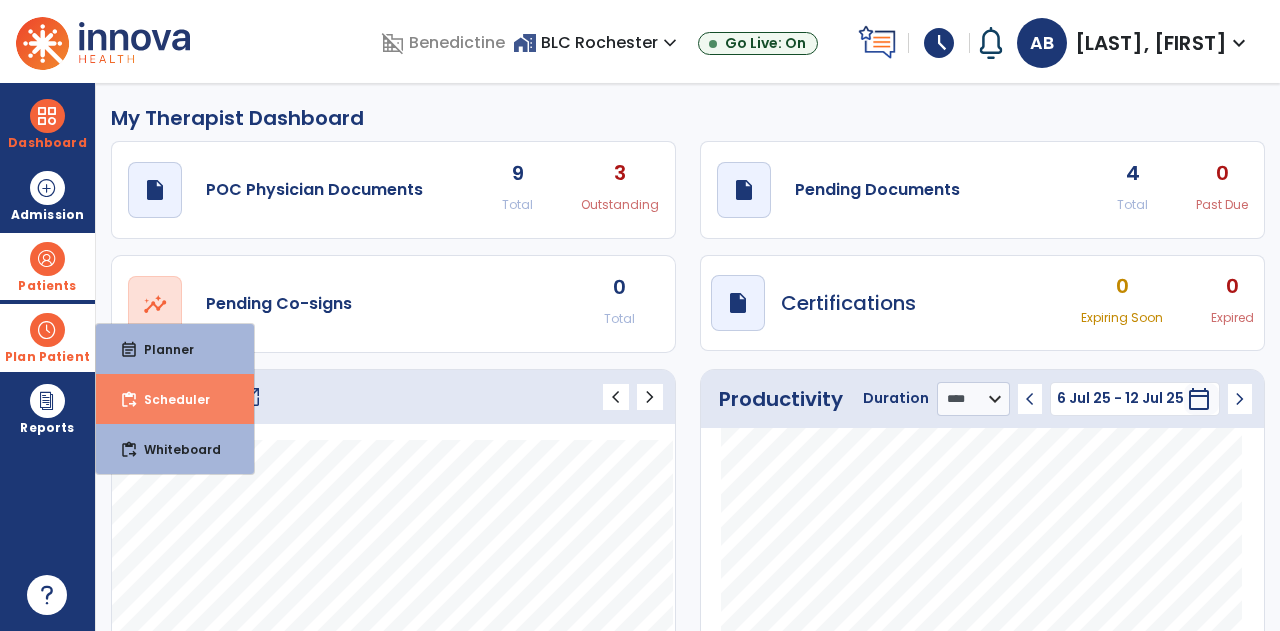 click on "Scheduler" at bounding box center (169, 399) 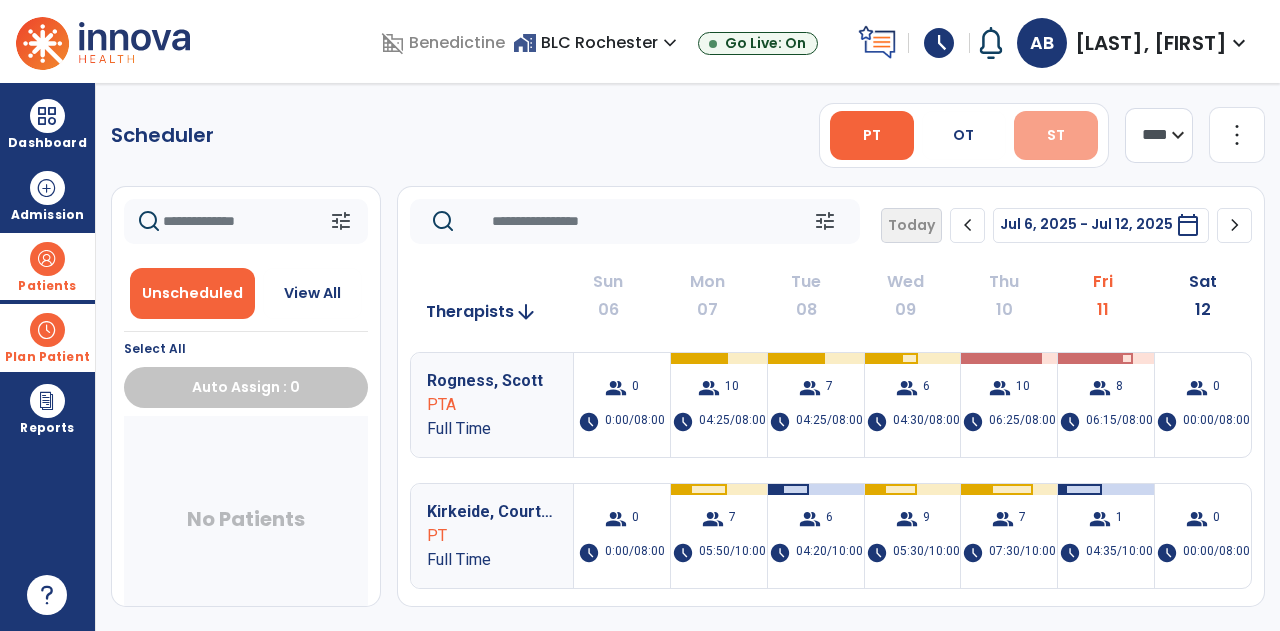 click on "ST" at bounding box center [1056, 135] 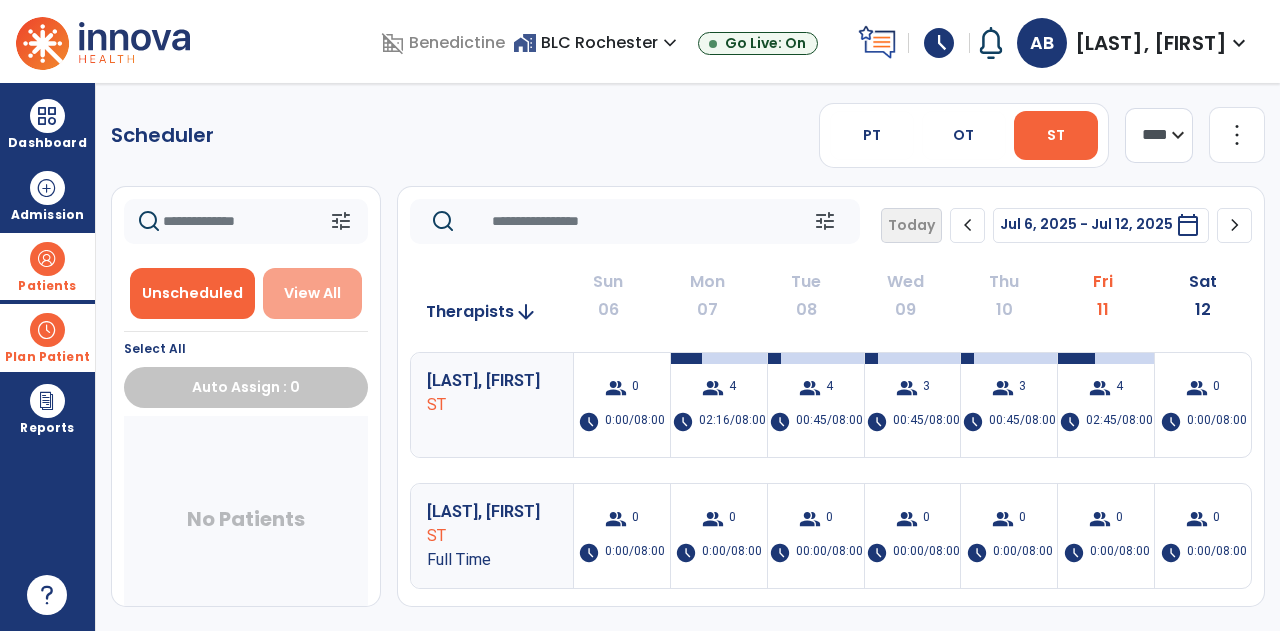 click on "View All" at bounding box center [312, 293] 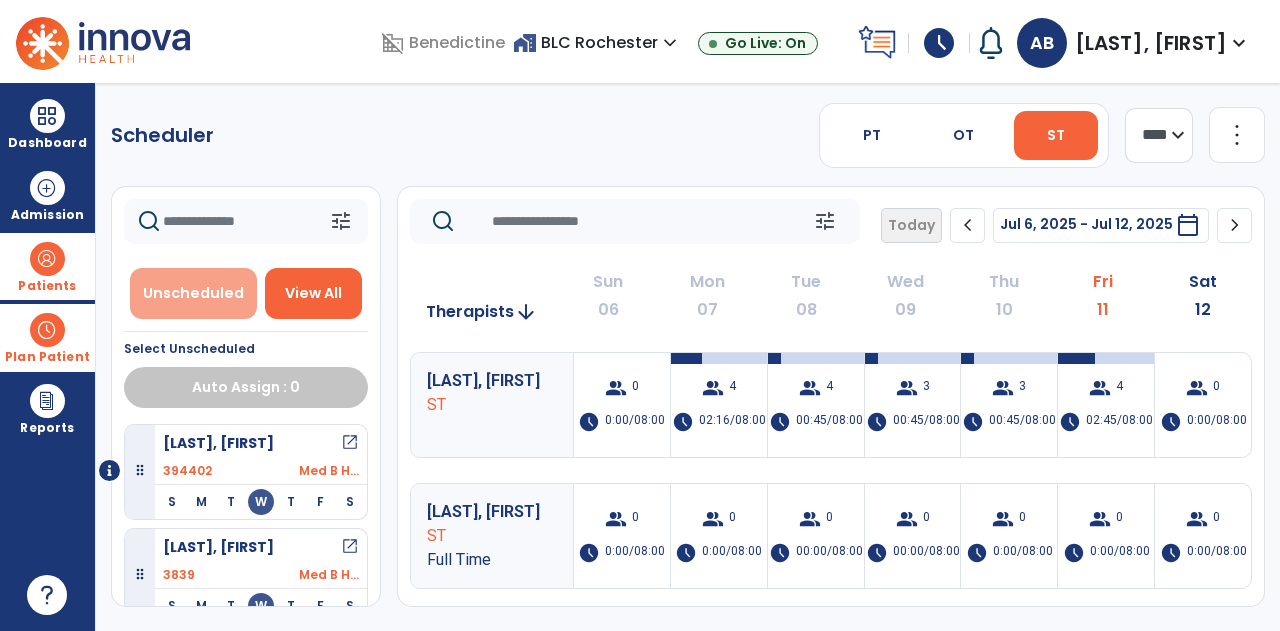 click on "Unscheduled" at bounding box center [193, 293] 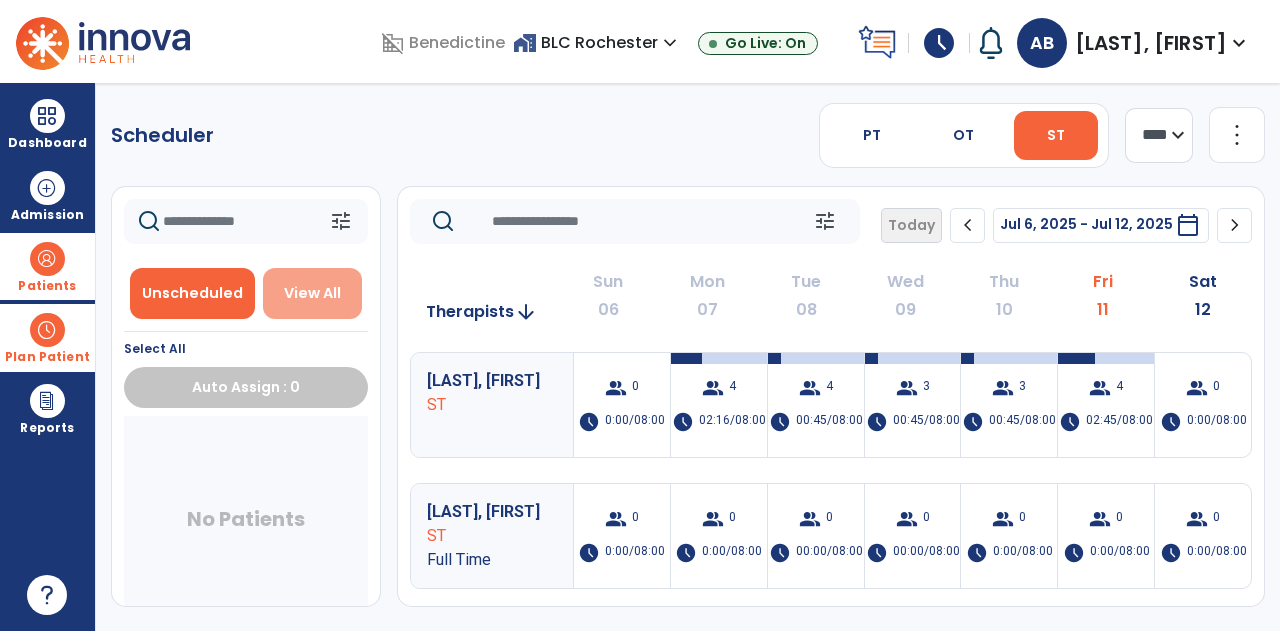 click on "View All" at bounding box center [312, 293] 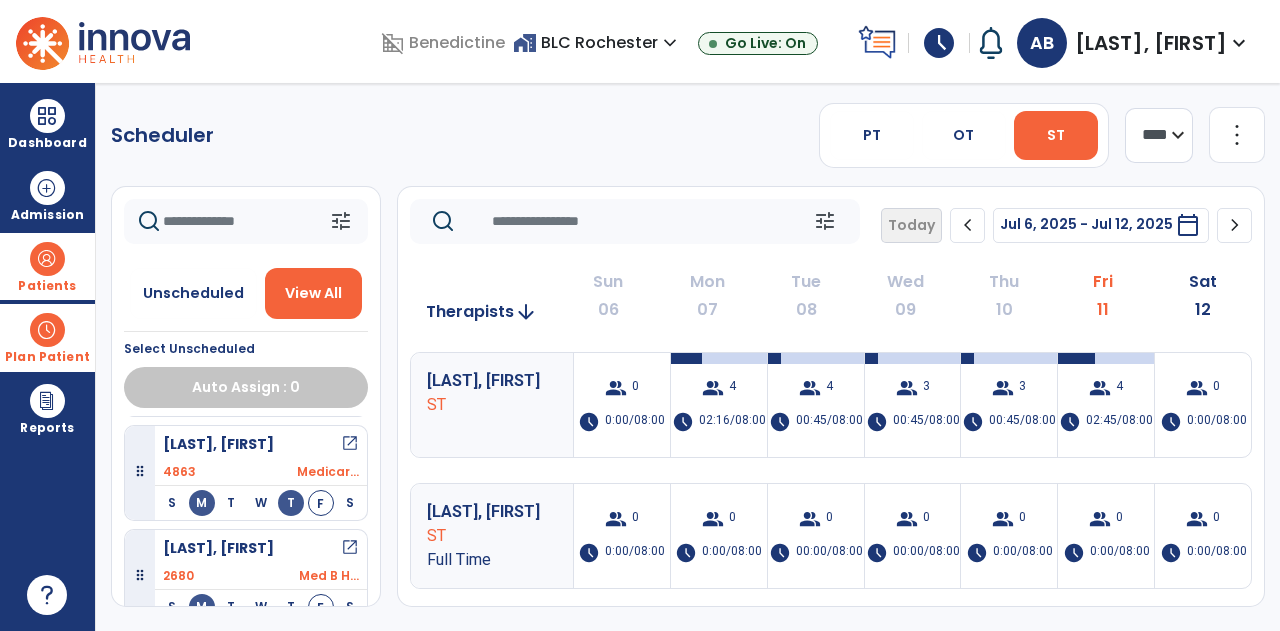 scroll, scrollTop: 521, scrollLeft: 0, axis: vertical 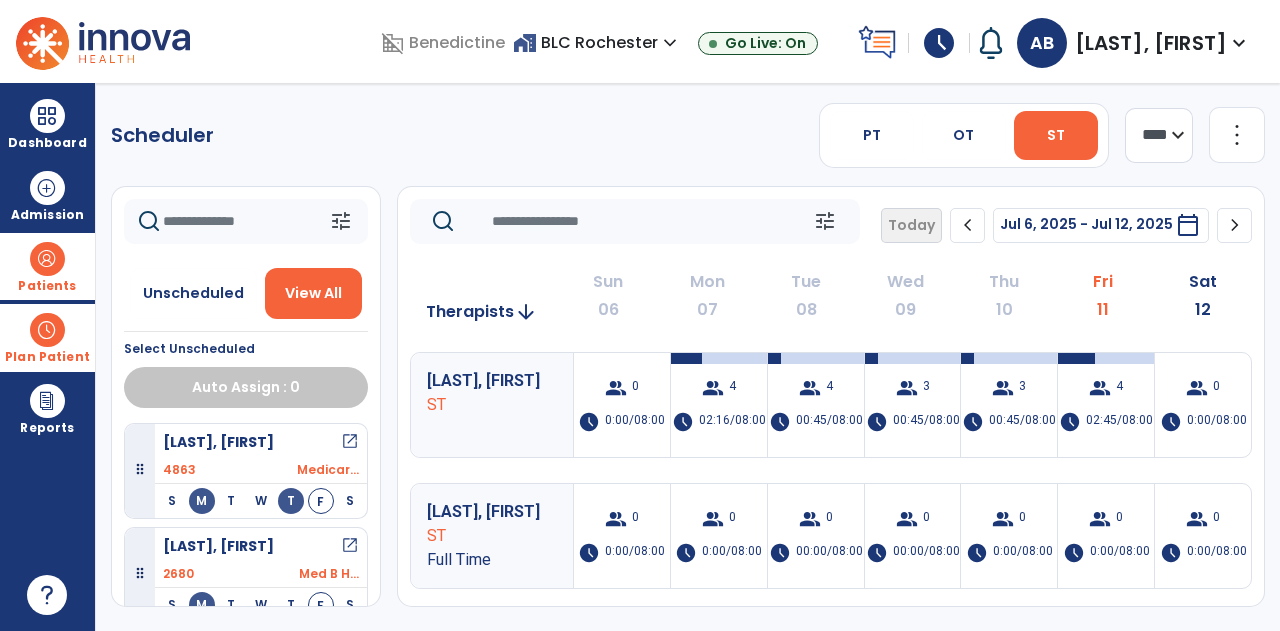 click on "chevron_right" 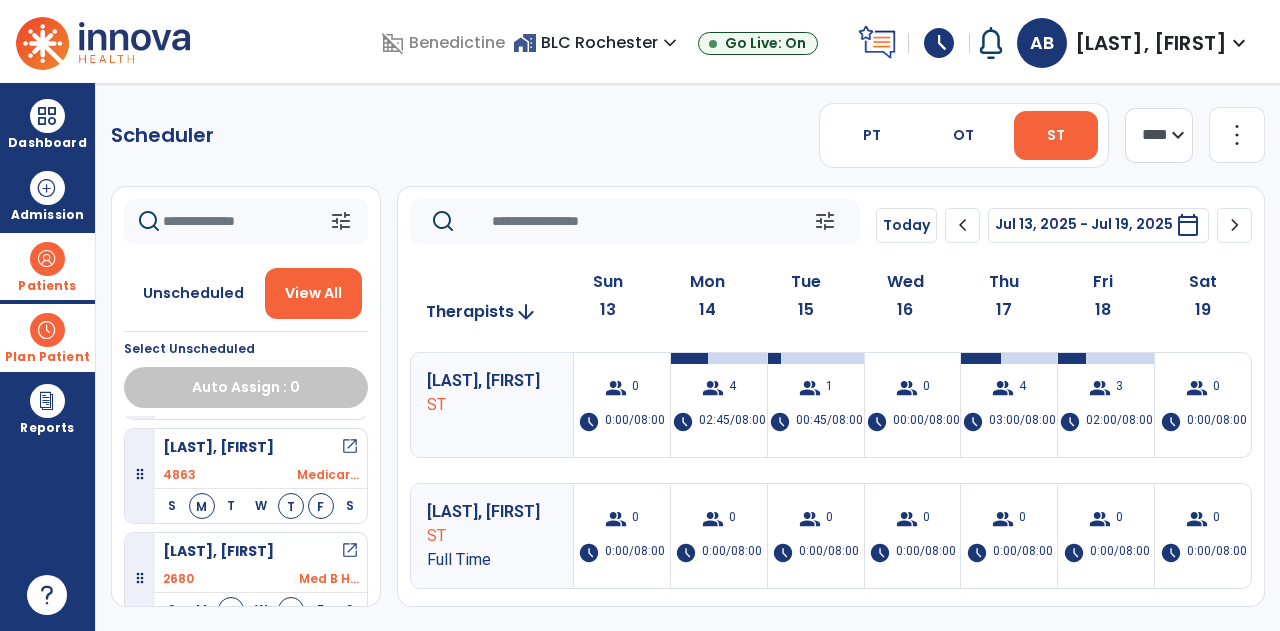 scroll, scrollTop: 315, scrollLeft: 0, axis: vertical 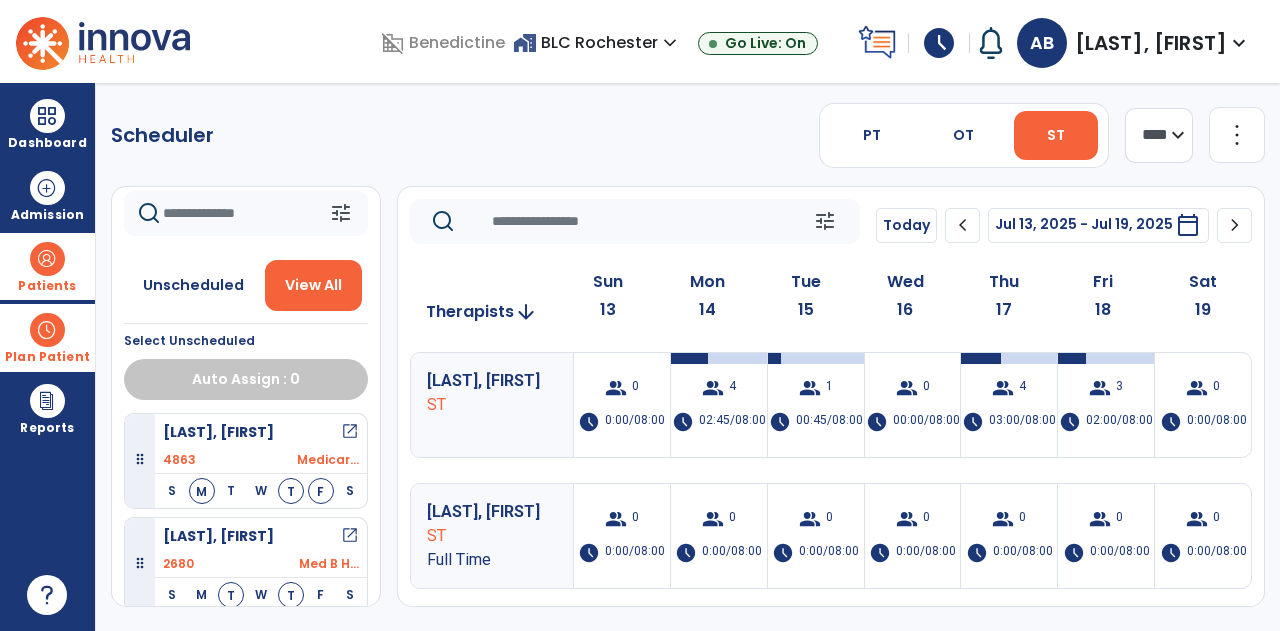 click at bounding box center [47, 259] 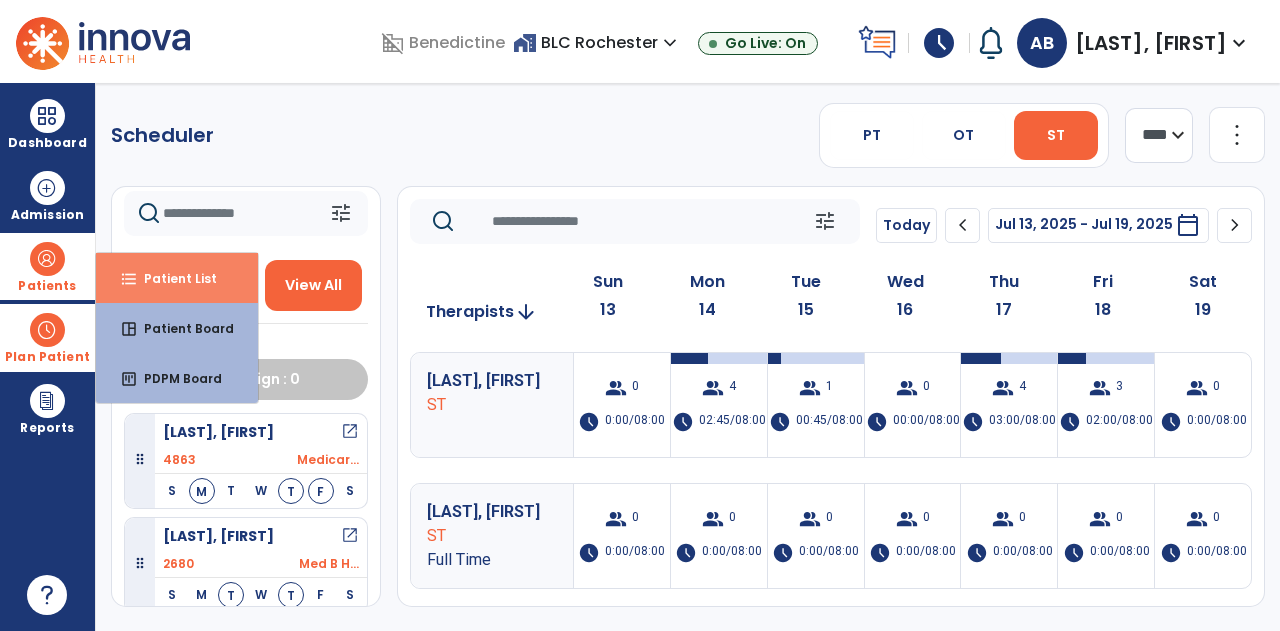 click on "Patient List" at bounding box center (172, 278) 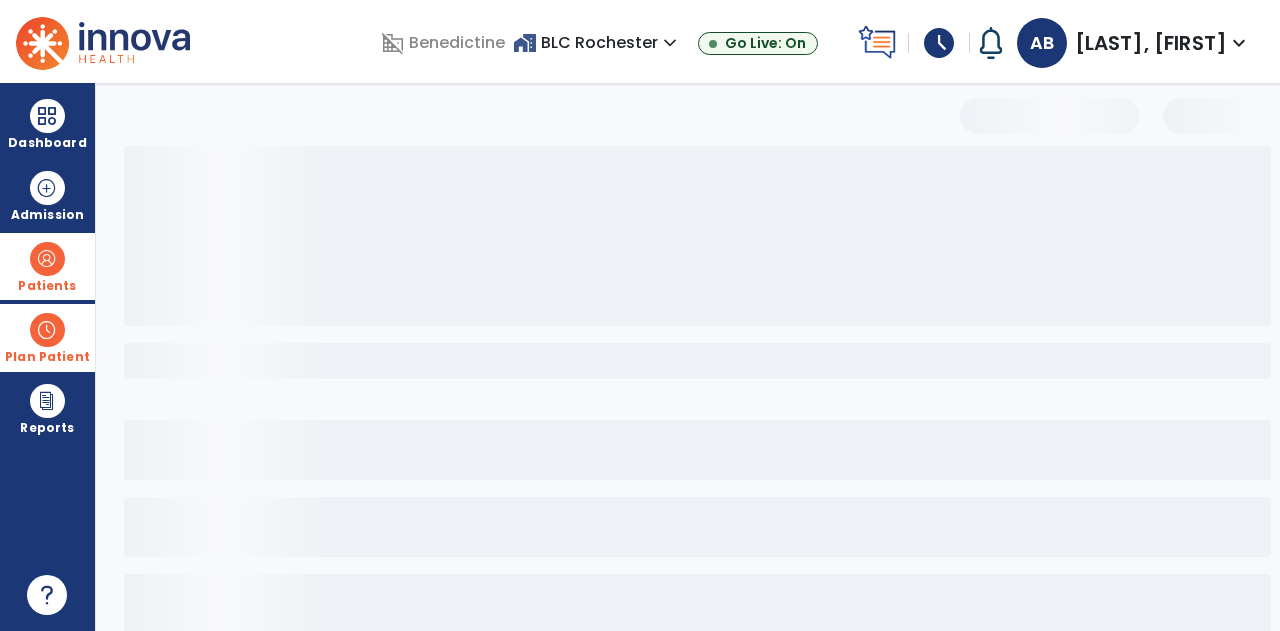 select on "***" 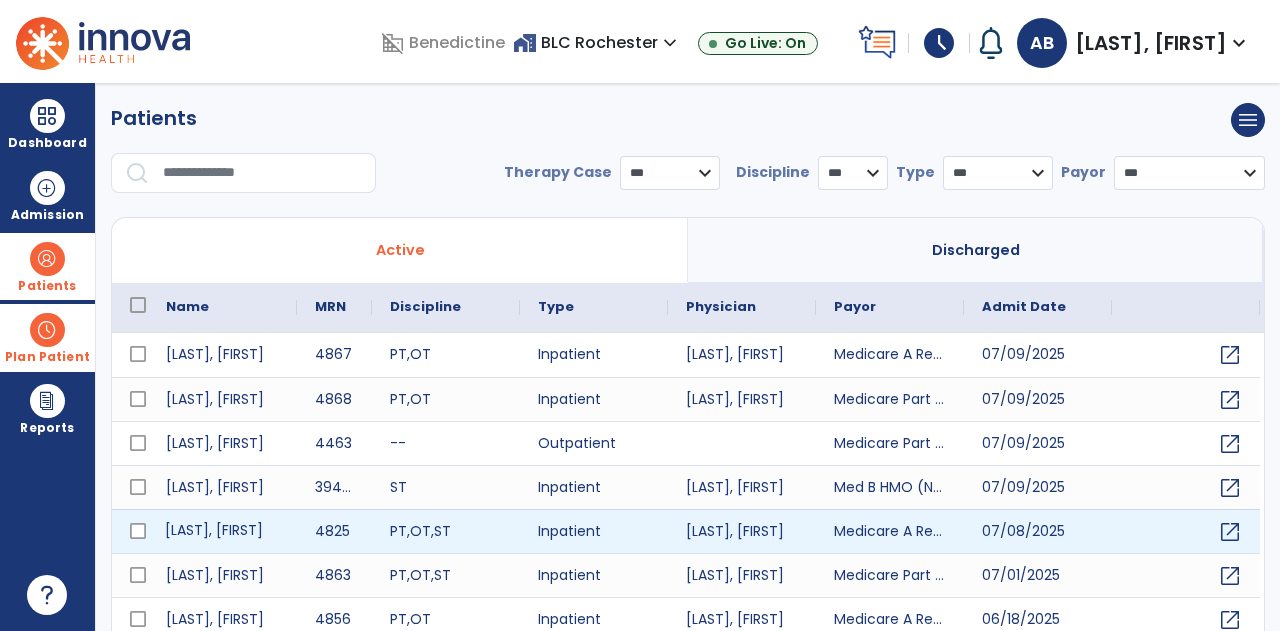 click on "[LAST], [FIRST]" at bounding box center (222, 531) 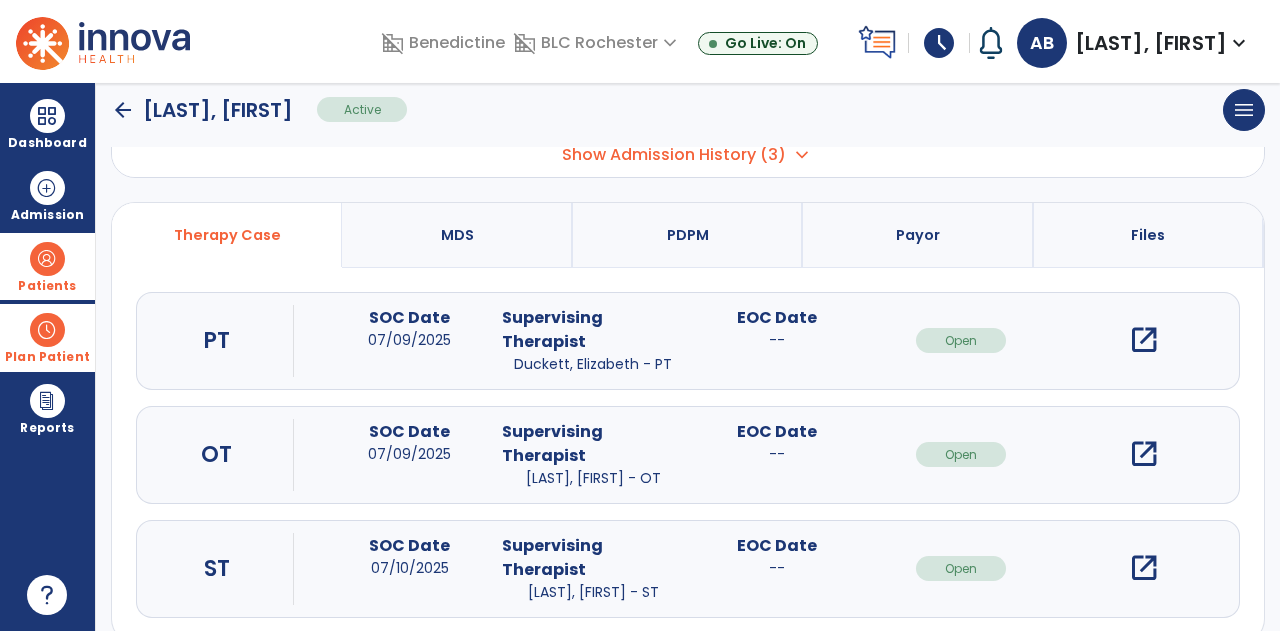 scroll, scrollTop: 170, scrollLeft: 0, axis: vertical 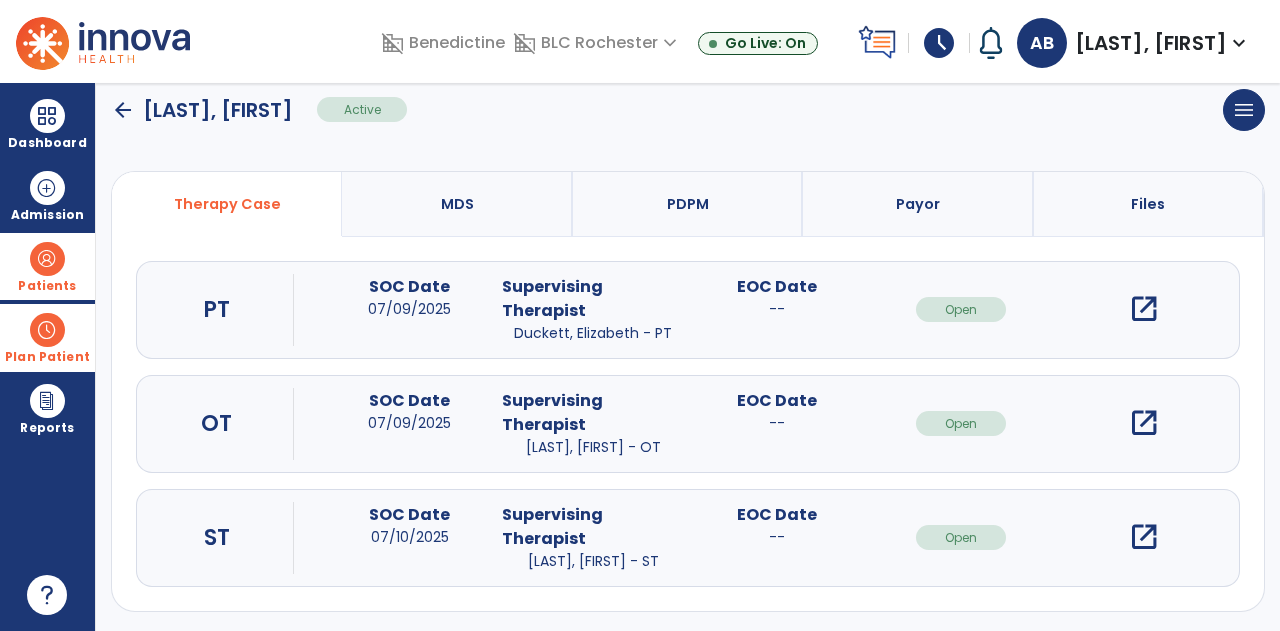 click on "open_in_new" at bounding box center (1144, 537) 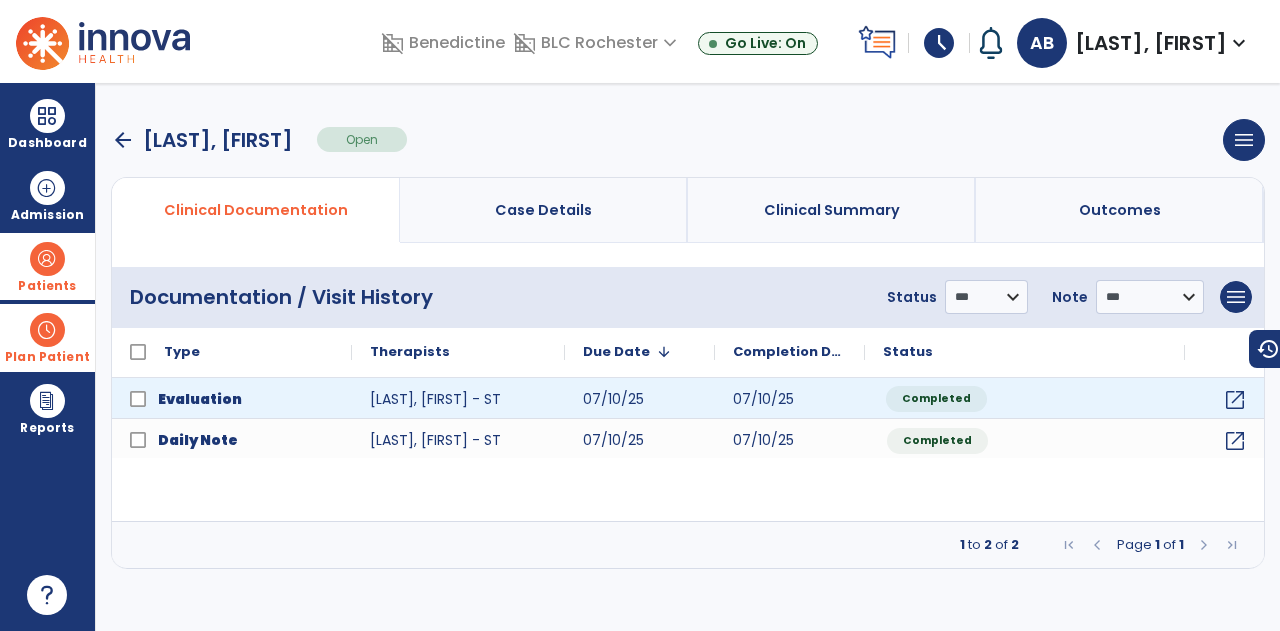 click on "Completed" 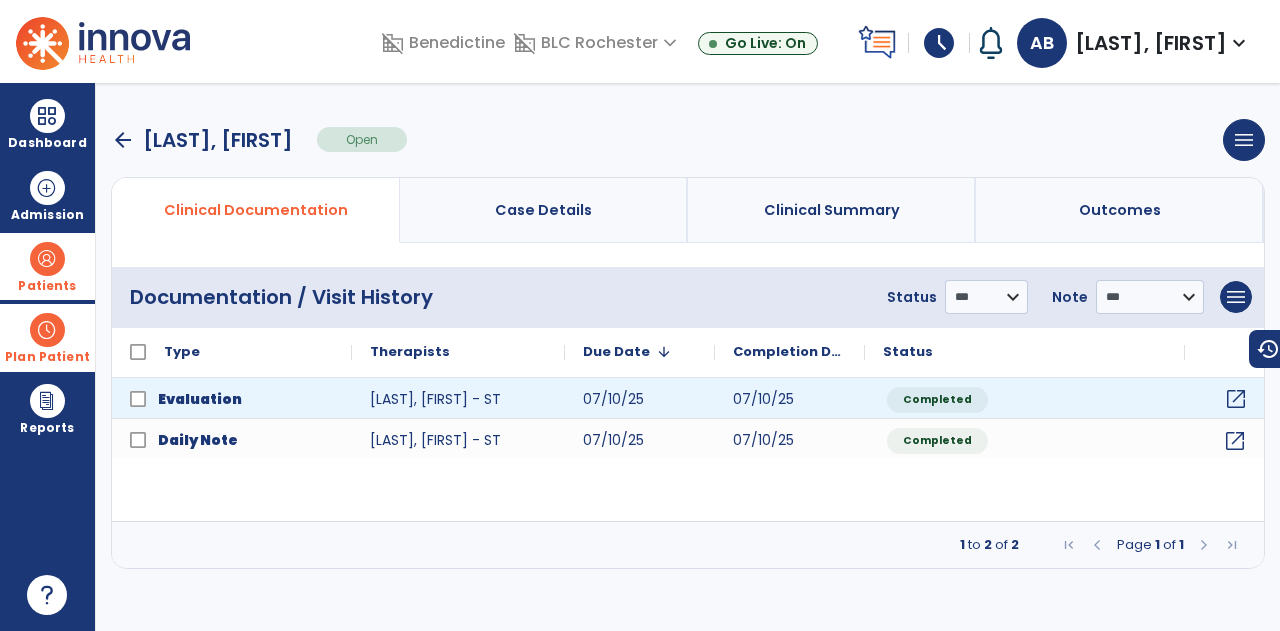 click on "open_in_new" 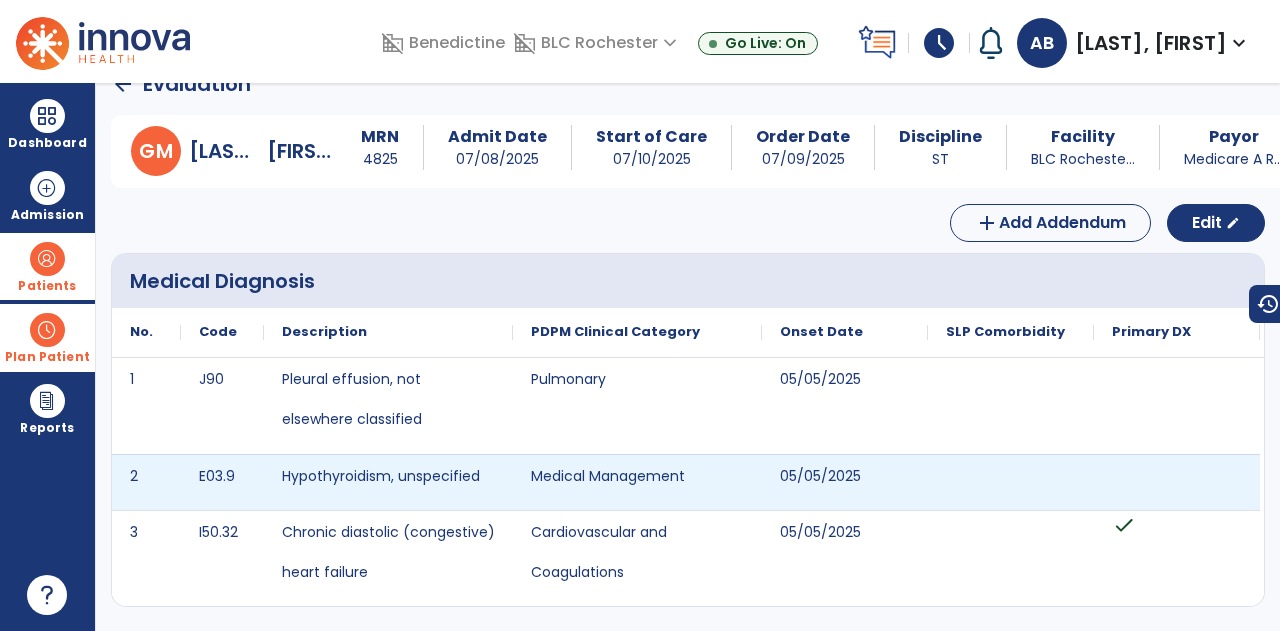 scroll, scrollTop: 0, scrollLeft: 0, axis: both 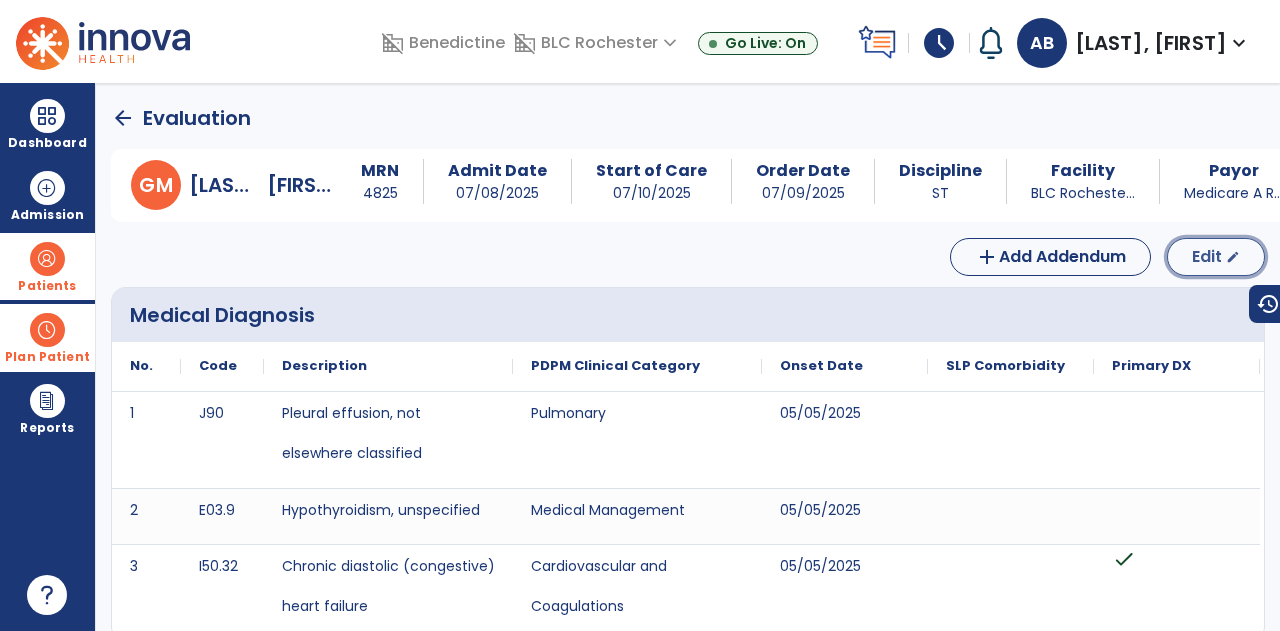 click on "Edit  edit" 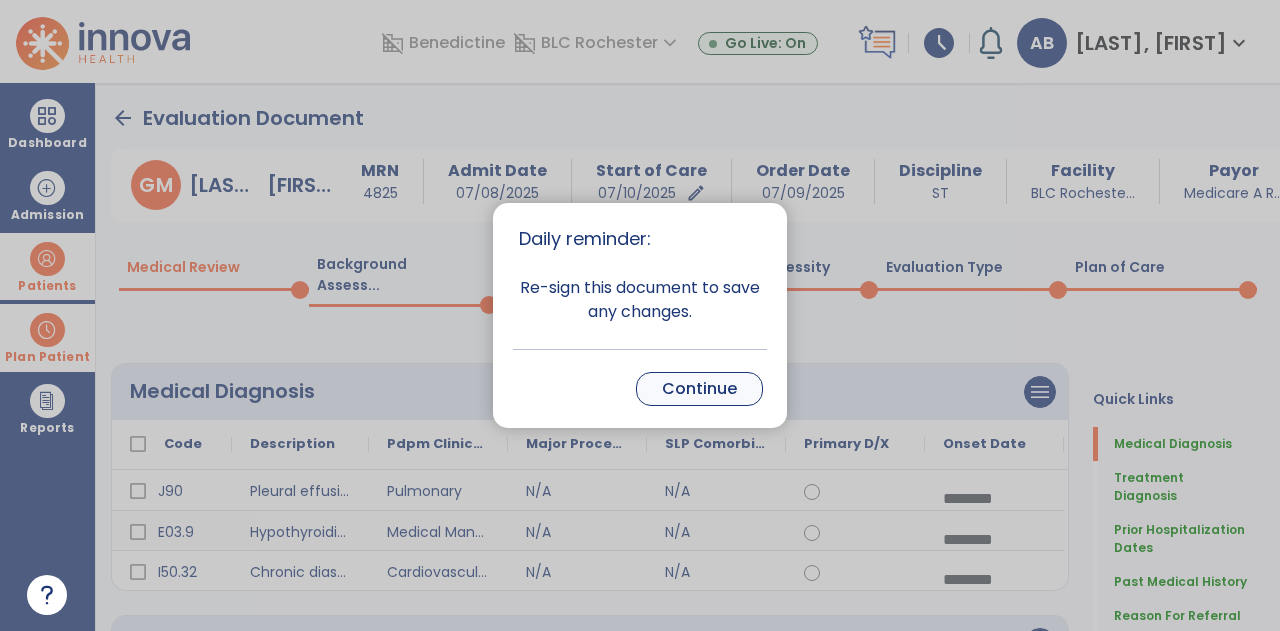 click on "Continue" at bounding box center [699, 389] 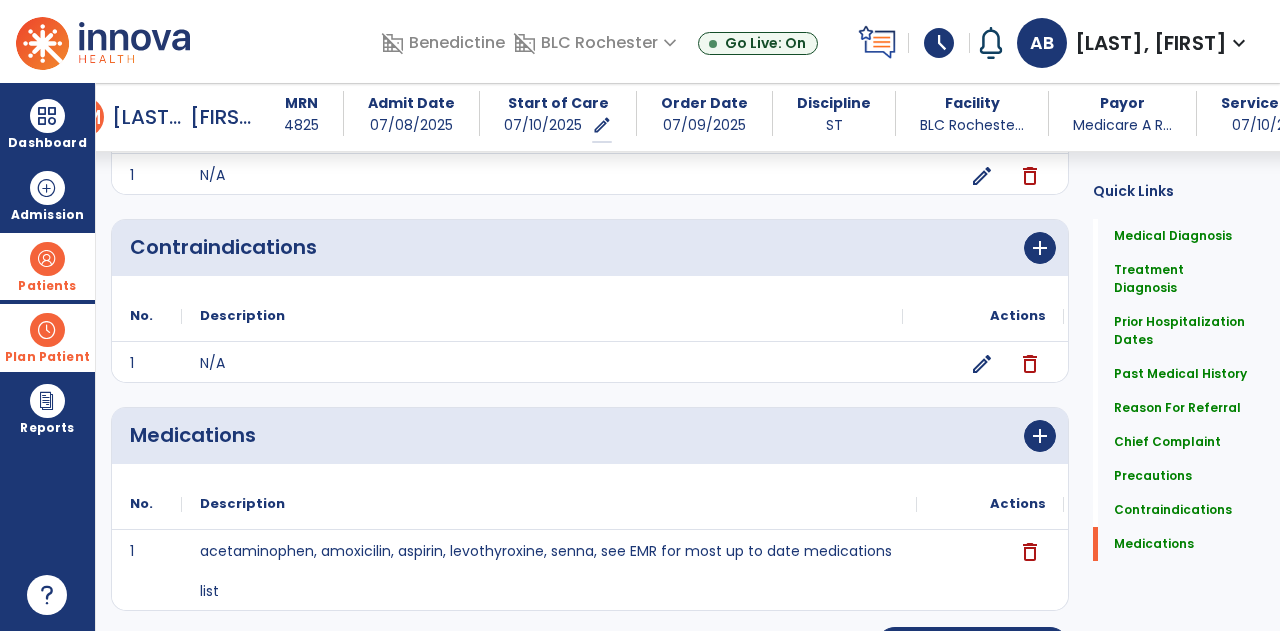 scroll, scrollTop: 1838, scrollLeft: 0, axis: vertical 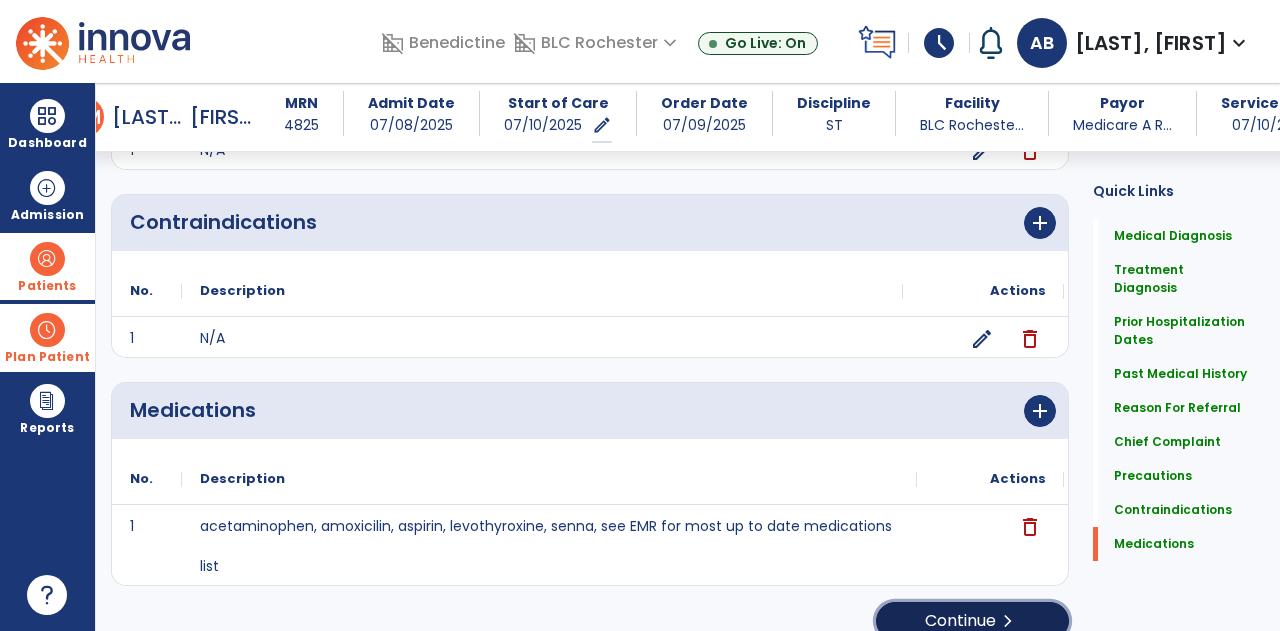 click on "Continue  chevron_right" 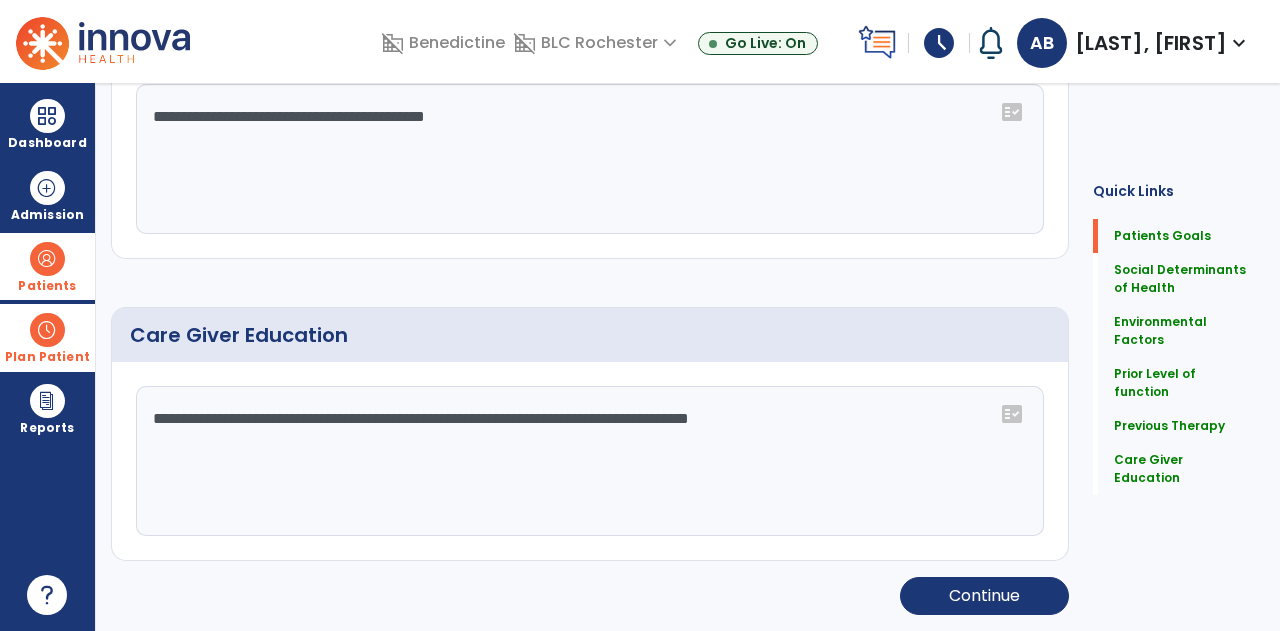 scroll, scrollTop: 0, scrollLeft: 0, axis: both 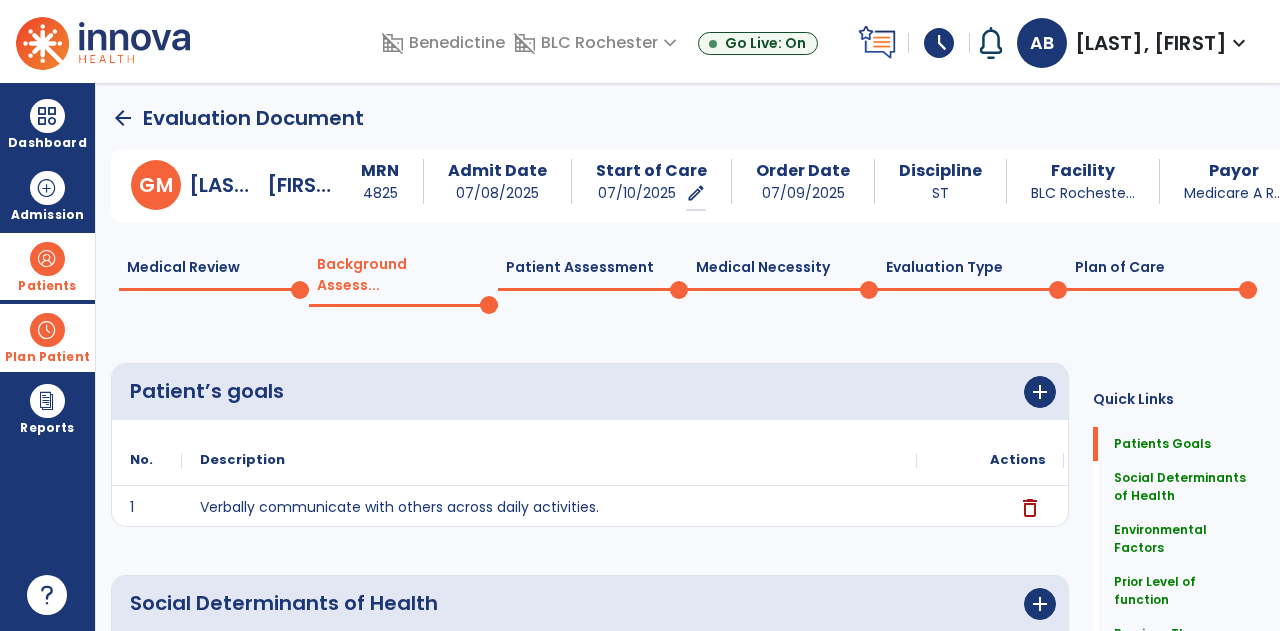 click on "Evaluation Type  0" 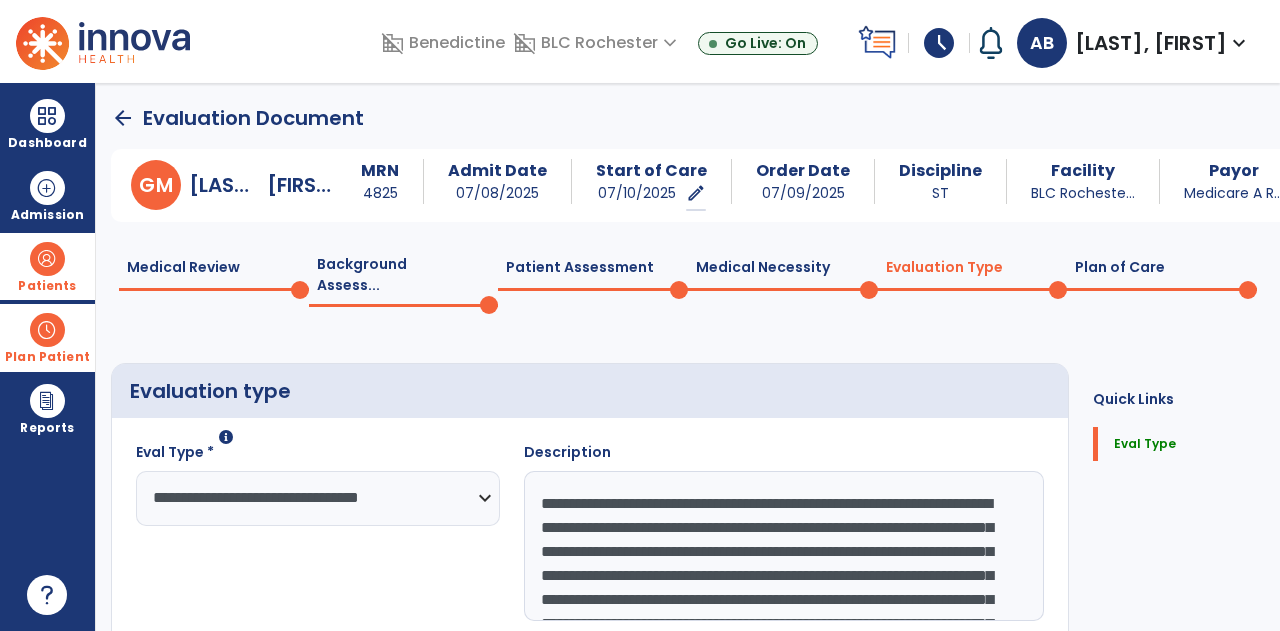 click on "**********" 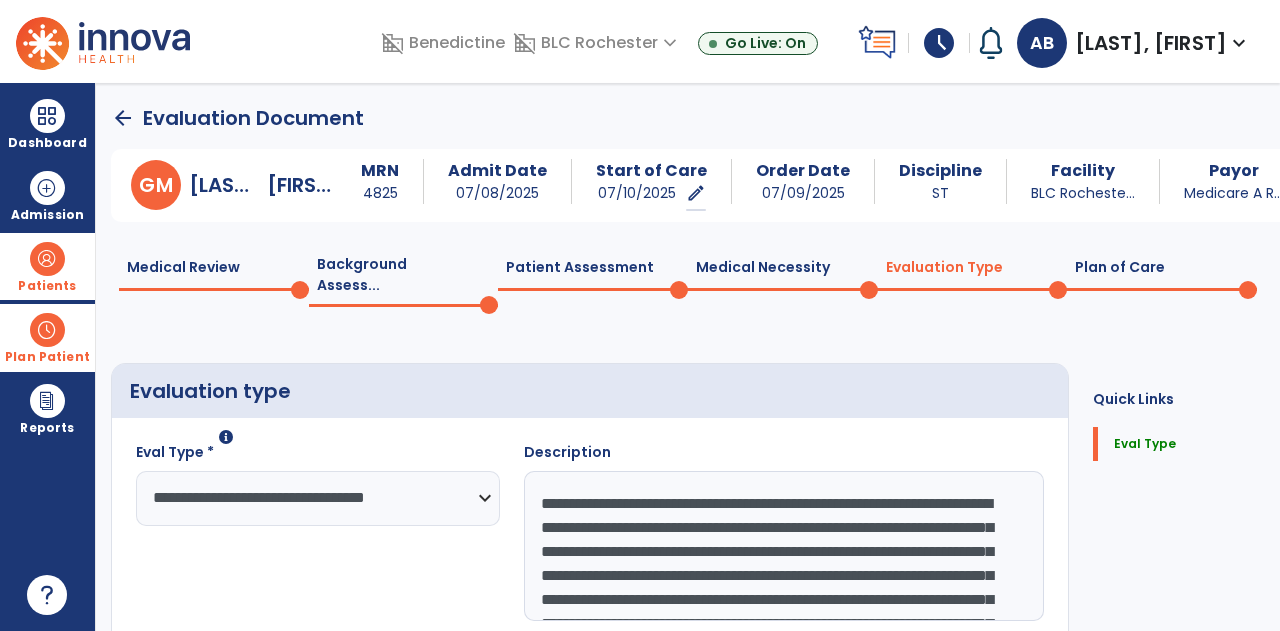 click on "**********" 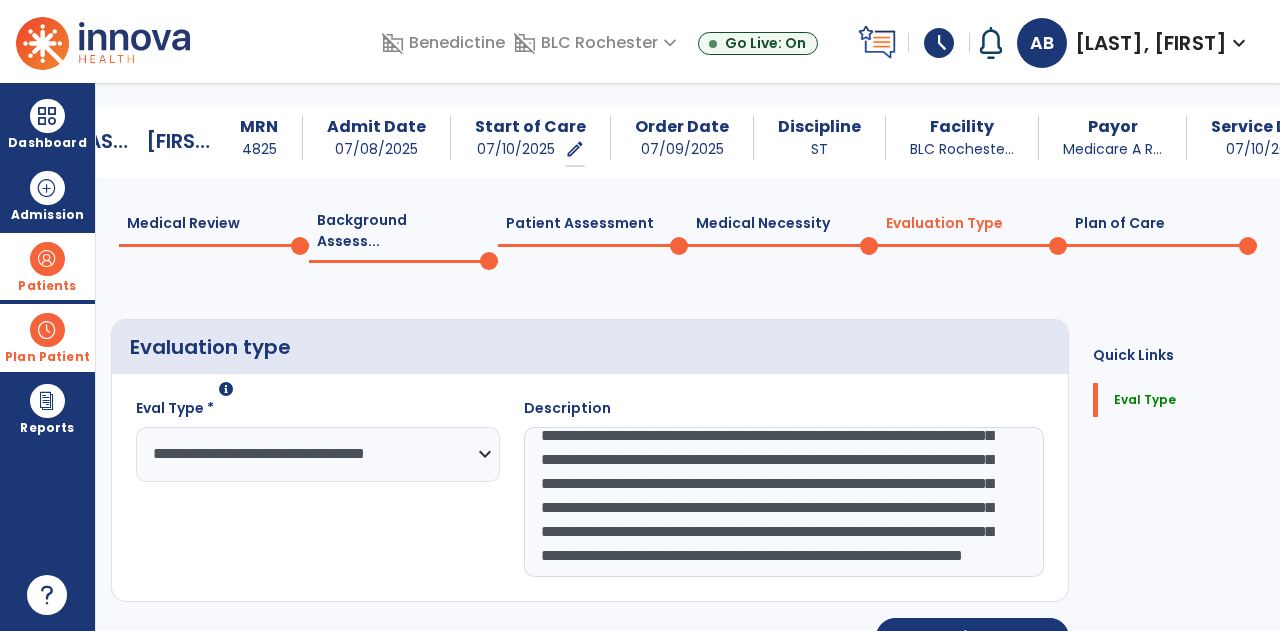 scroll, scrollTop: 48, scrollLeft: 0, axis: vertical 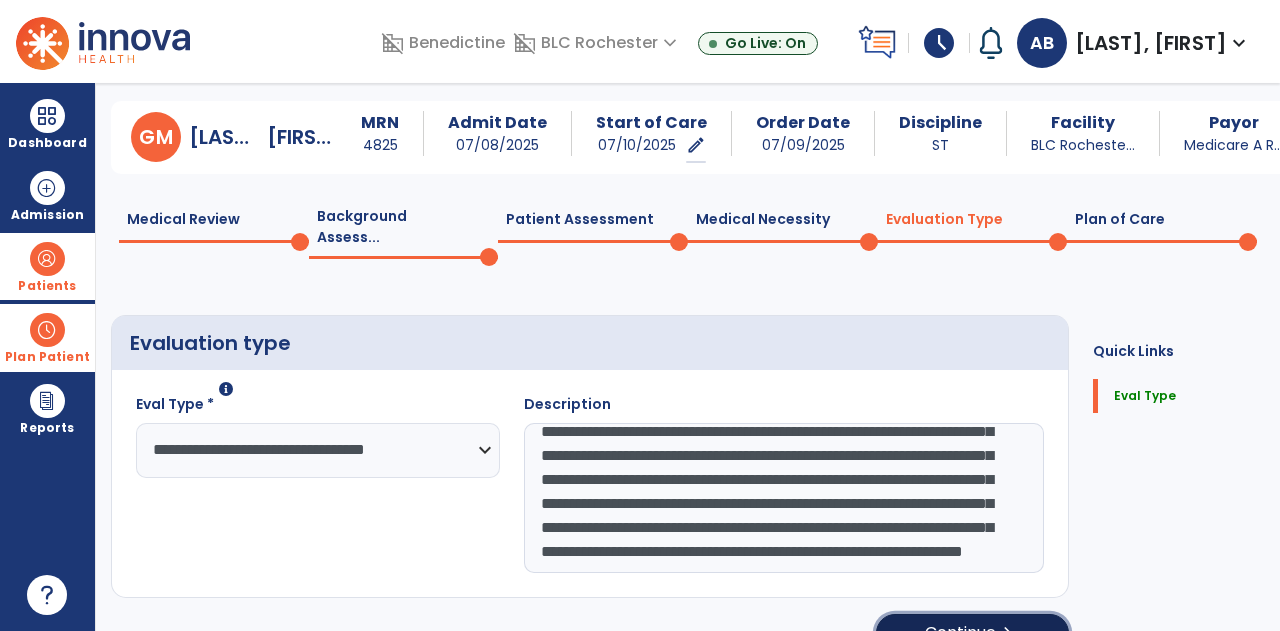 click on "Continue  chevron_right" 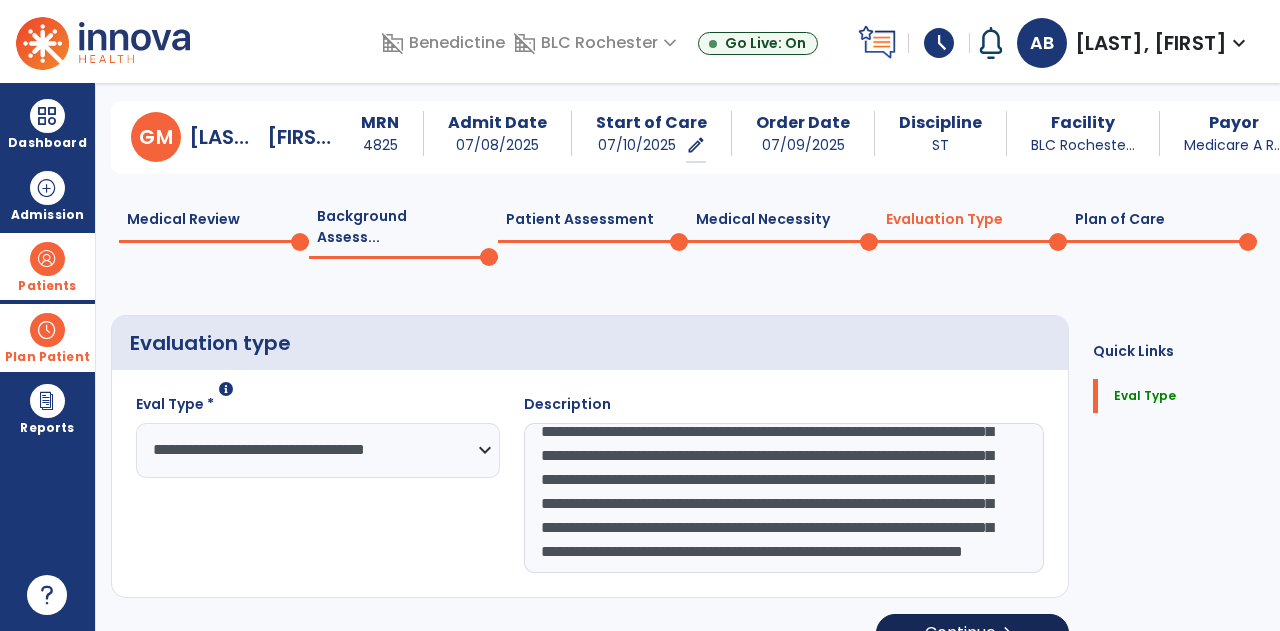 select on "**" 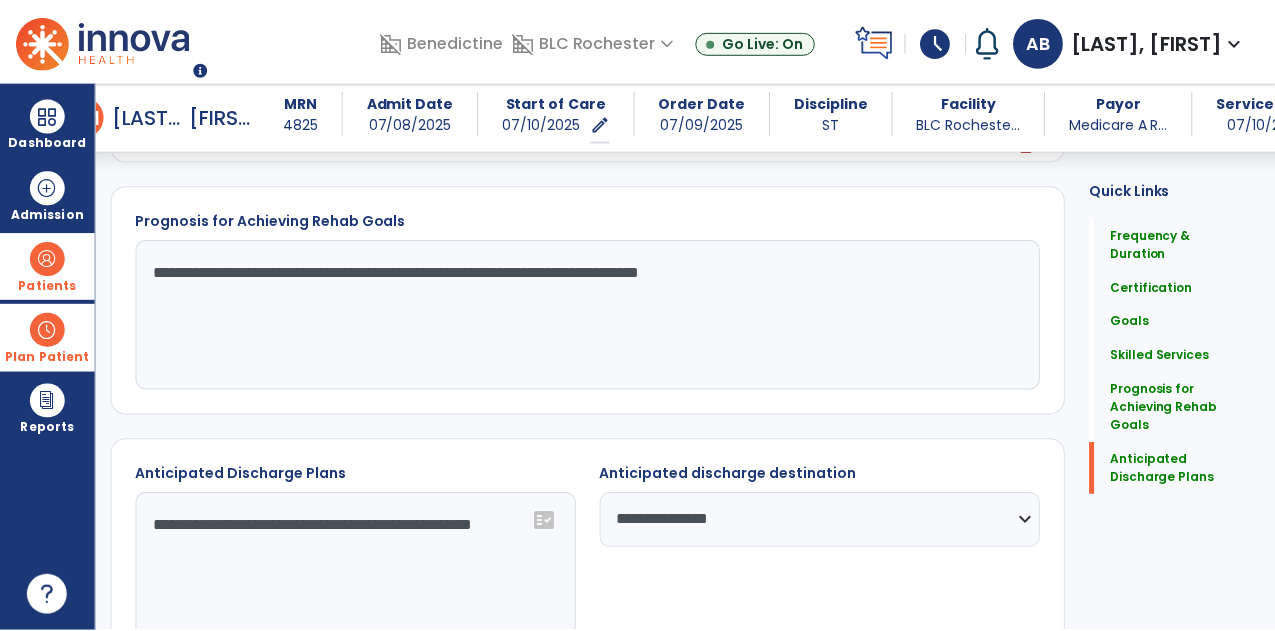 scroll, scrollTop: 1302, scrollLeft: 0, axis: vertical 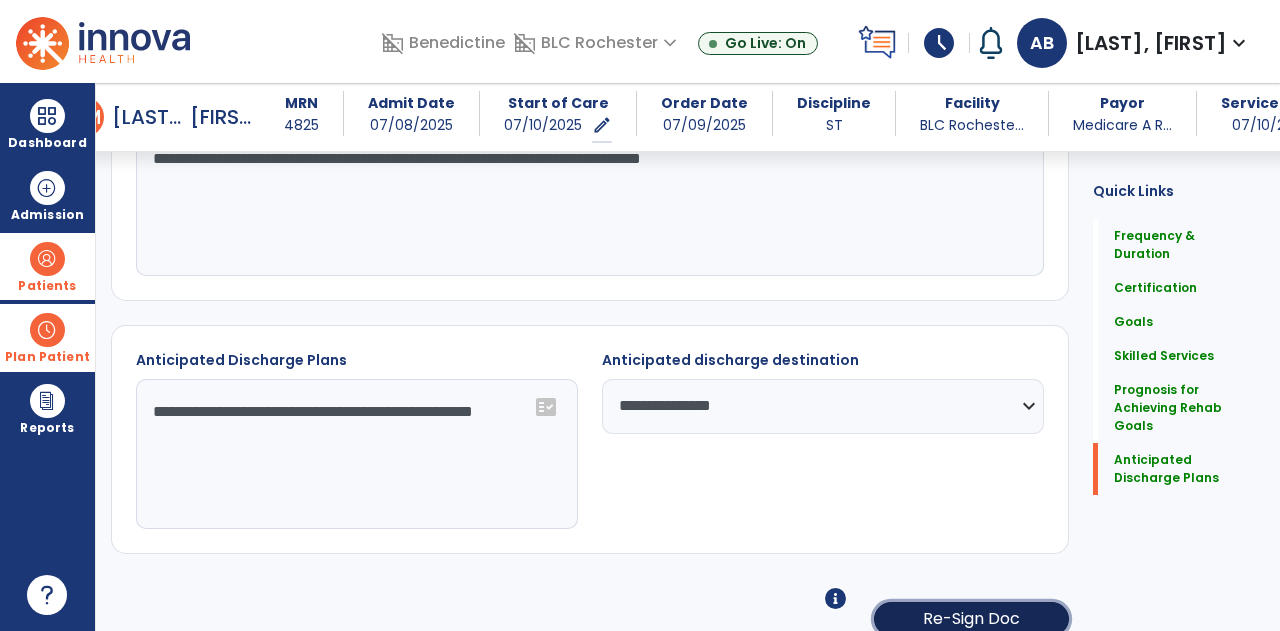 click on "Re-Sign Doc" 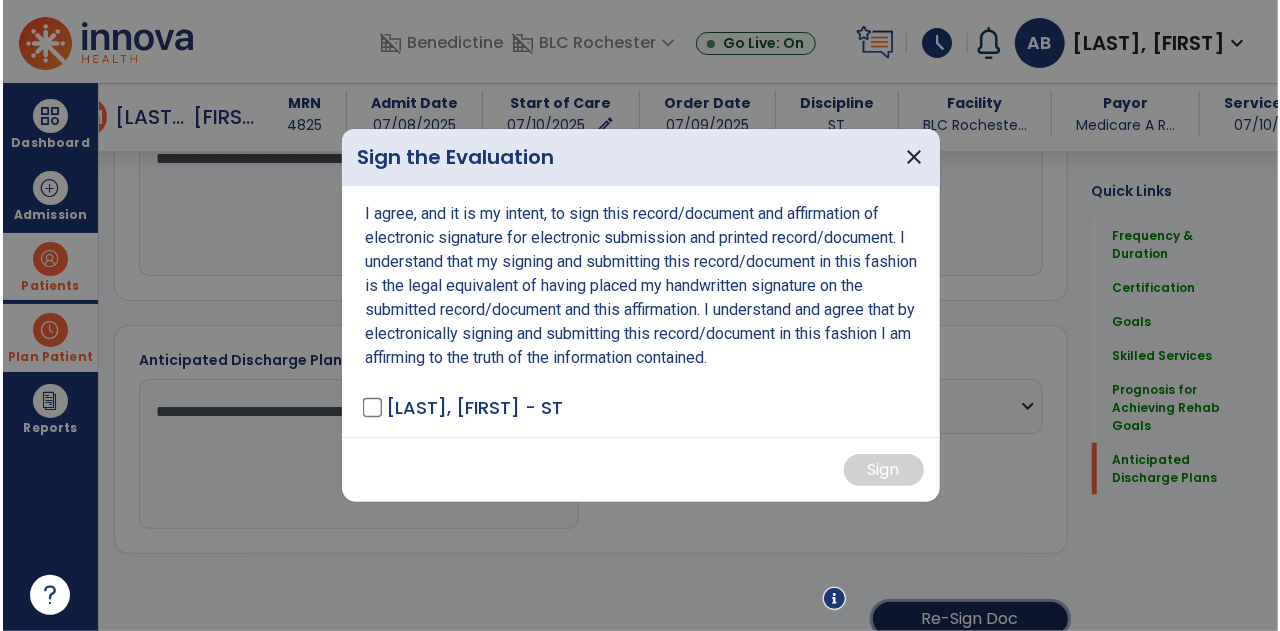scroll, scrollTop: 1302, scrollLeft: 0, axis: vertical 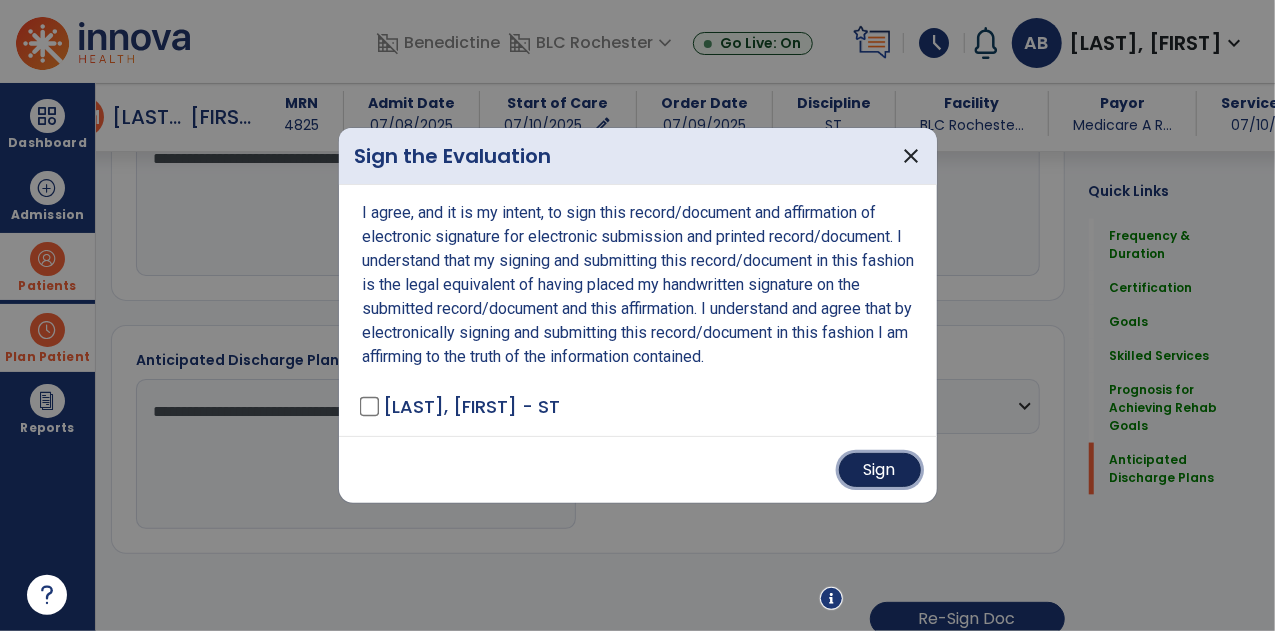 click on "Sign" at bounding box center [880, 470] 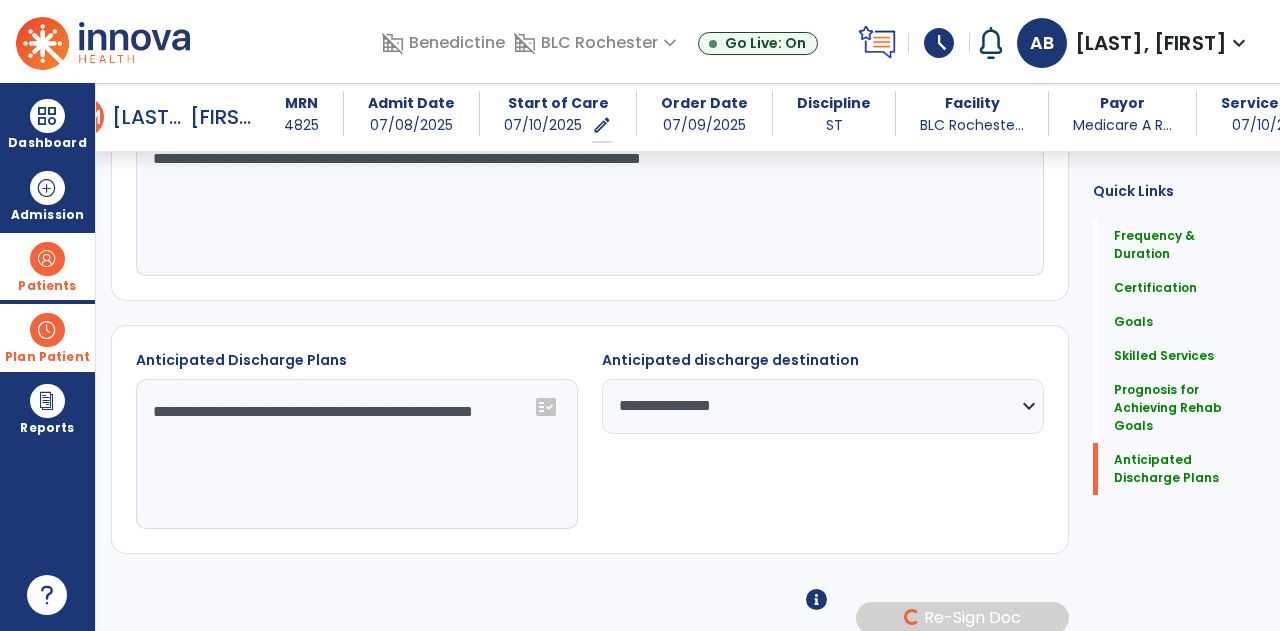 scroll, scrollTop: 1300, scrollLeft: 0, axis: vertical 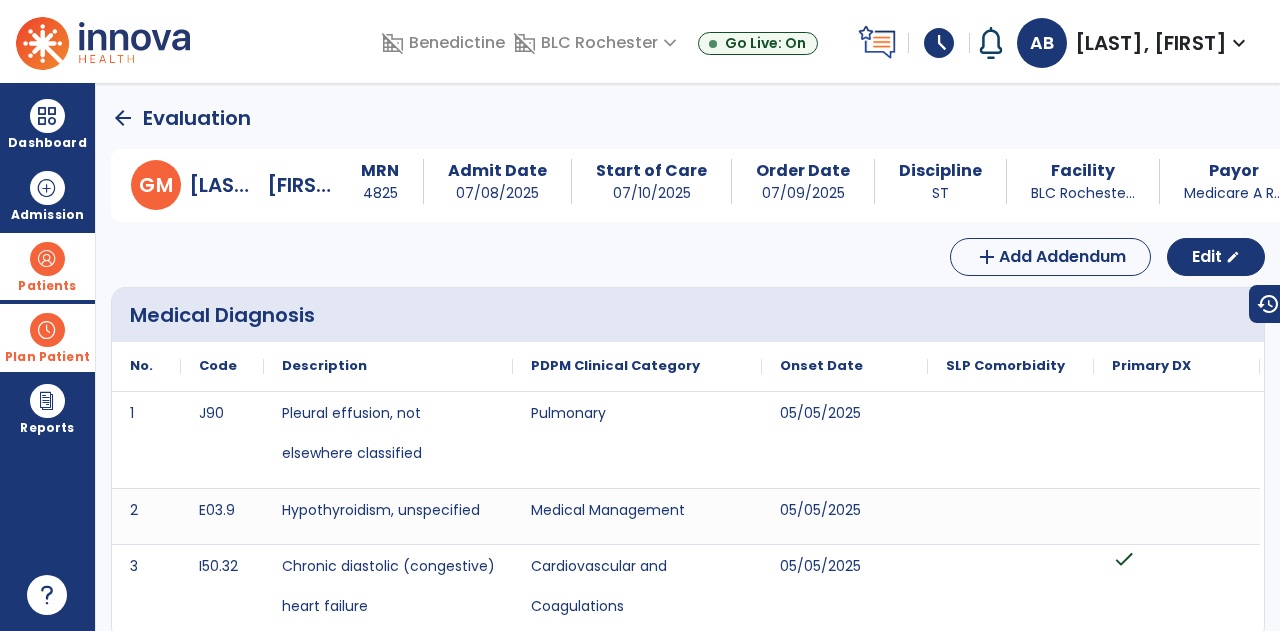 click on "arrow_back" 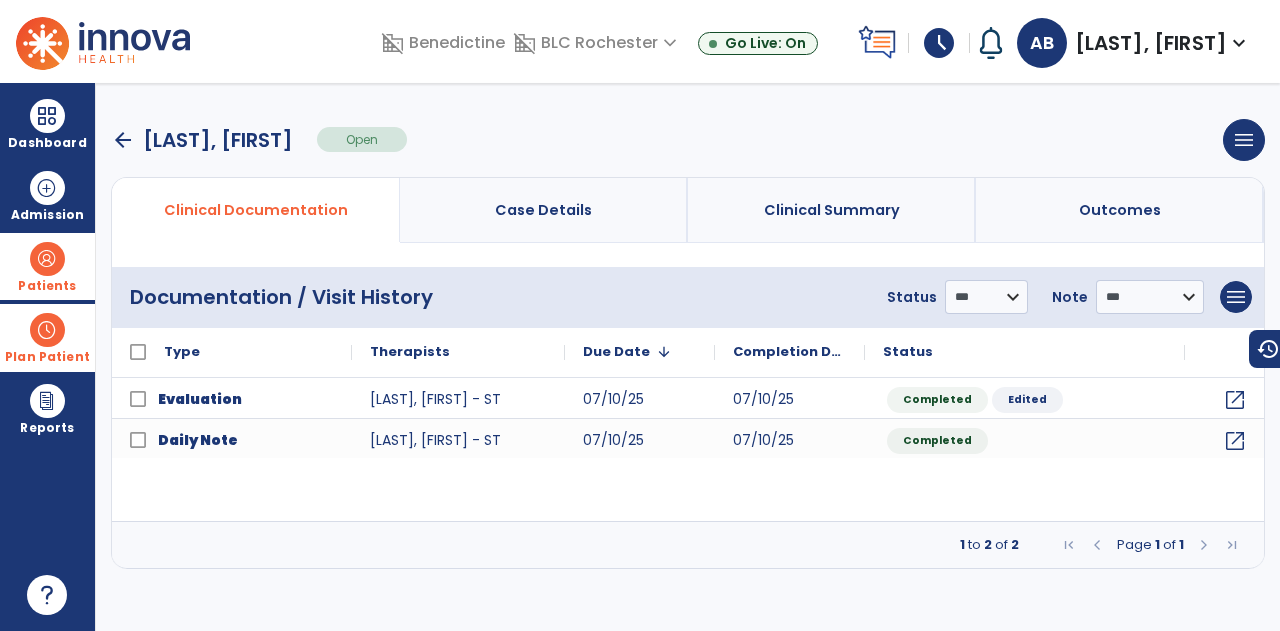 click on "Case Details" at bounding box center (544, 210) 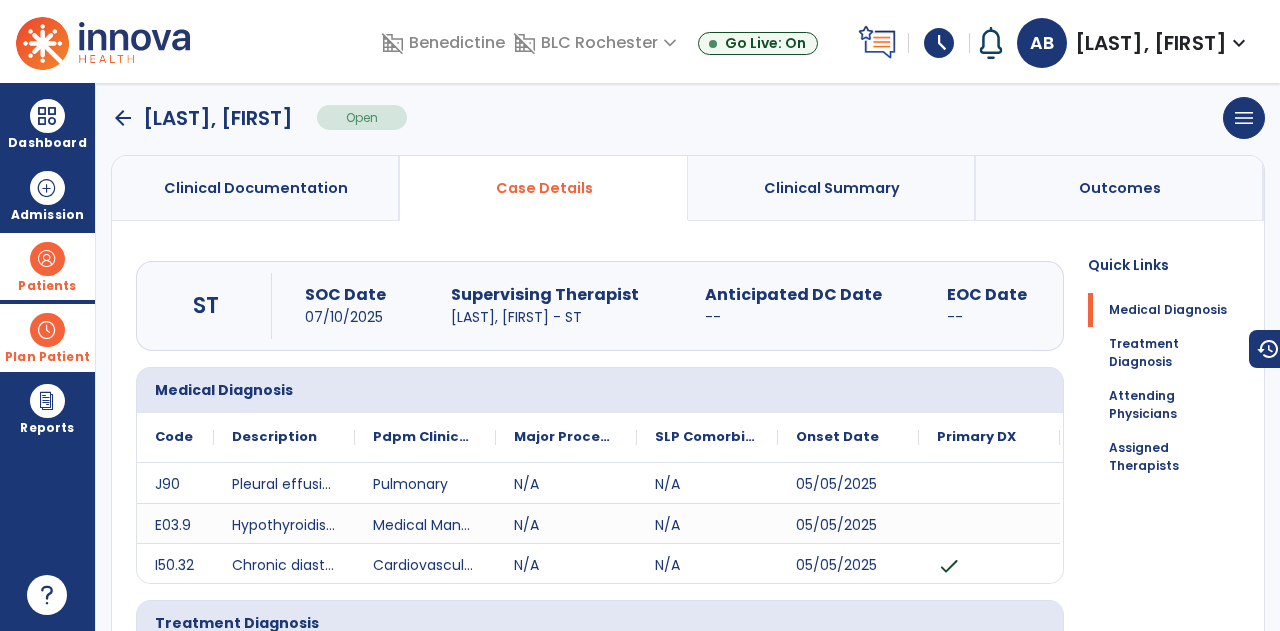scroll, scrollTop: 0, scrollLeft: 0, axis: both 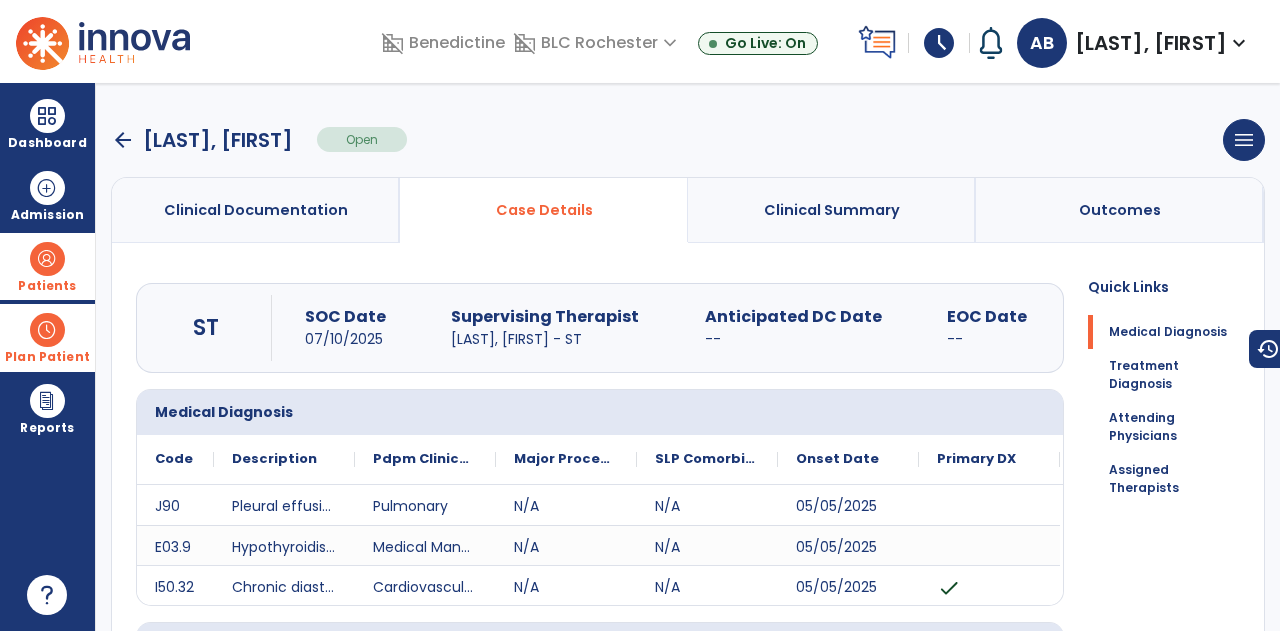 click on "Outcomes" at bounding box center [1120, 210] 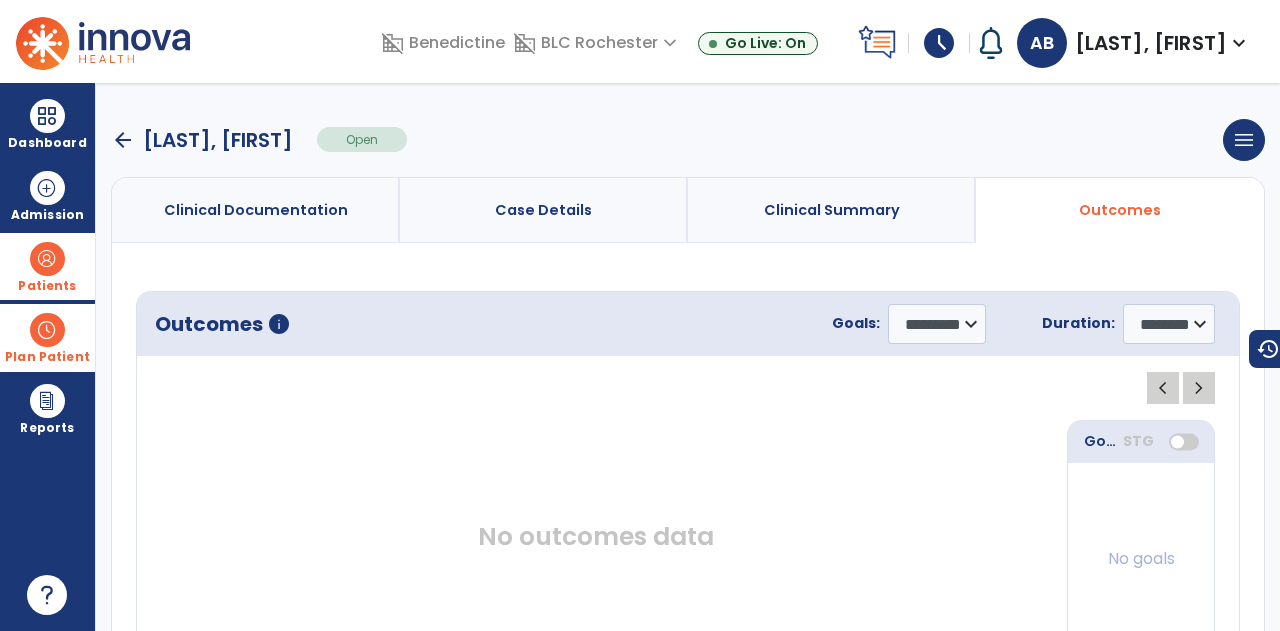 click on "Clinical Summary" at bounding box center [832, 210] 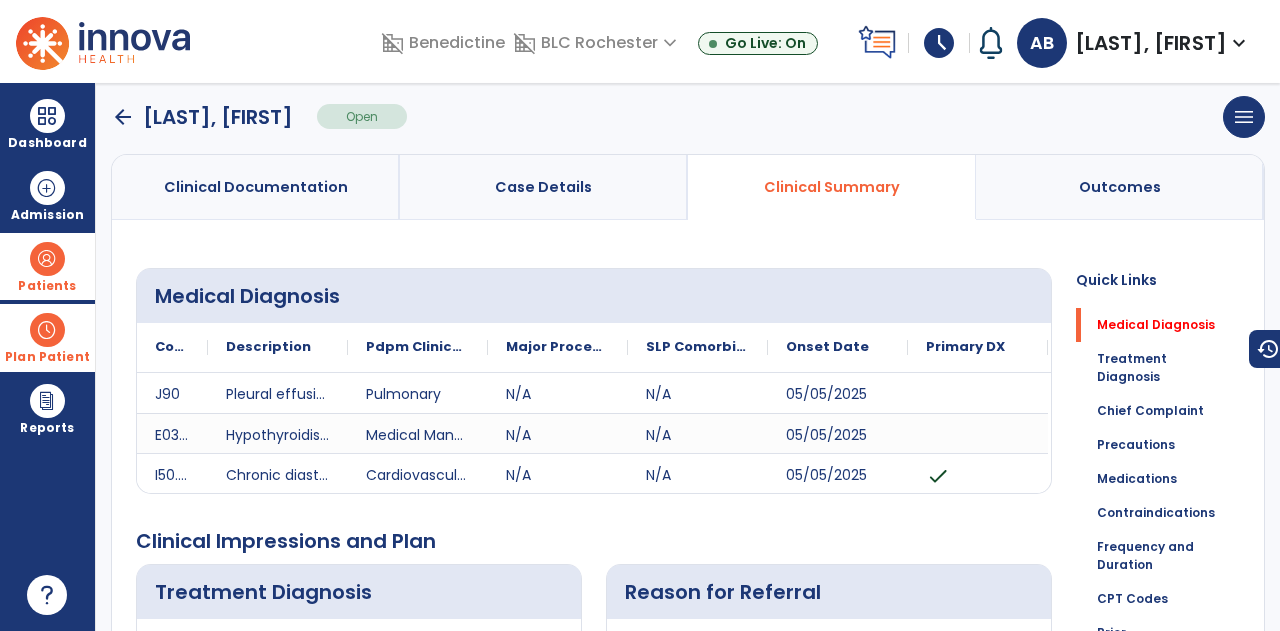 scroll, scrollTop: 0, scrollLeft: 0, axis: both 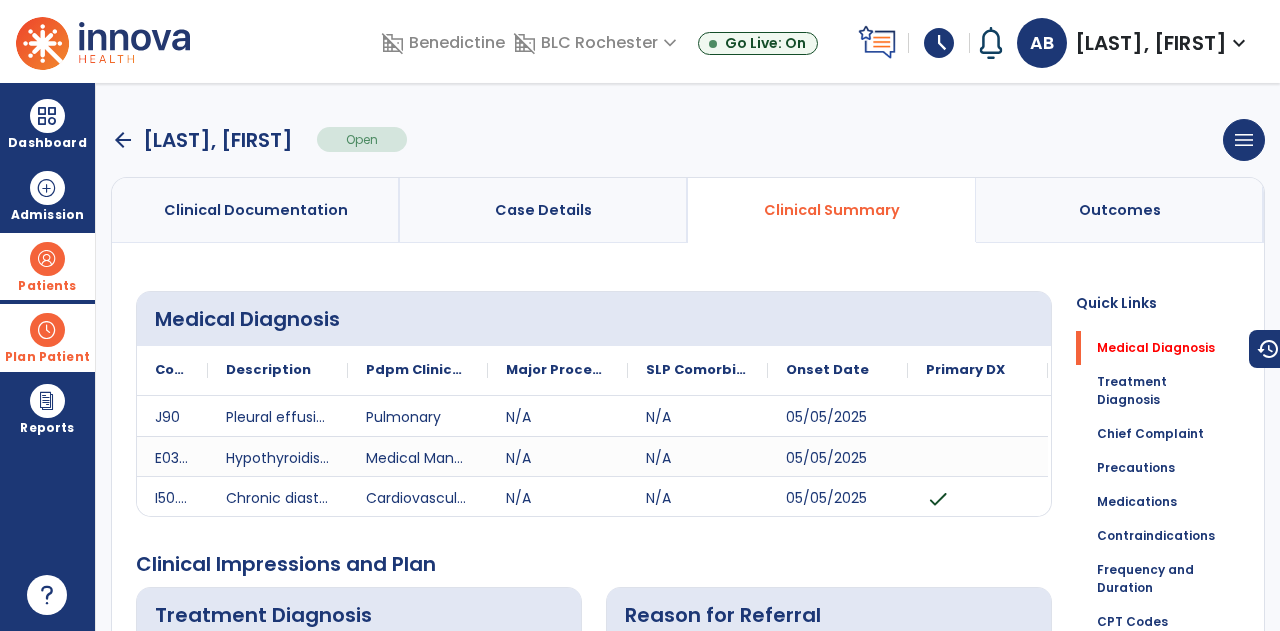 click on "arrow_back" at bounding box center (123, 140) 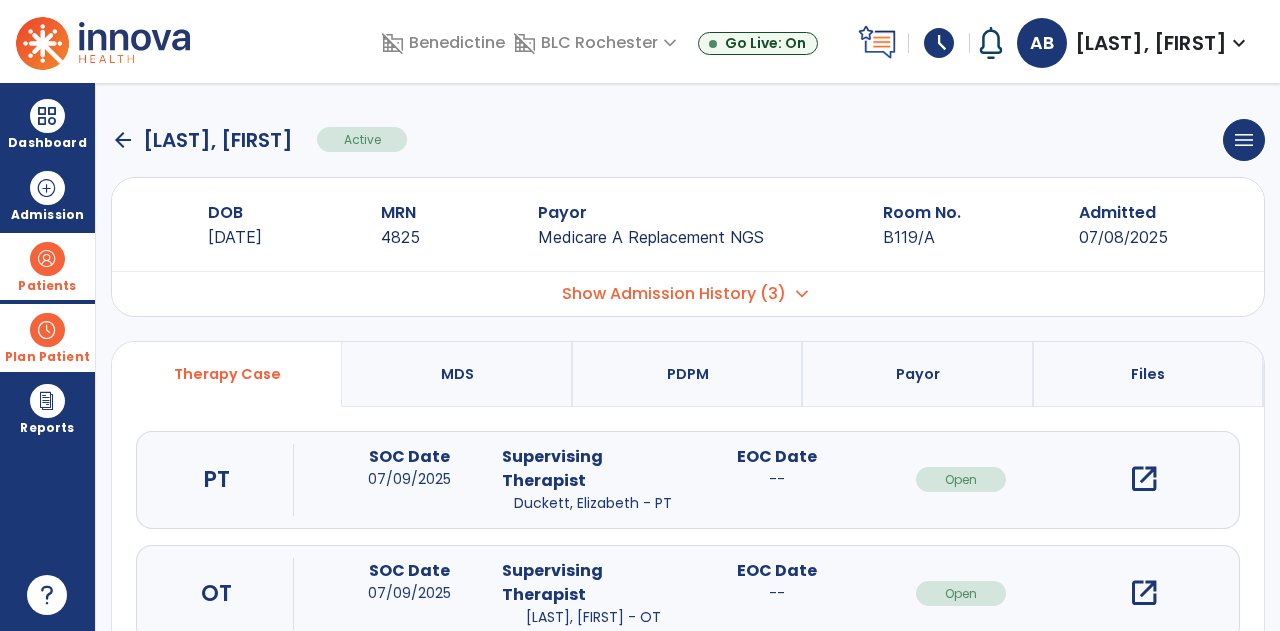 click on "MDS" at bounding box center [457, 374] 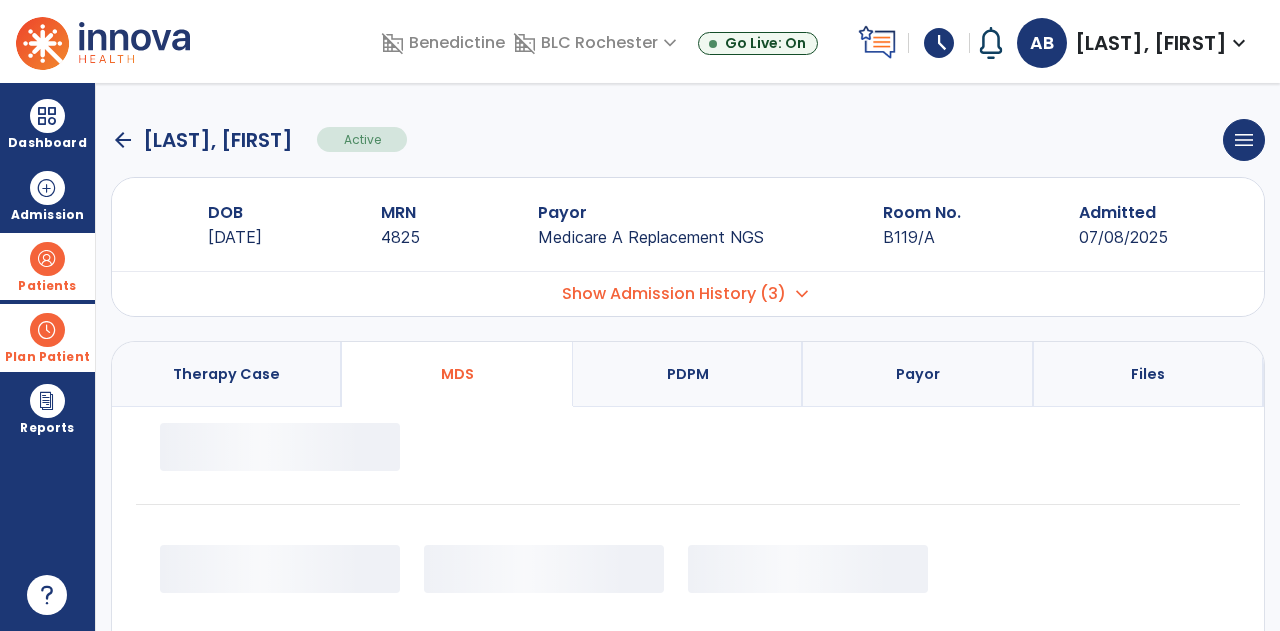 select on "*********" 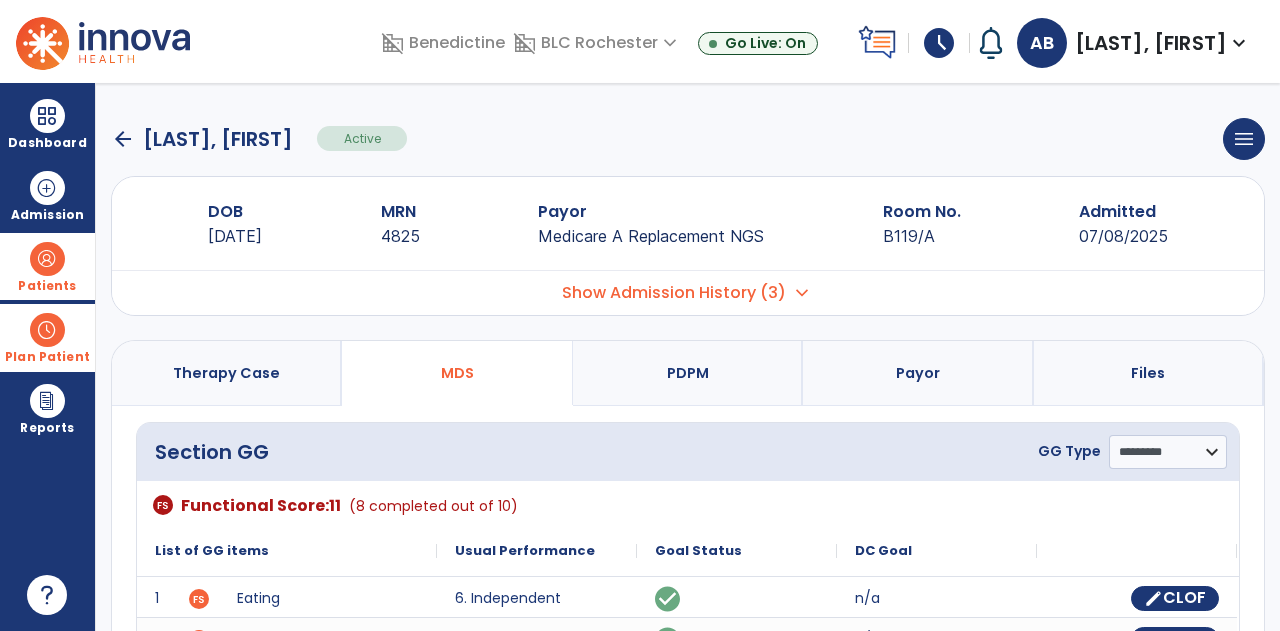 scroll, scrollTop: 0, scrollLeft: 0, axis: both 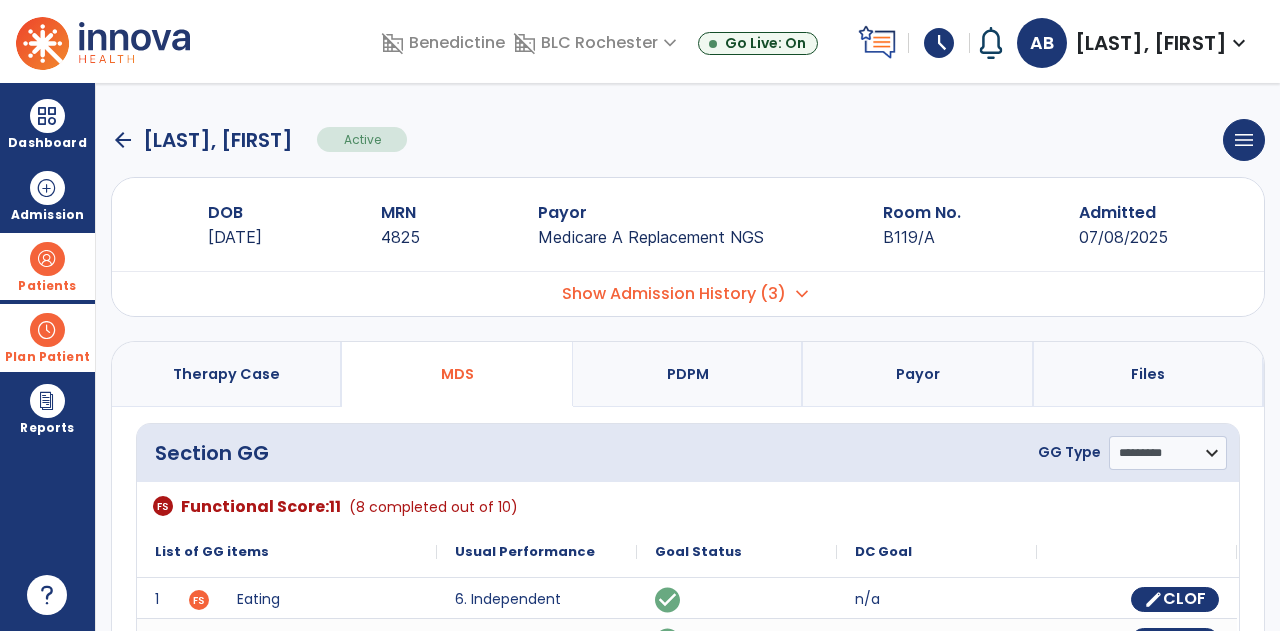 click on "PDPM" at bounding box center [688, 374] 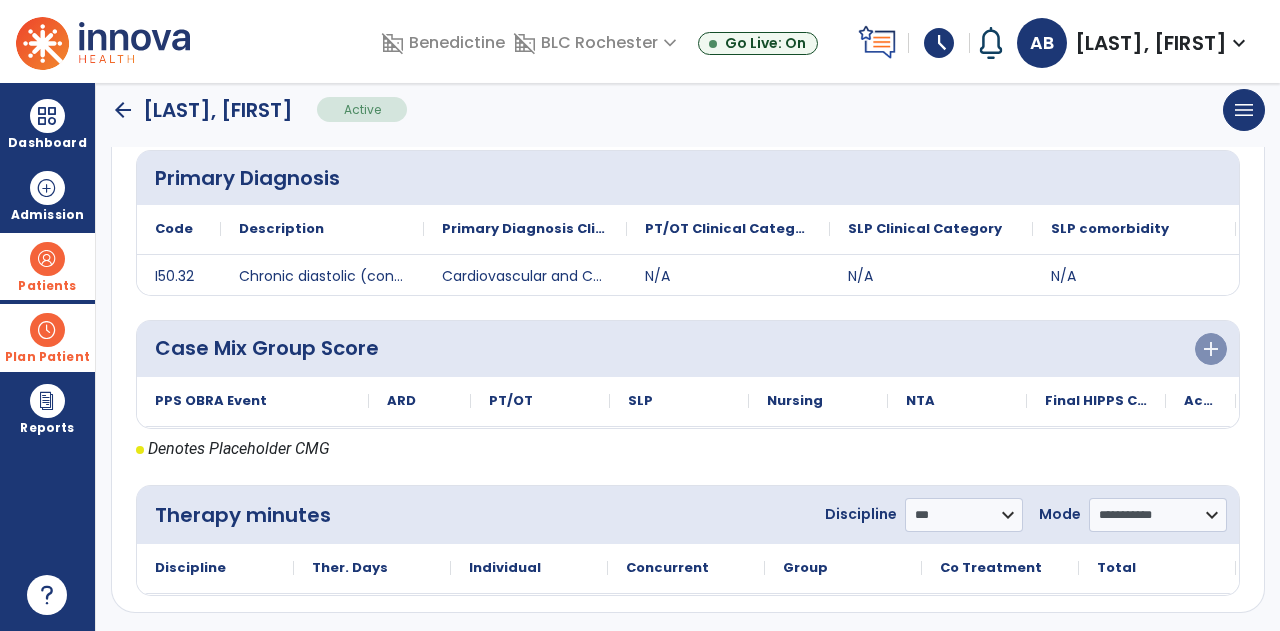 scroll, scrollTop: 0, scrollLeft: 0, axis: both 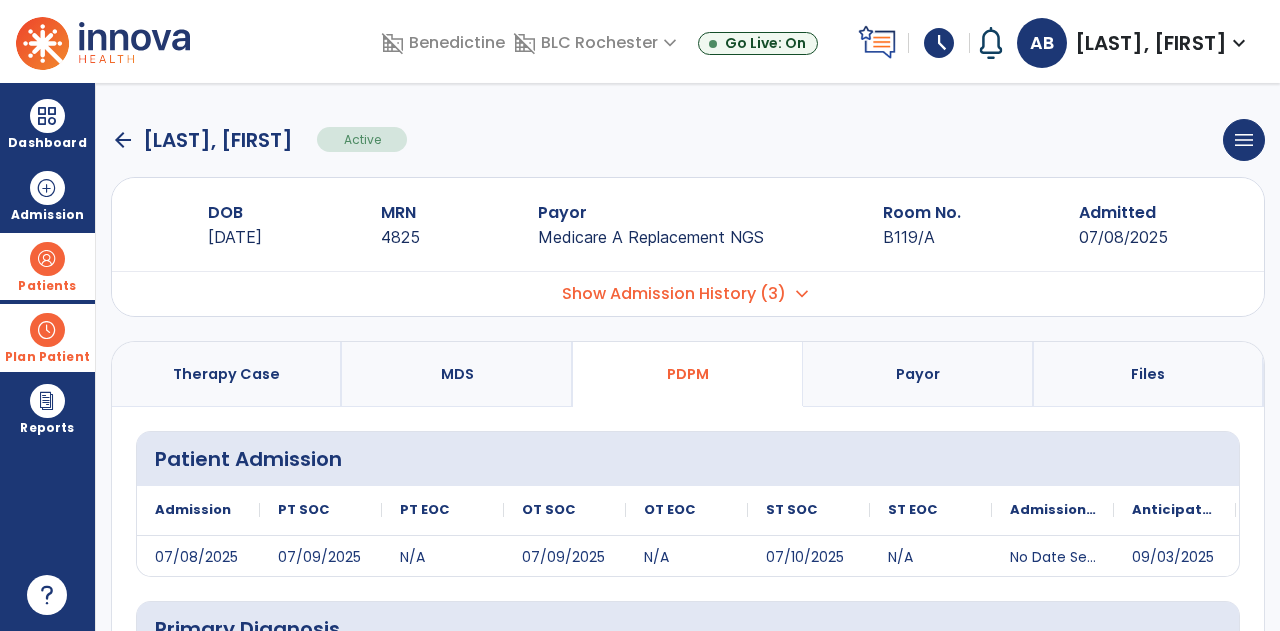 click on "Payor" at bounding box center [918, 374] 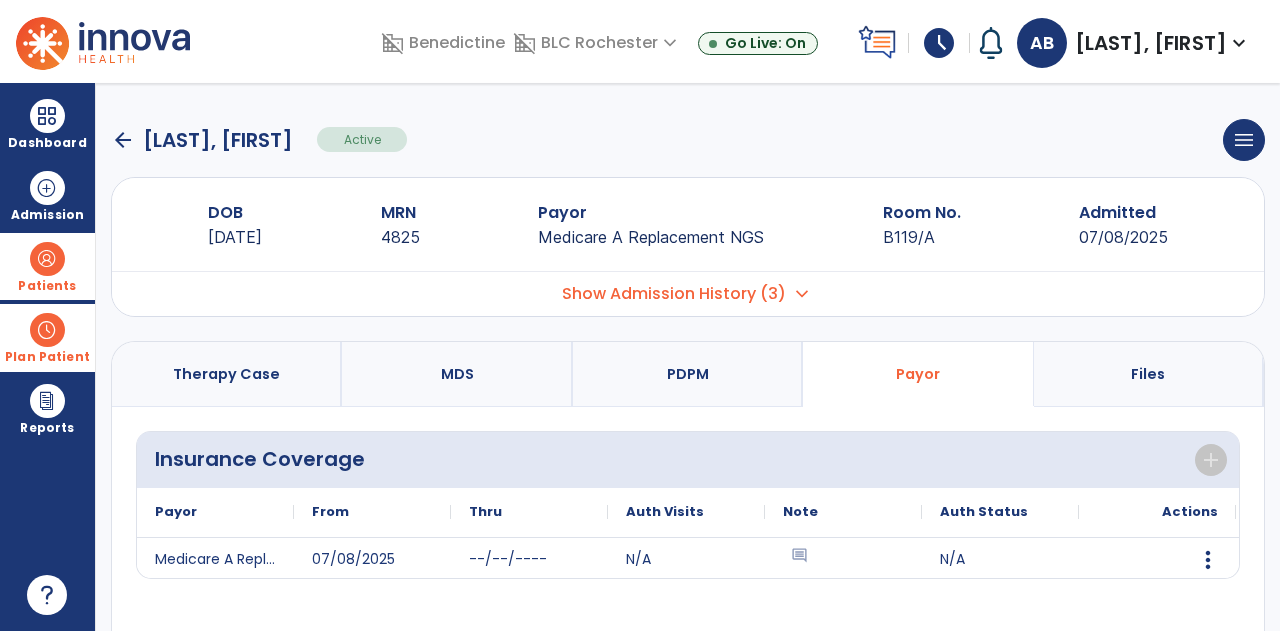 click on "PDPM" at bounding box center (688, 374) 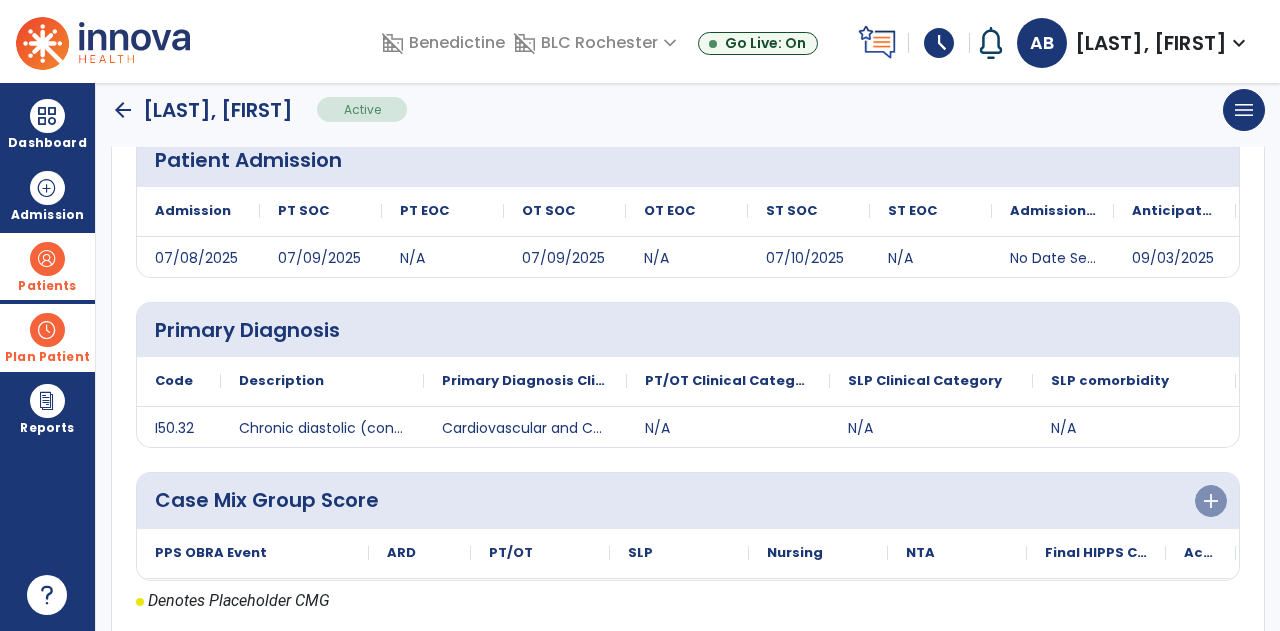 scroll, scrollTop: 451, scrollLeft: 0, axis: vertical 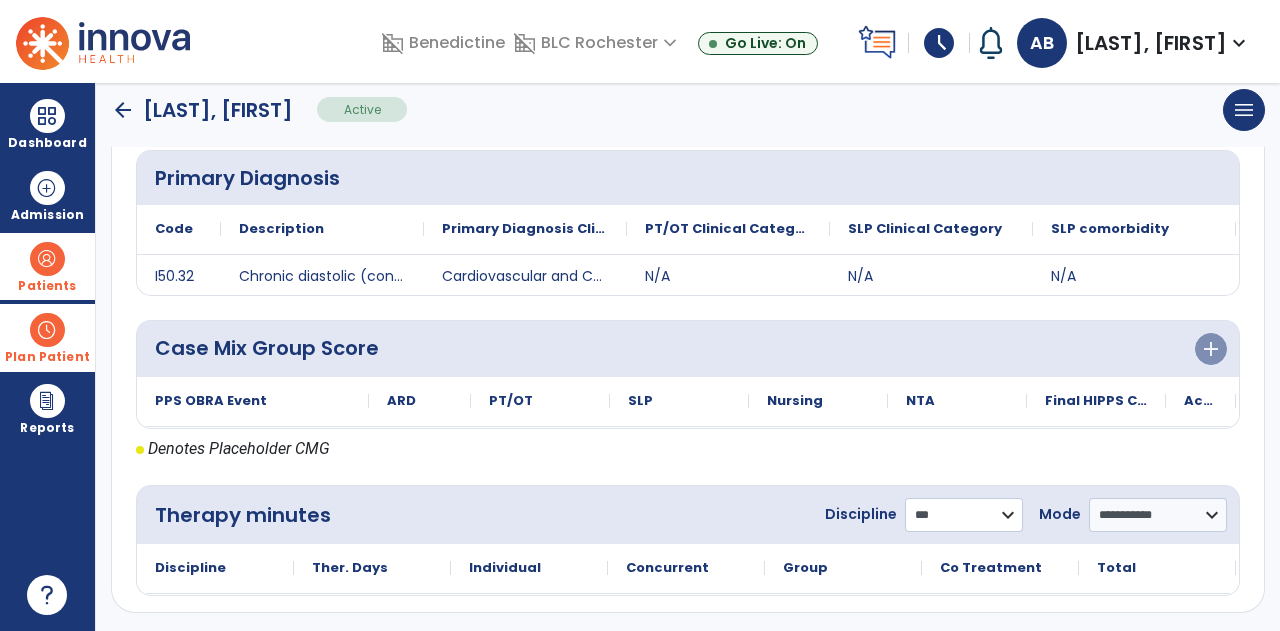 click on "**********" 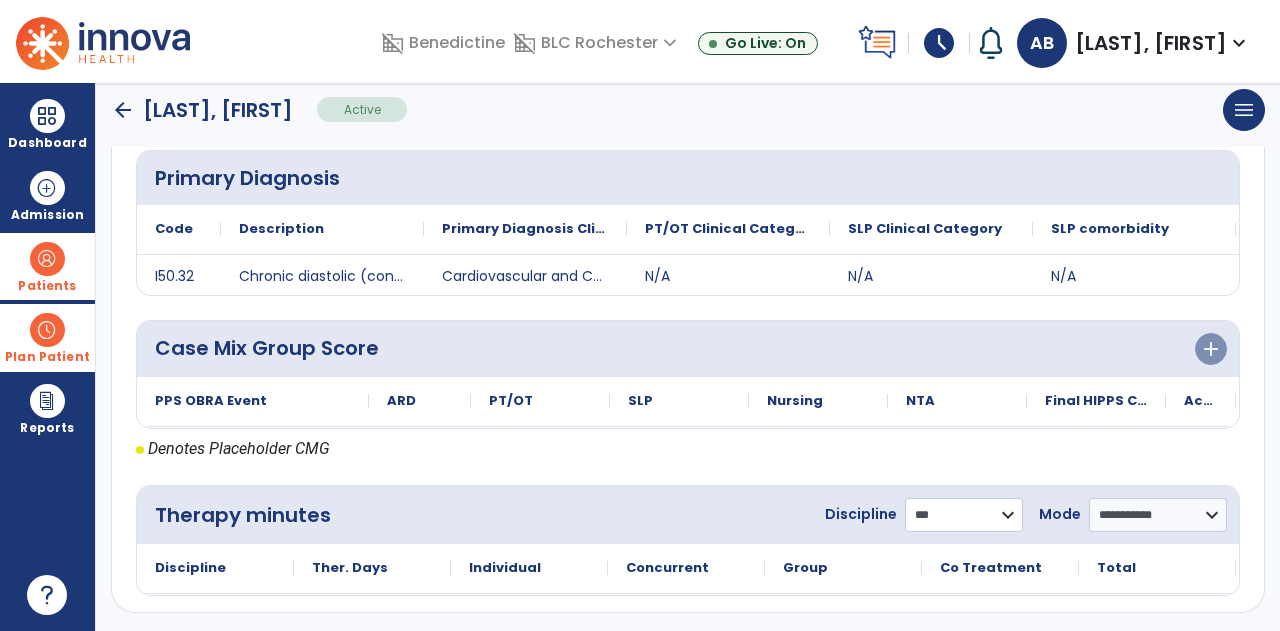 select on "**" 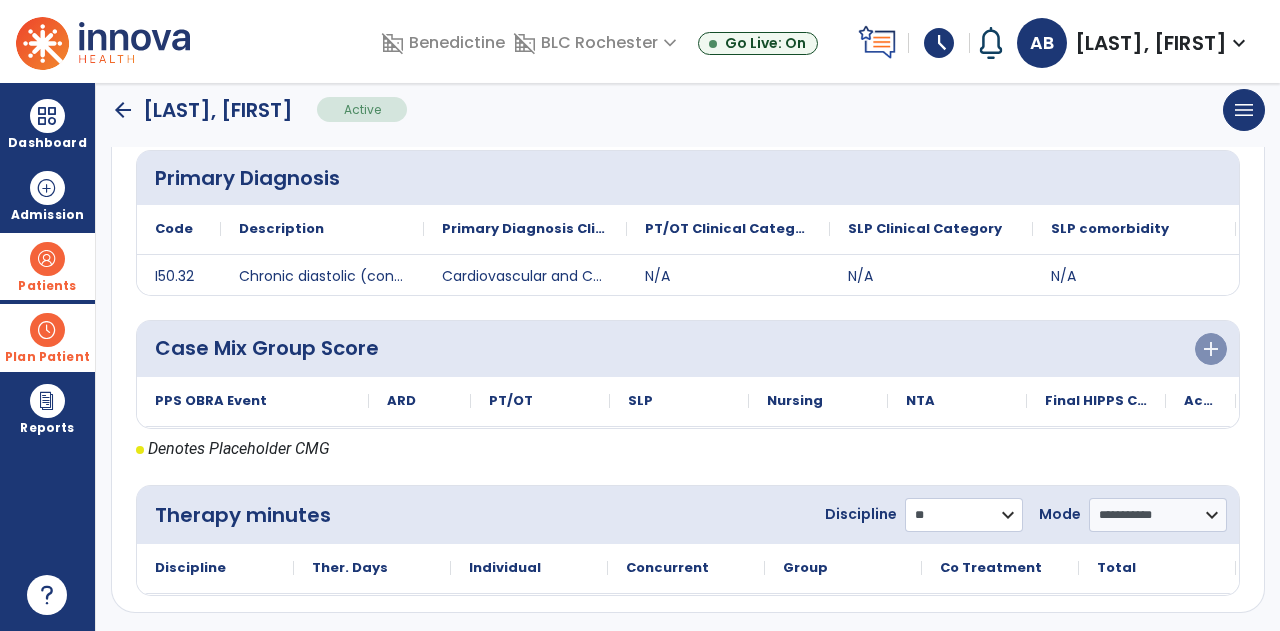 click on "**********" 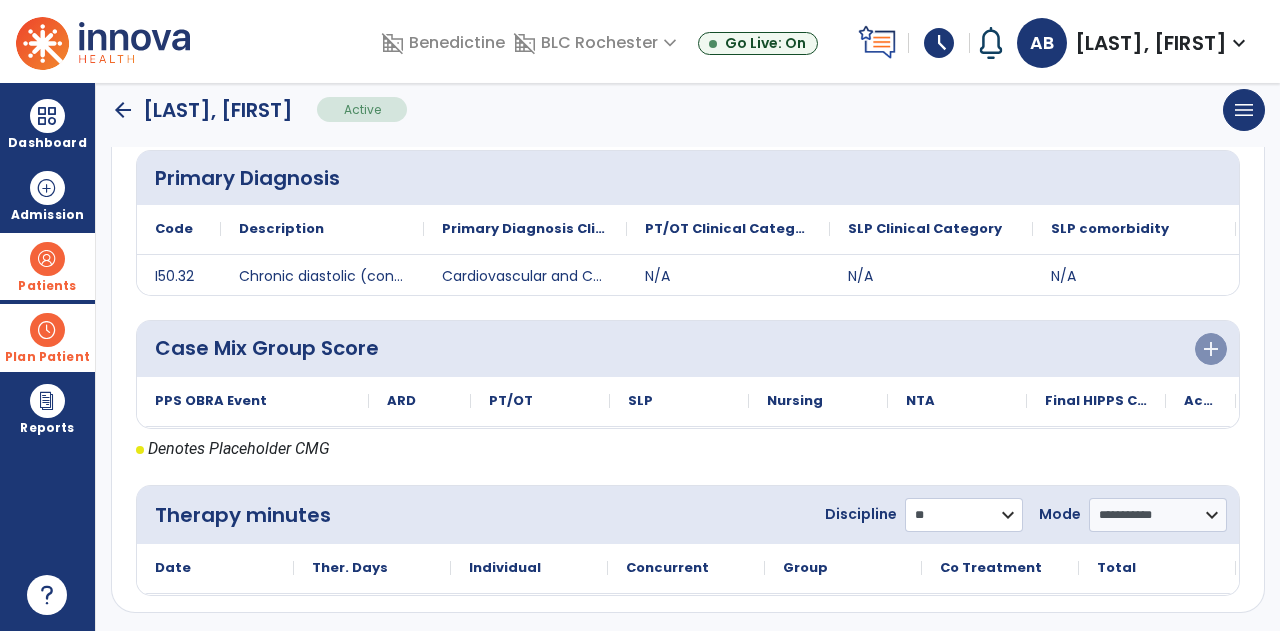 scroll, scrollTop: 0, scrollLeft: 0, axis: both 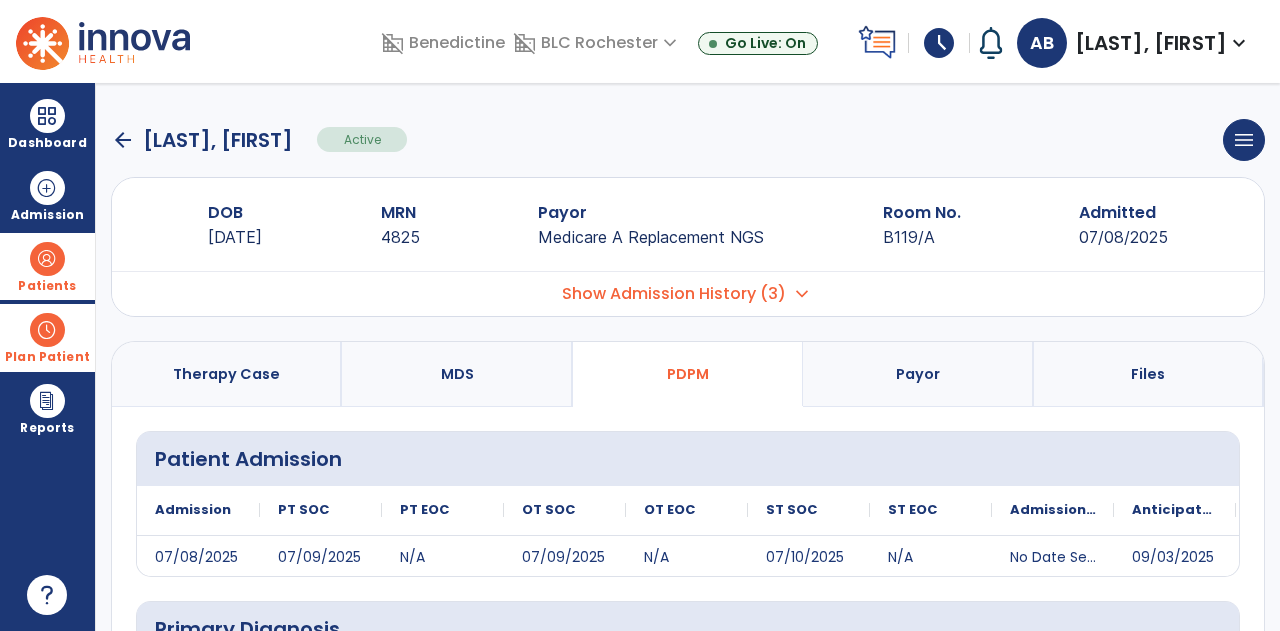 click on "Payor" at bounding box center (918, 374) 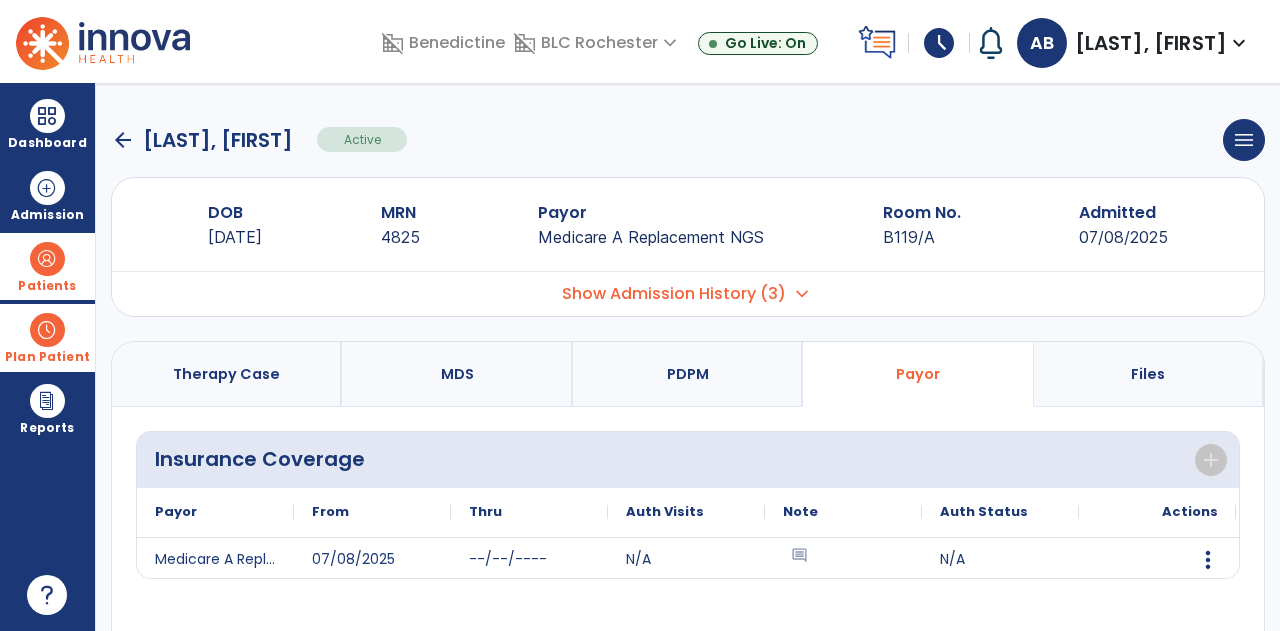 click on "MDS" at bounding box center (457, 374) 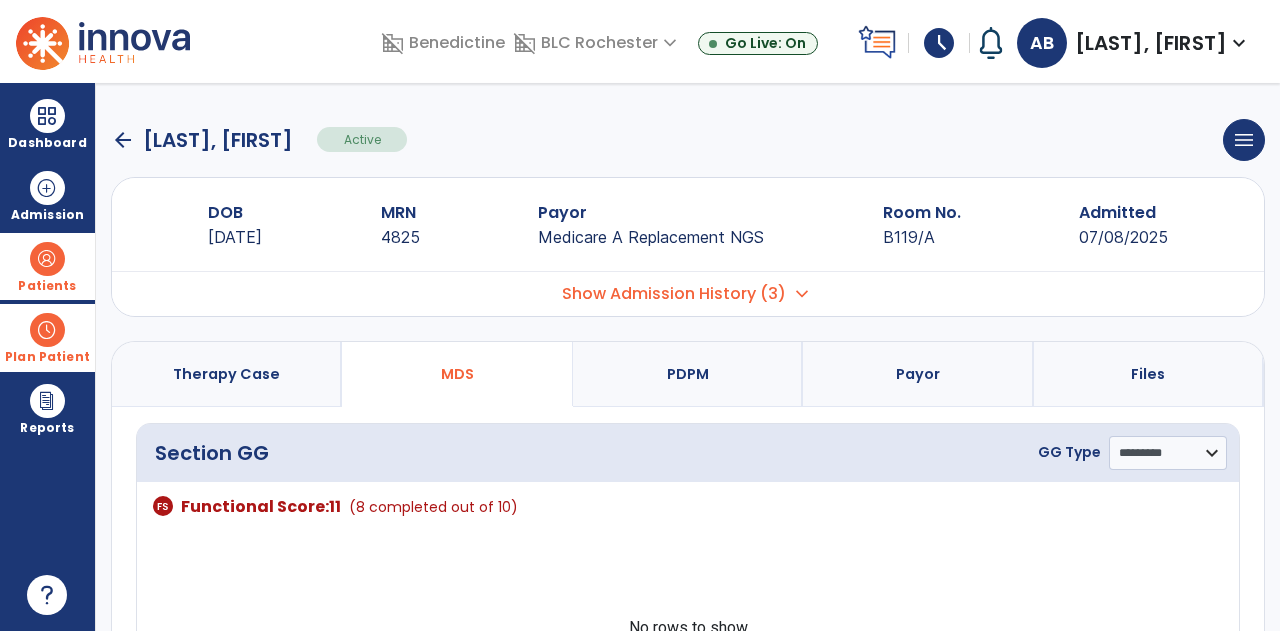 click on "Therapy Case" at bounding box center (227, 374) 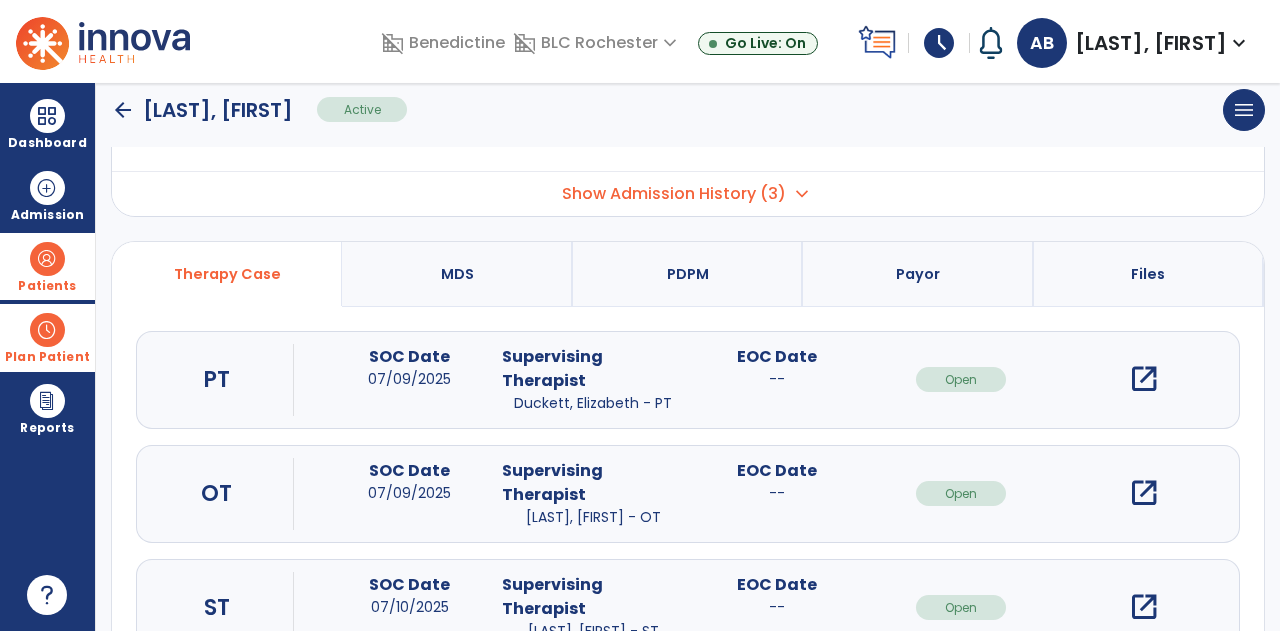 scroll, scrollTop: 170, scrollLeft: 0, axis: vertical 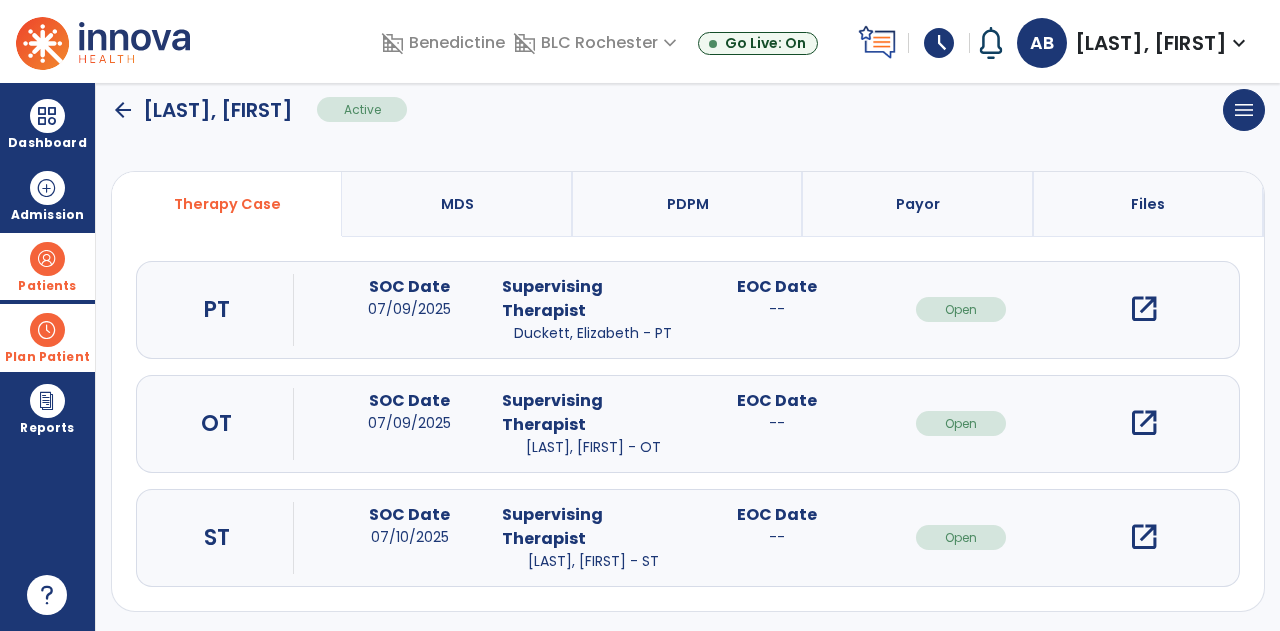 click on "open_in_new" at bounding box center [1144, 537] 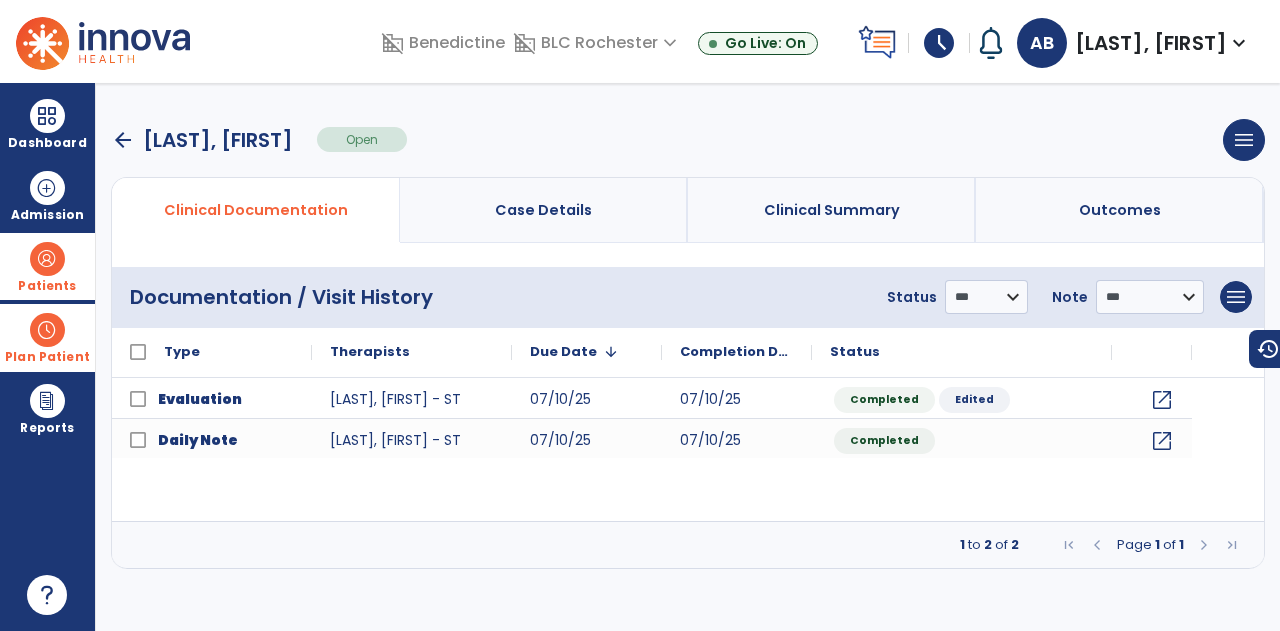 scroll, scrollTop: 0, scrollLeft: 0, axis: both 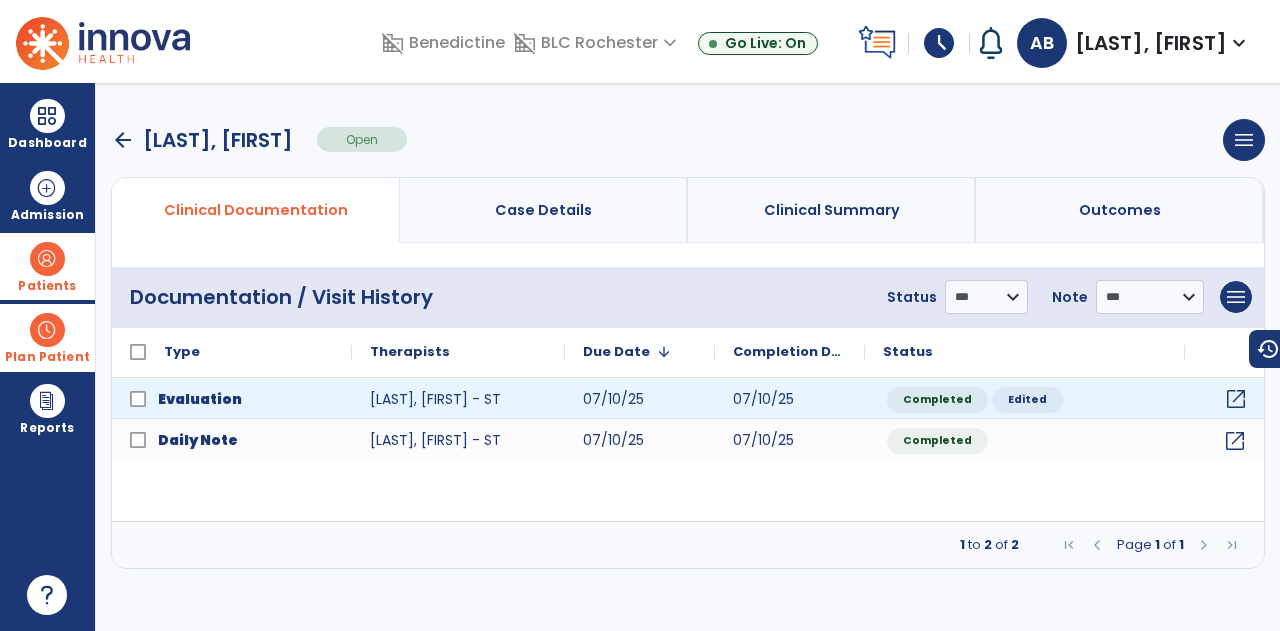 click on "open_in_new" 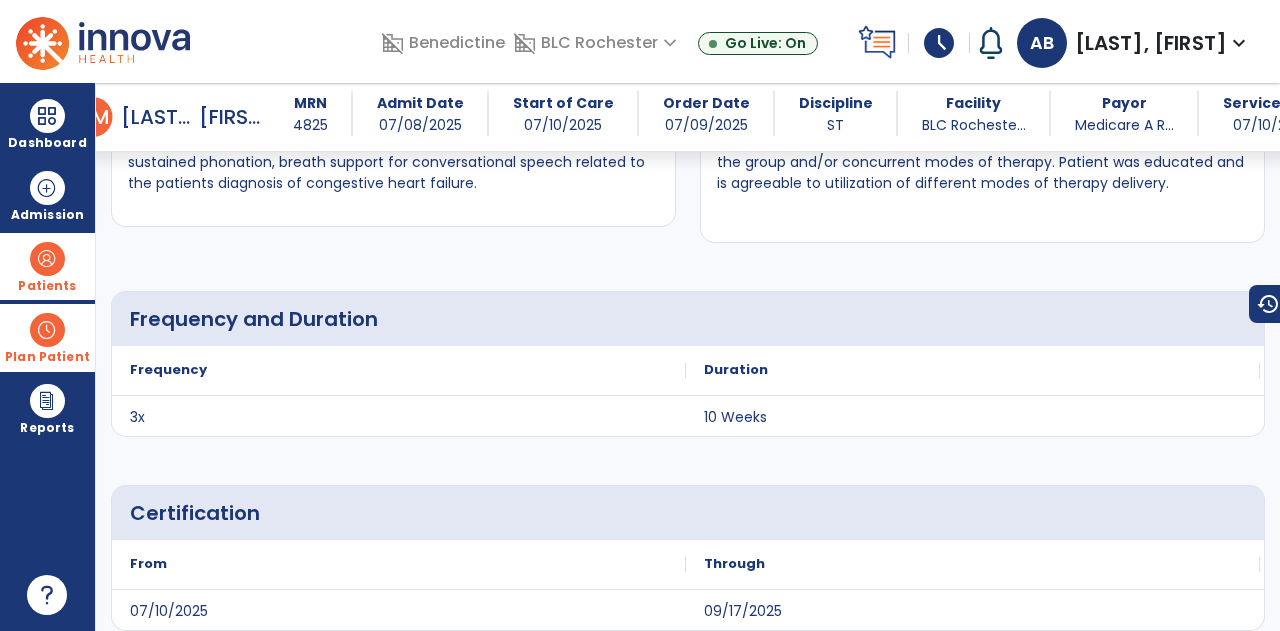 scroll, scrollTop: 3400, scrollLeft: 0, axis: vertical 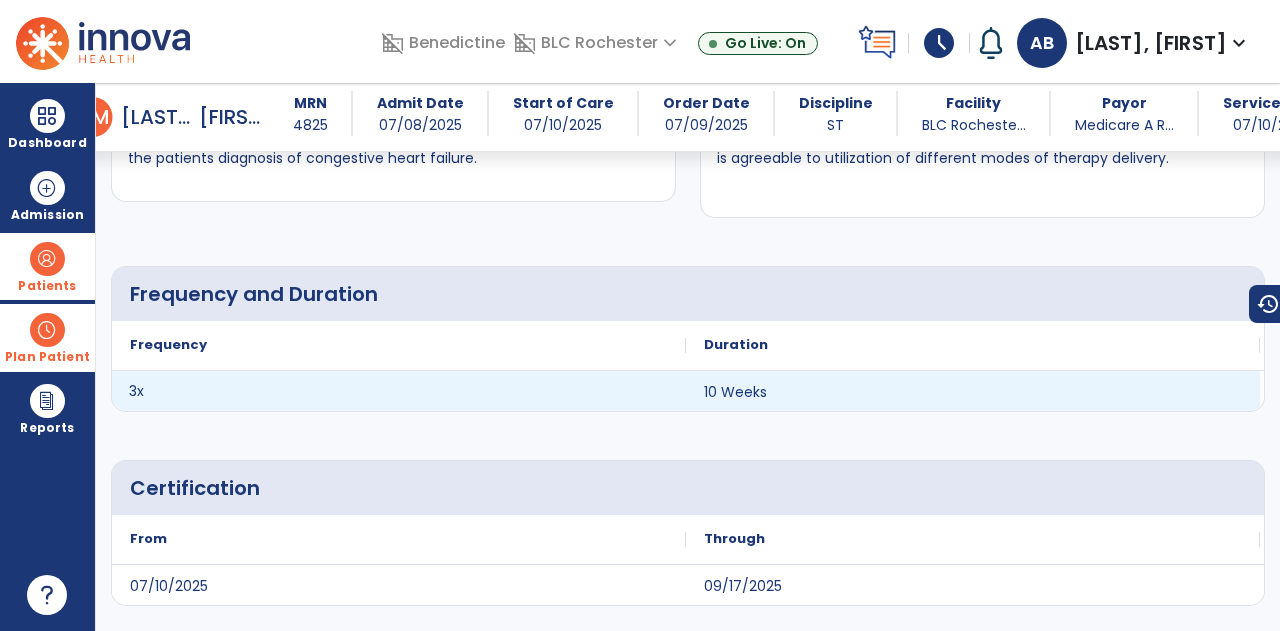 click on "3x" at bounding box center (399, 399) 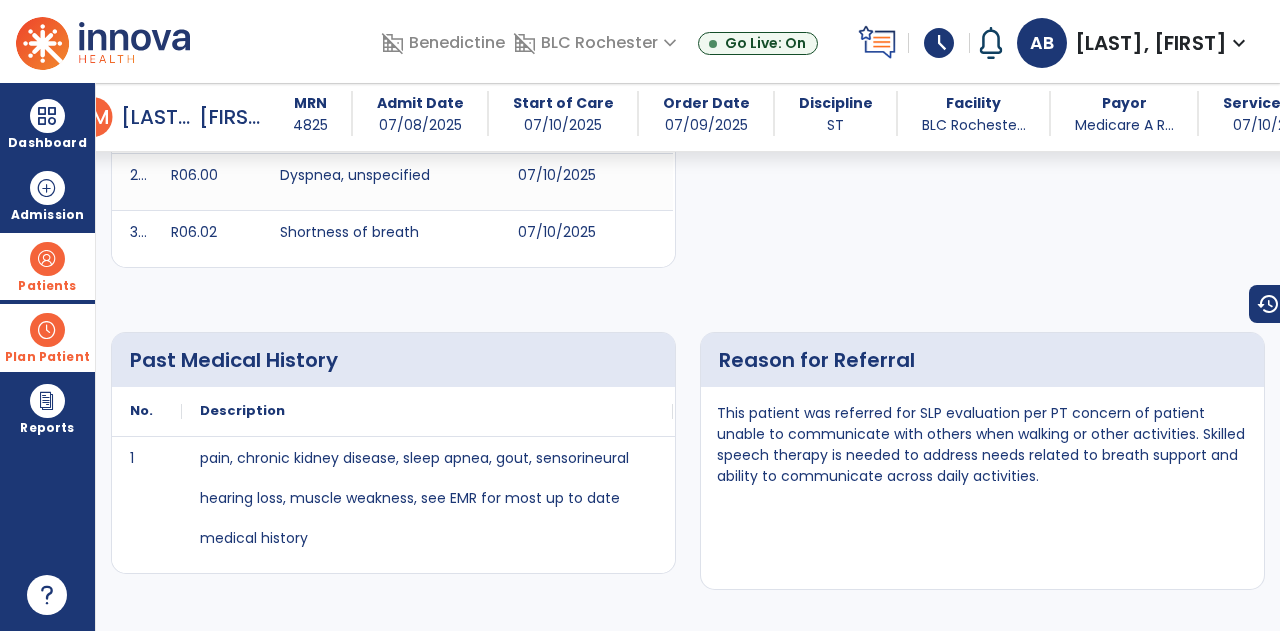 scroll, scrollTop: 0, scrollLeft: 0, axis: both 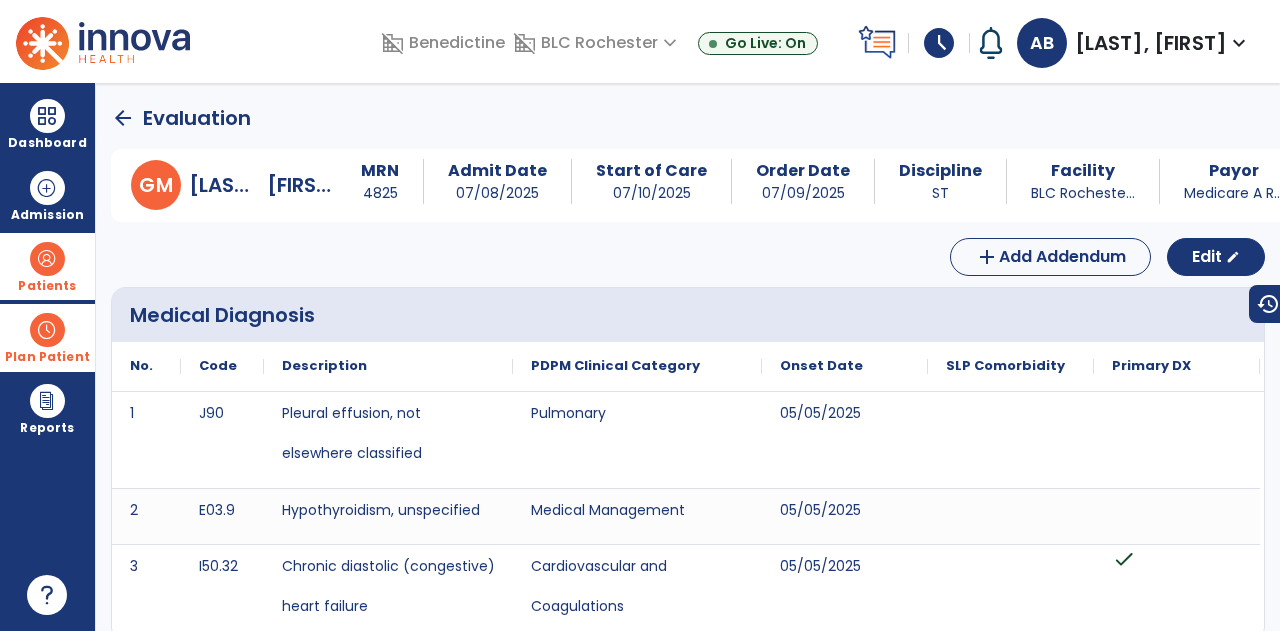 click on "arrow_back" 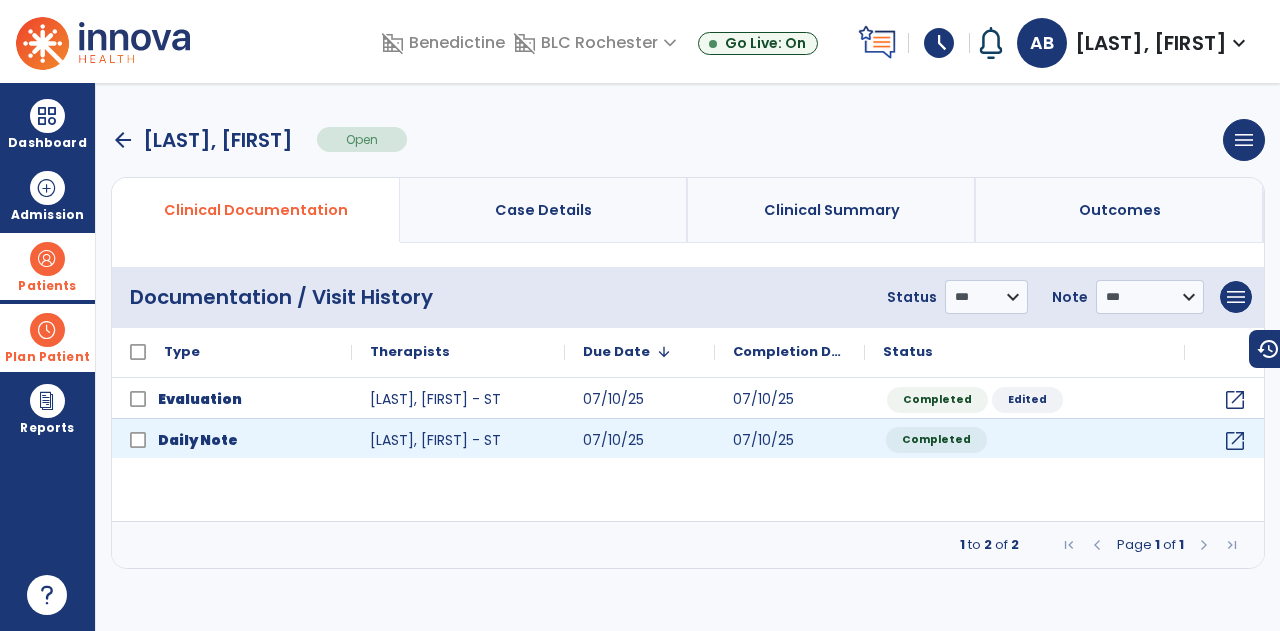 click on "Completed" 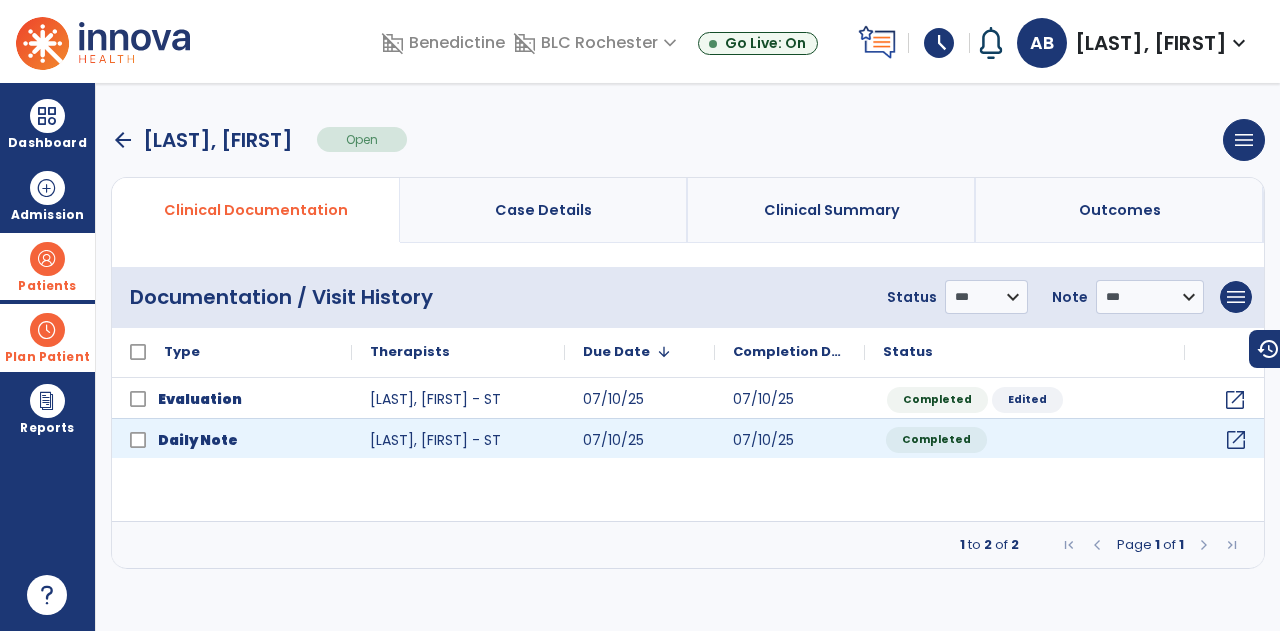 click on "open_in_new" 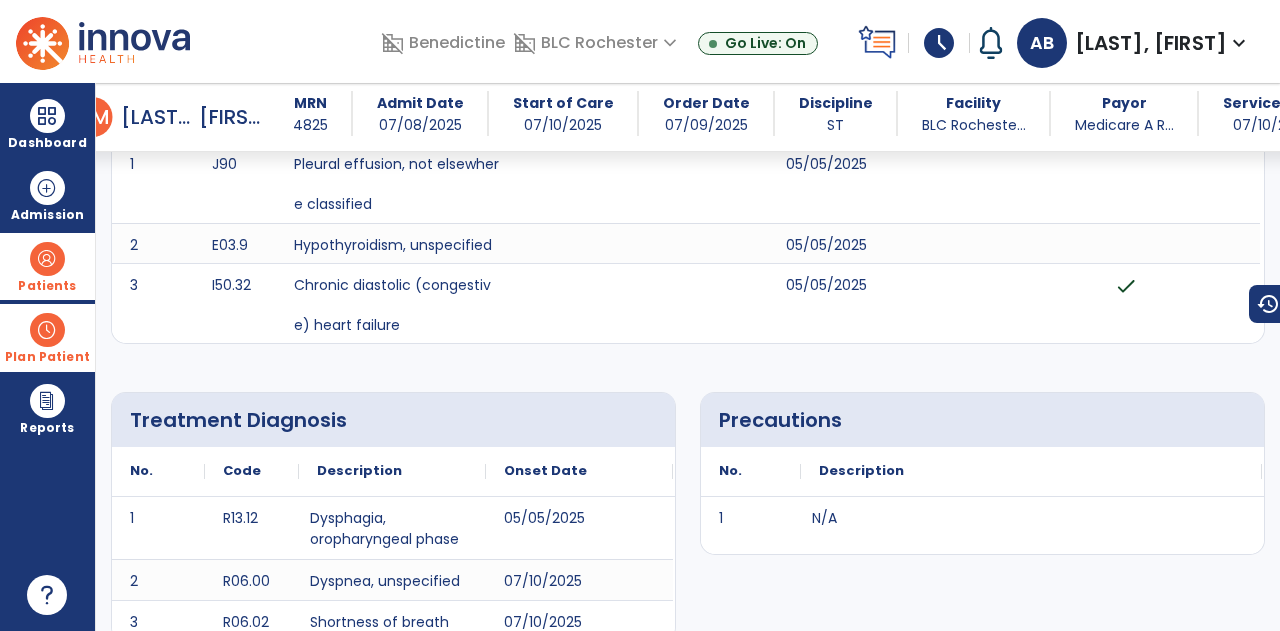 scroll, scrollTop: 0, scrollLeft: 0, axis: both 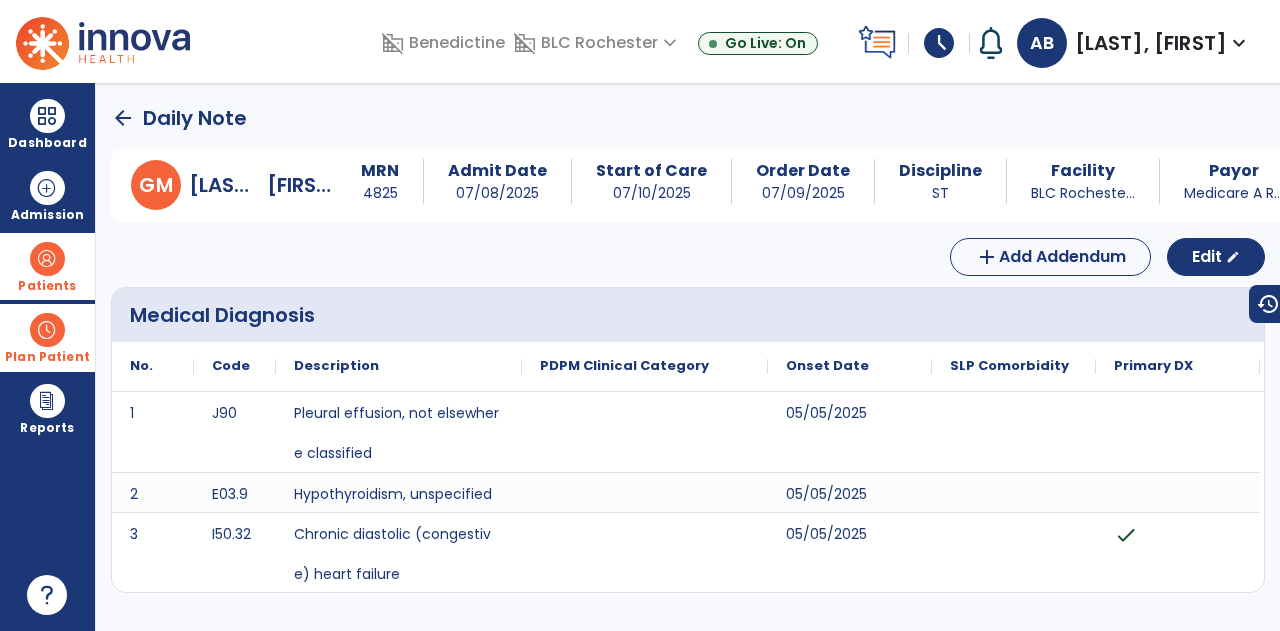 click on "arrow_back" 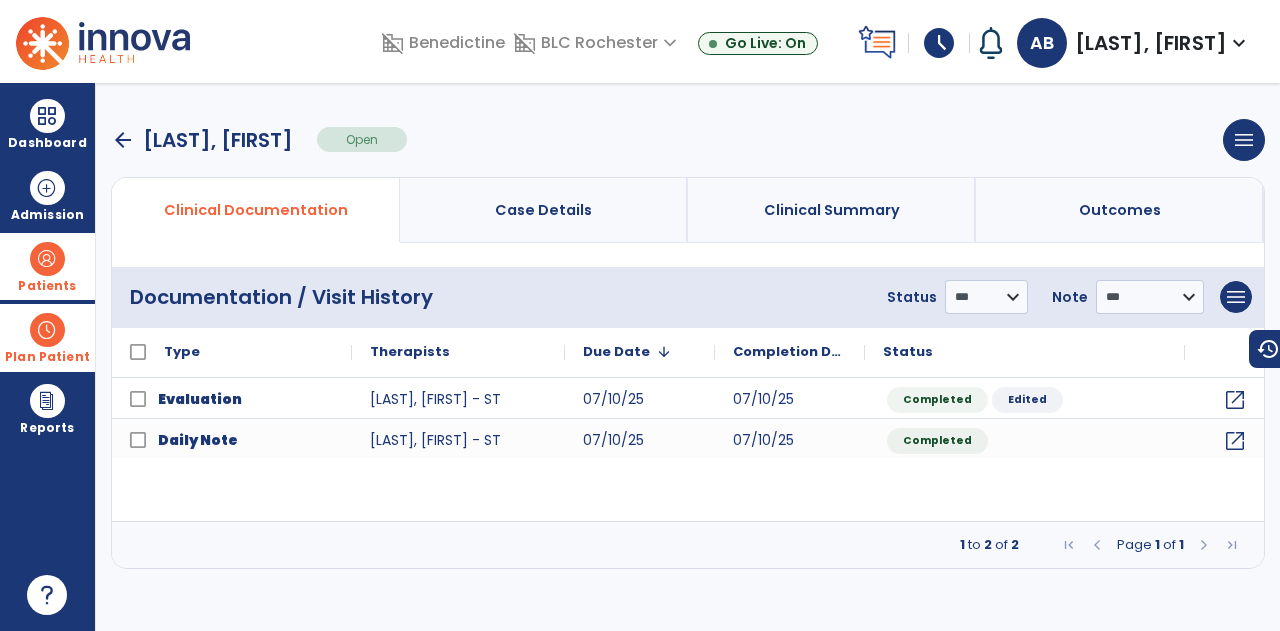 click on "arrow_back" at bounding box center (123, 140) 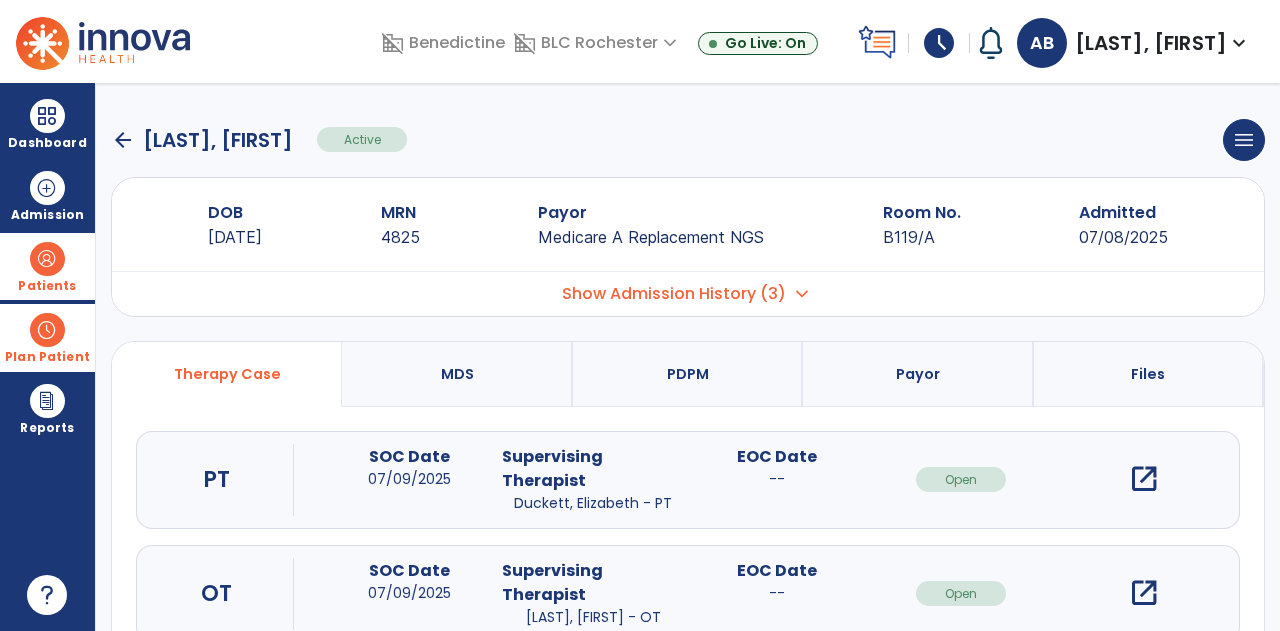 click on "Plan Patient" at bounding box center [47, 266] 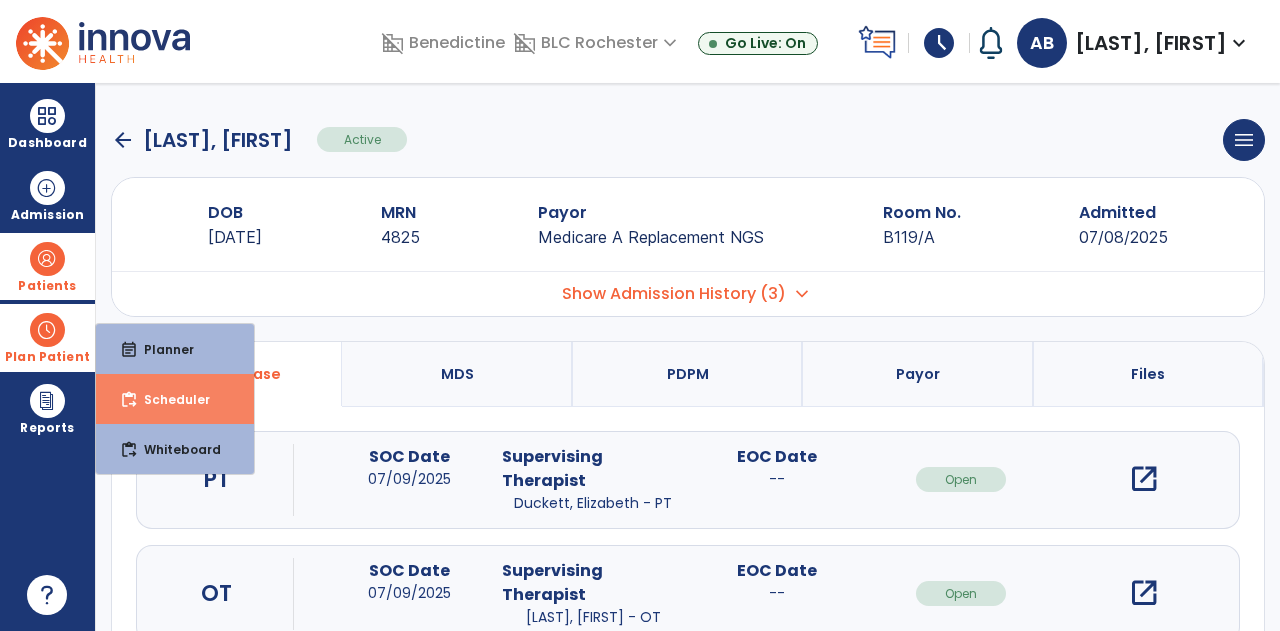 click on "content_paste_go  Scheduler" at bounding box center (175, 399) 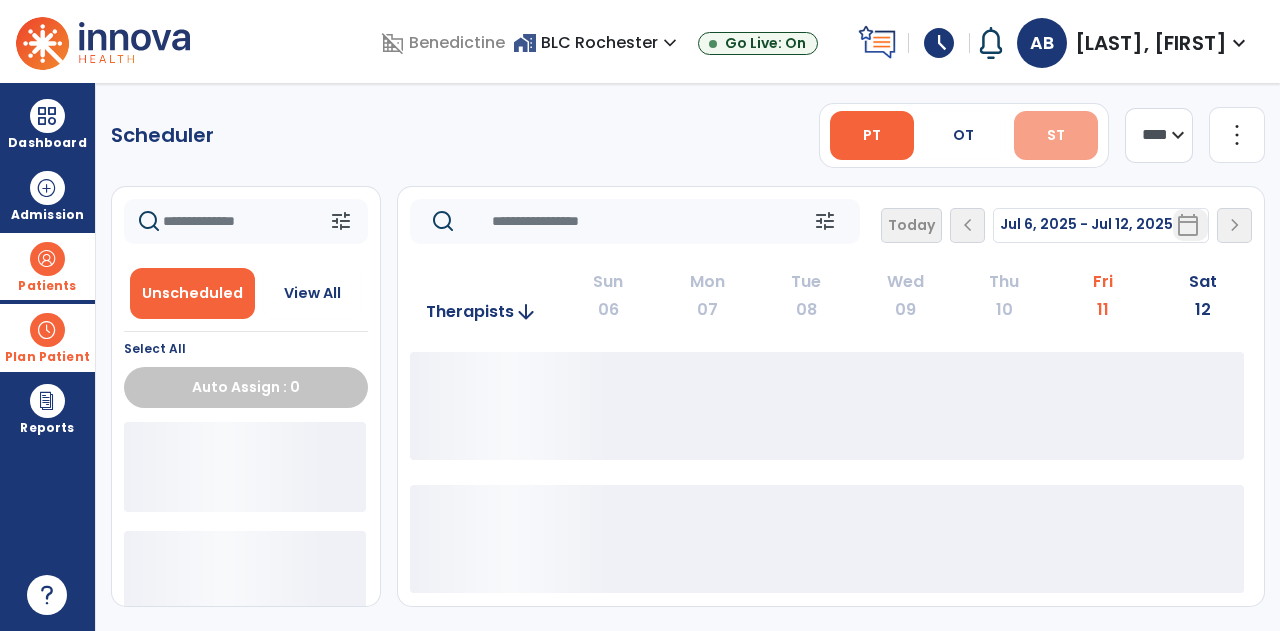 click on "ST" at bounding box center [1056, 135] 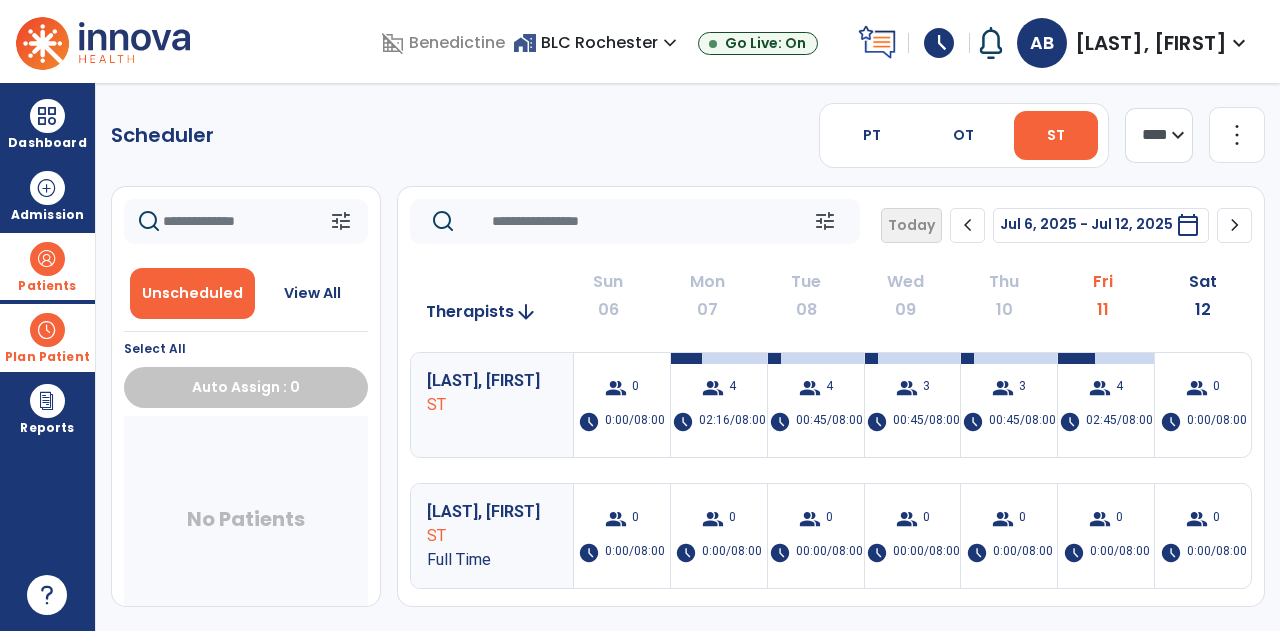 click 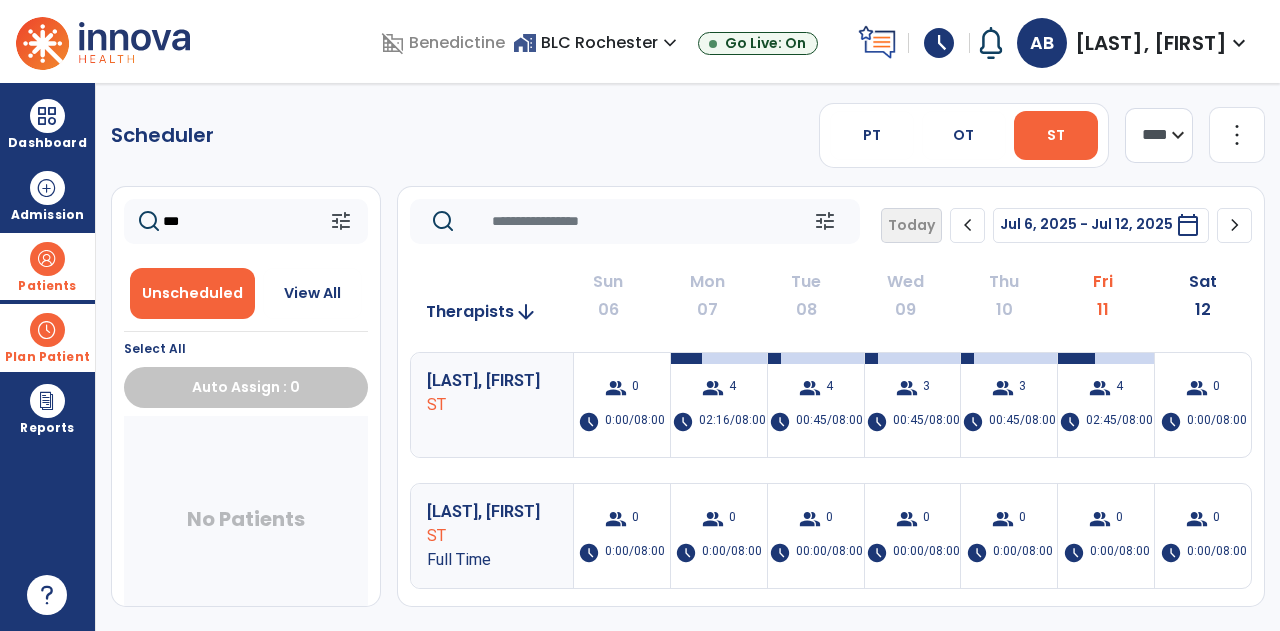 type on "***" 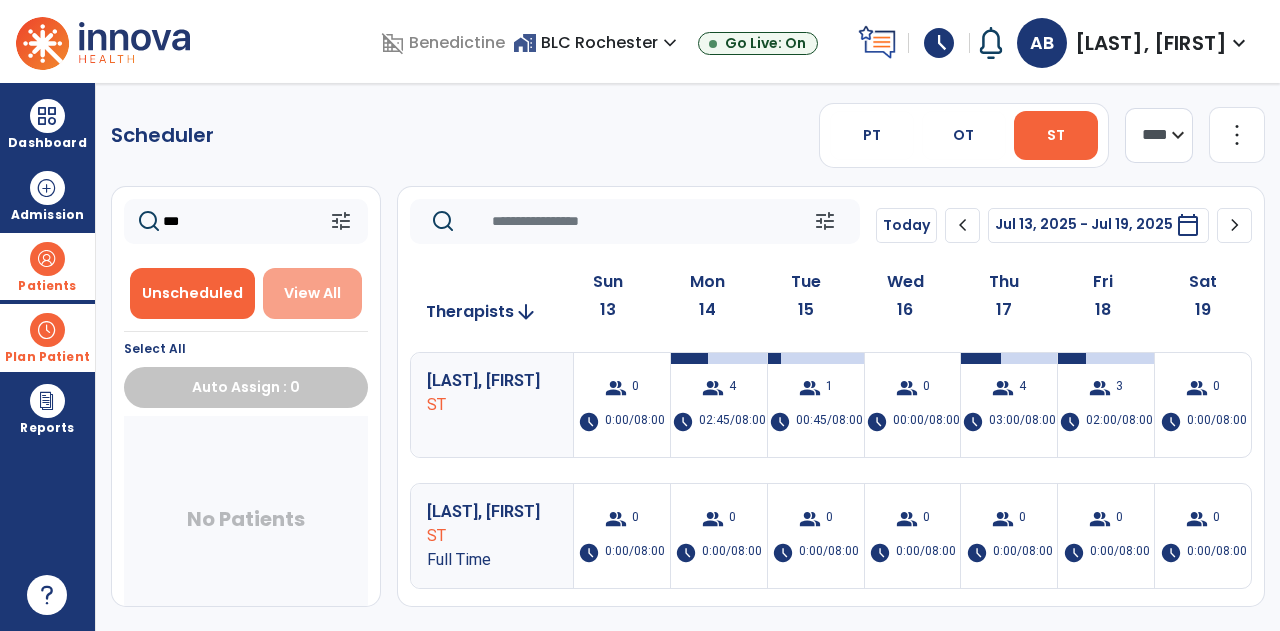 click on "View All" at bounding box center [312, 293] 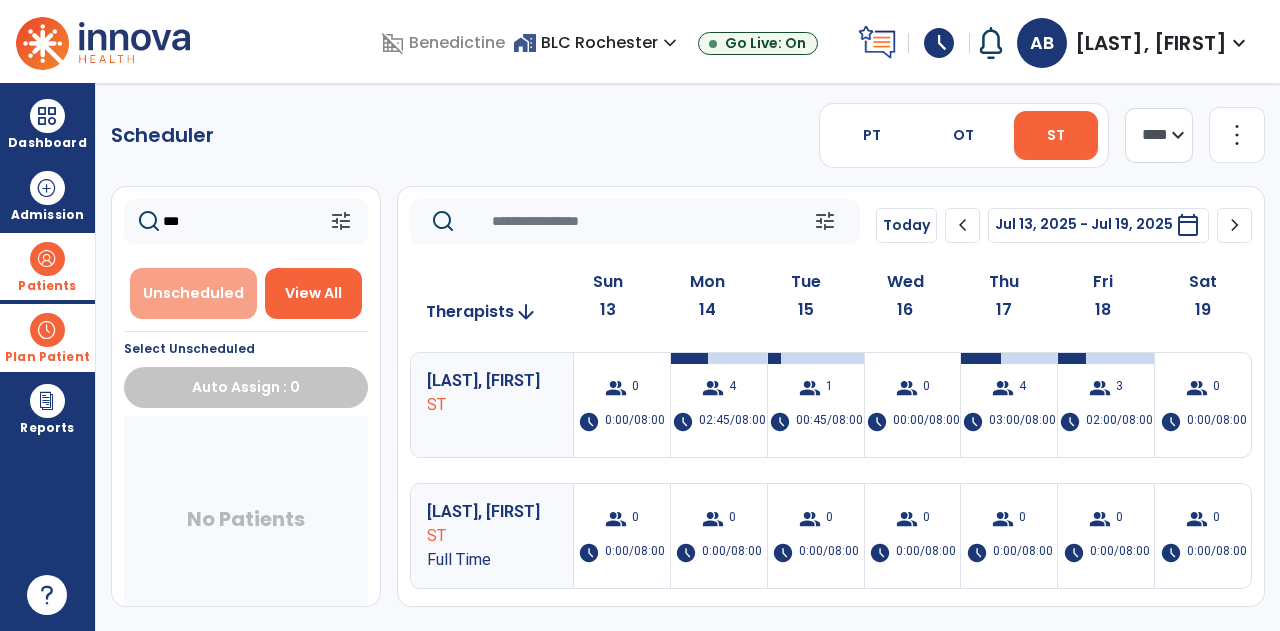 click on "Unscheduled" at bounding box center [193, 293] 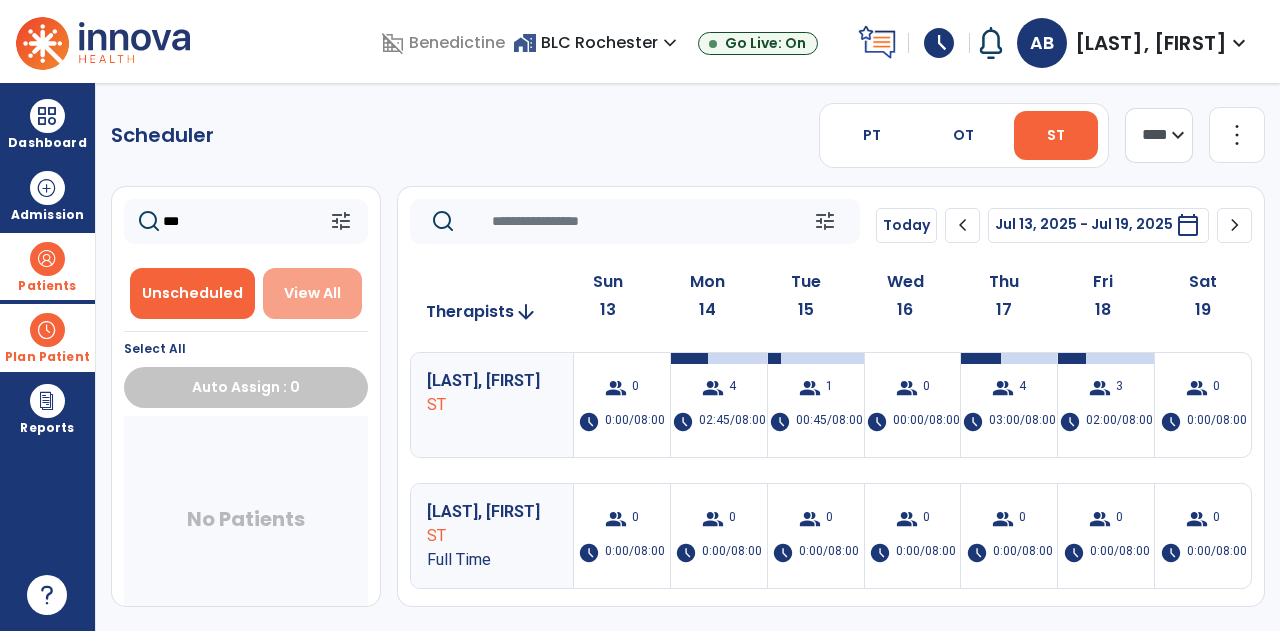 click on "View All" at bounding box center [312, 293] 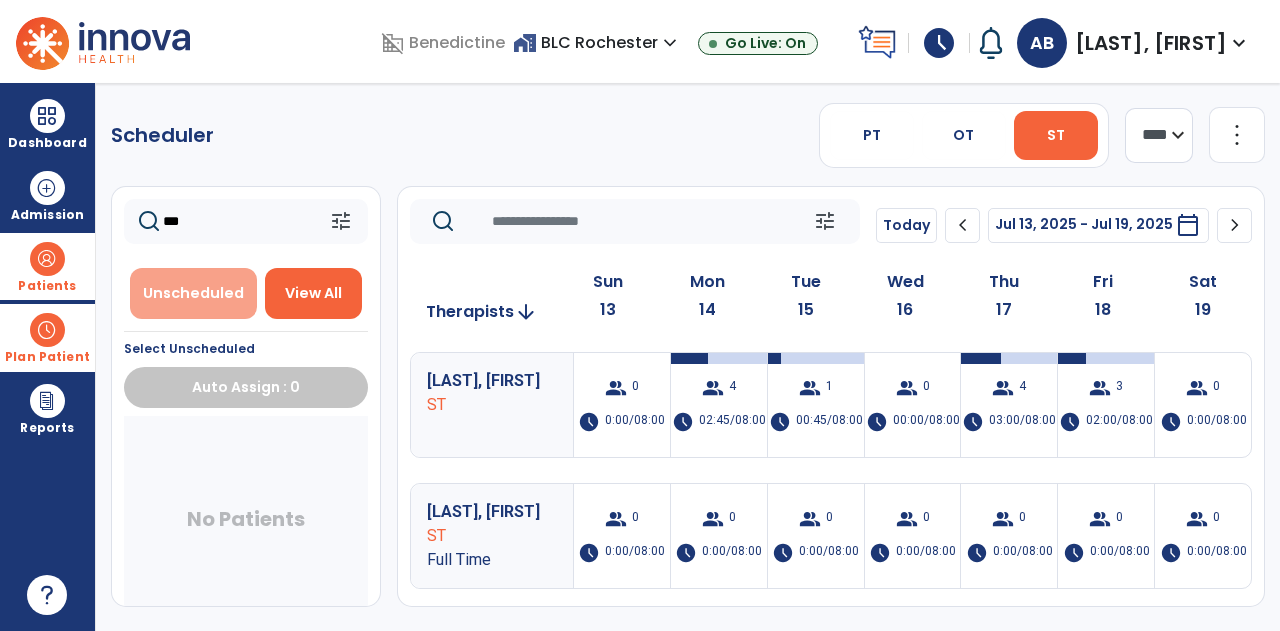 click on "Unscheduled" at bounding box center (193, 293) 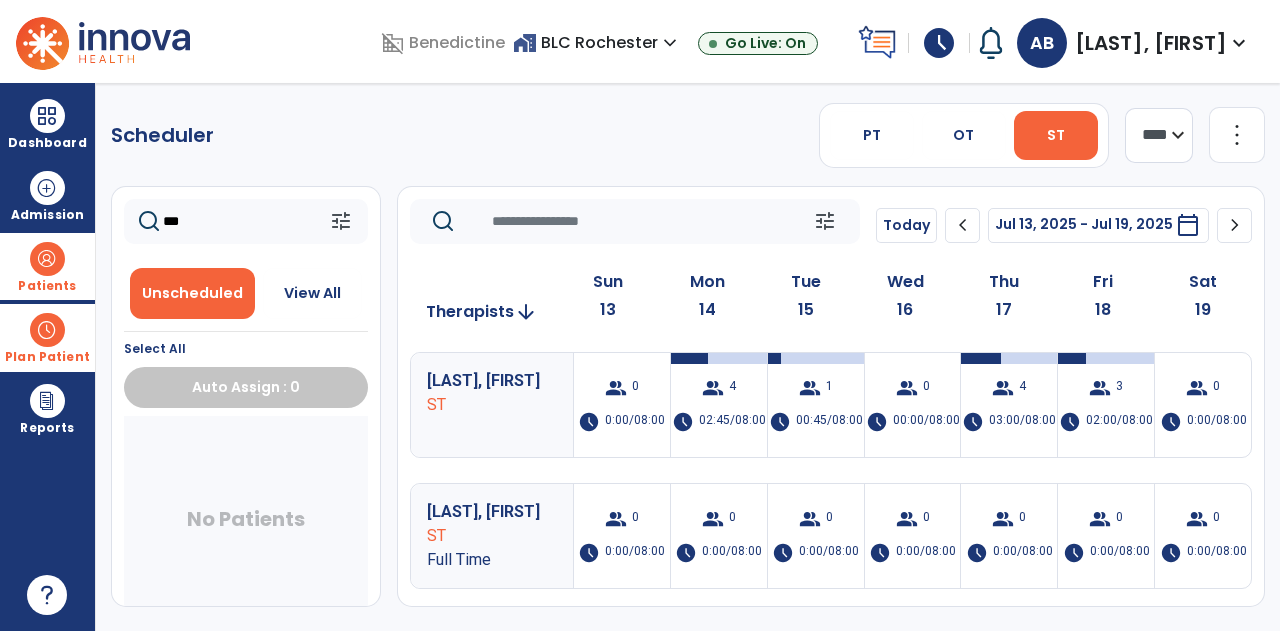 click on "***" 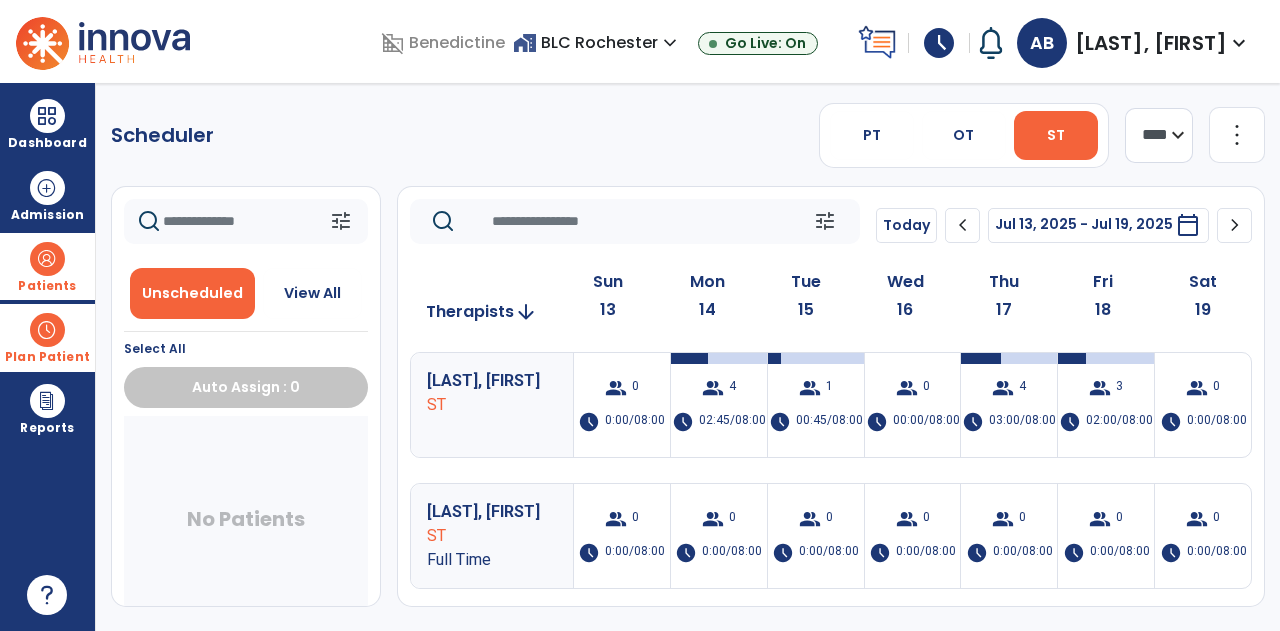 type 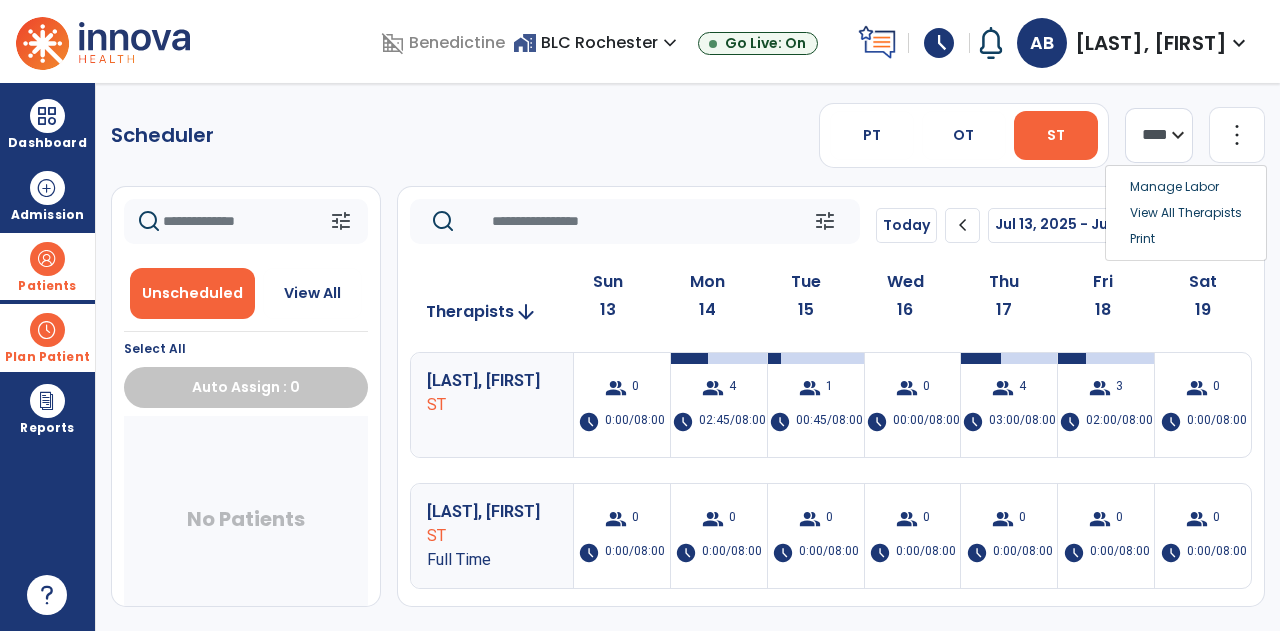 click on "Scheduler   PT   OT   ST  **** *** more_vert" 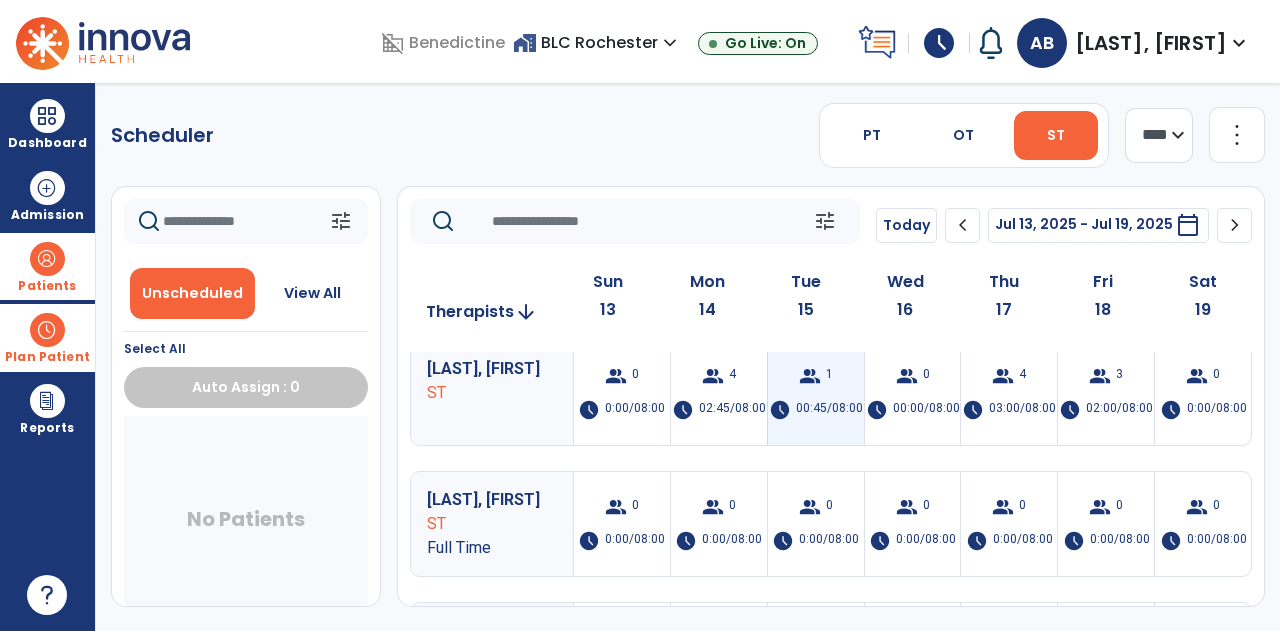 scroll, scrollTop: 0, scrollLeft: 0, axis: both 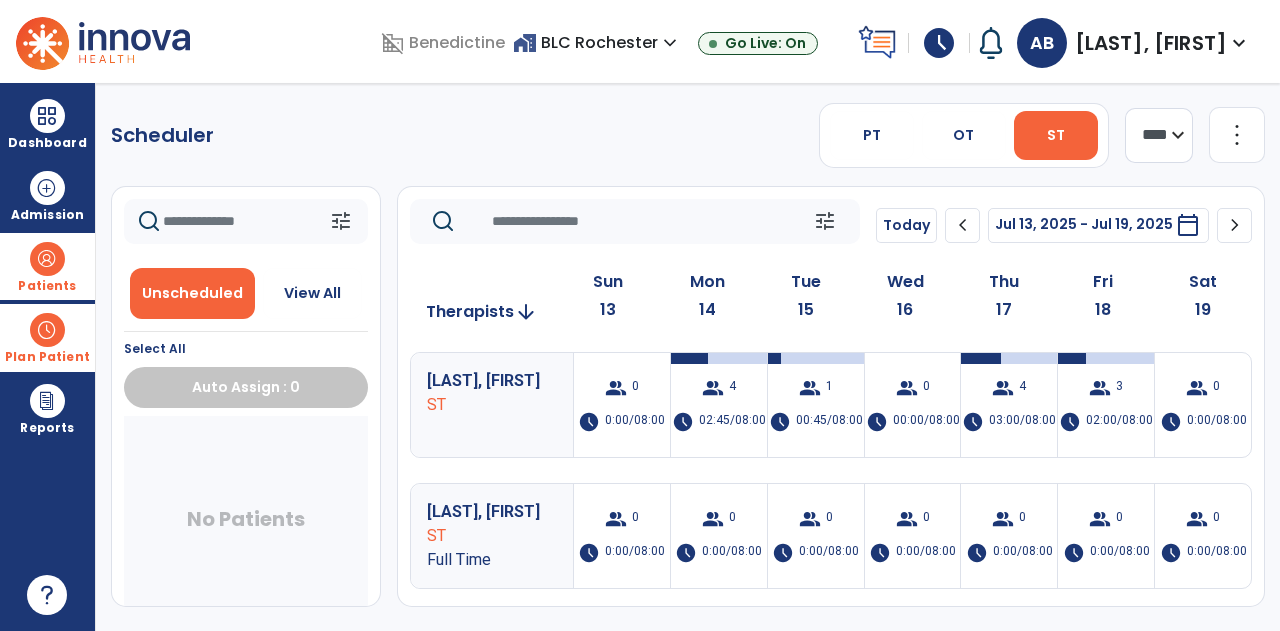click on "more_vert" 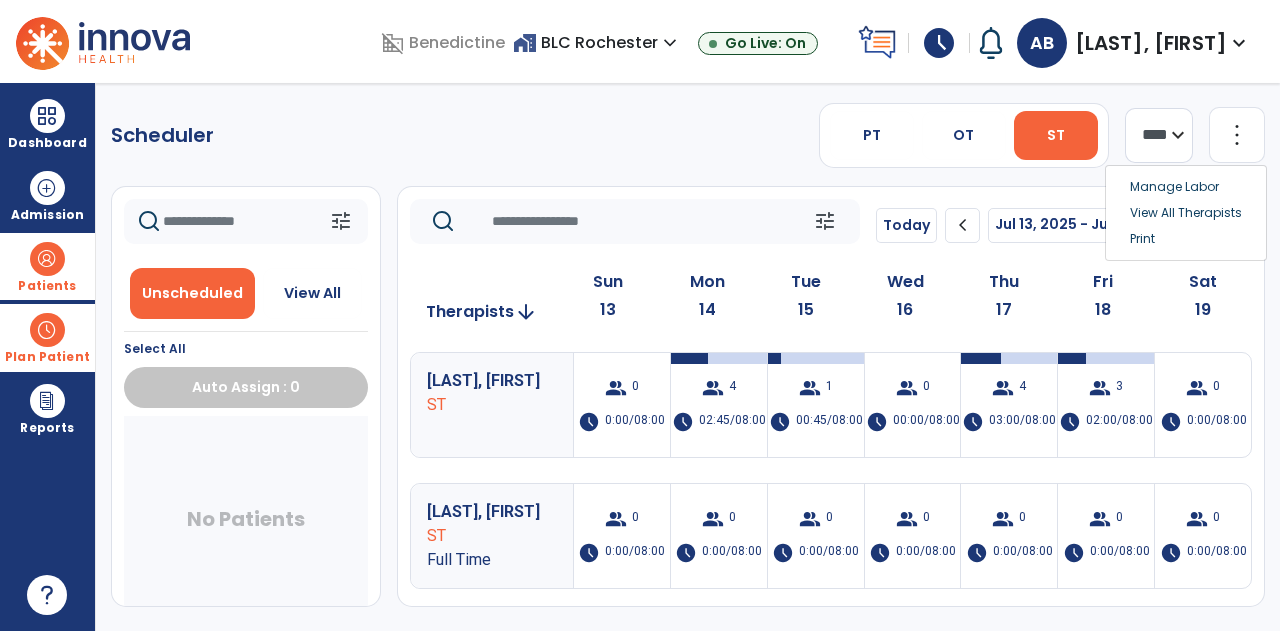 click on "Scheduler   PT   OT   ST  **** *** more_vert" 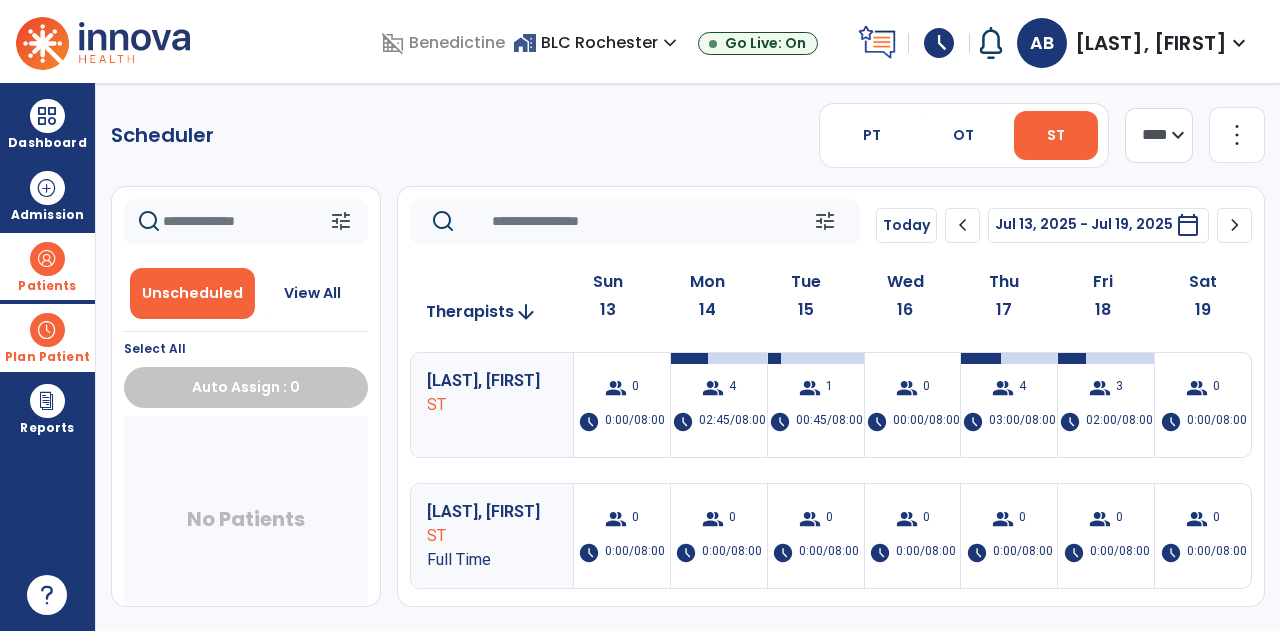 click 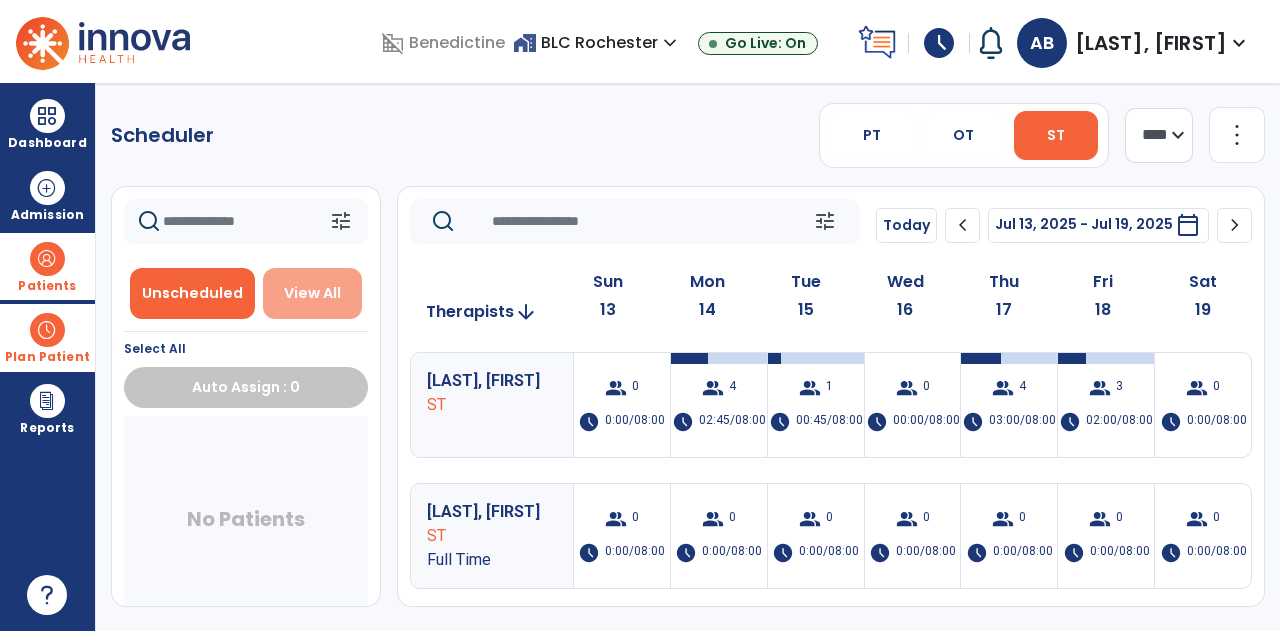 click on "View All" at bounding box center (312, 293) 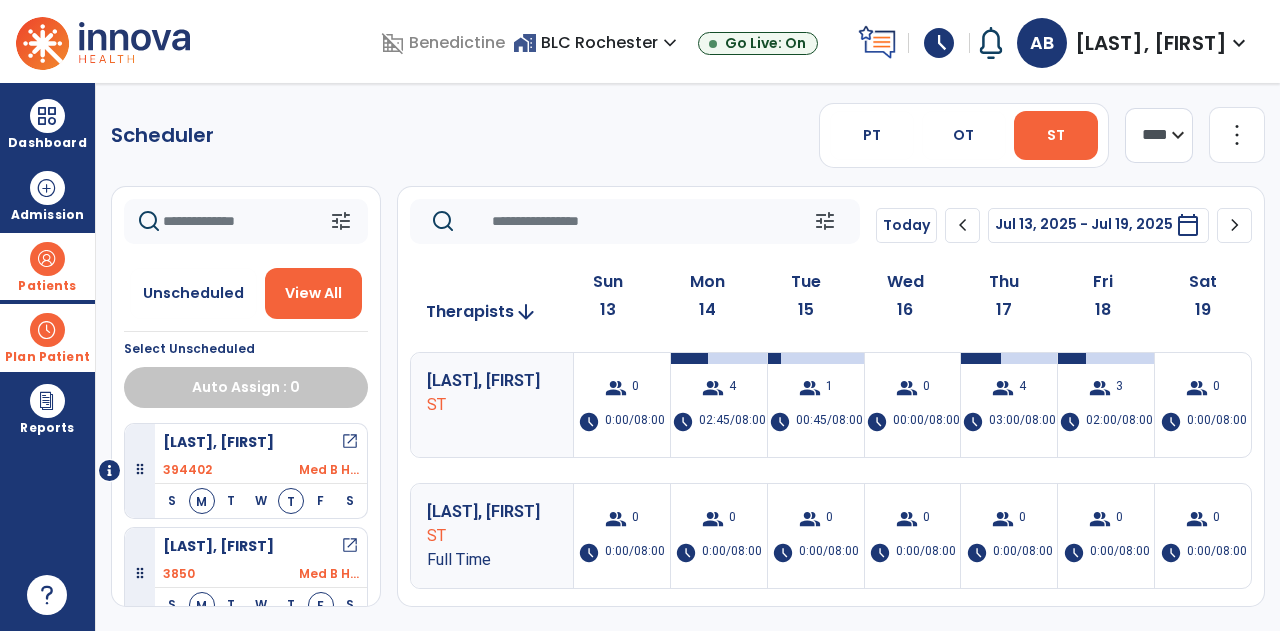 scroll, scrollTop: 0, scrollLeft: 0, axis: both 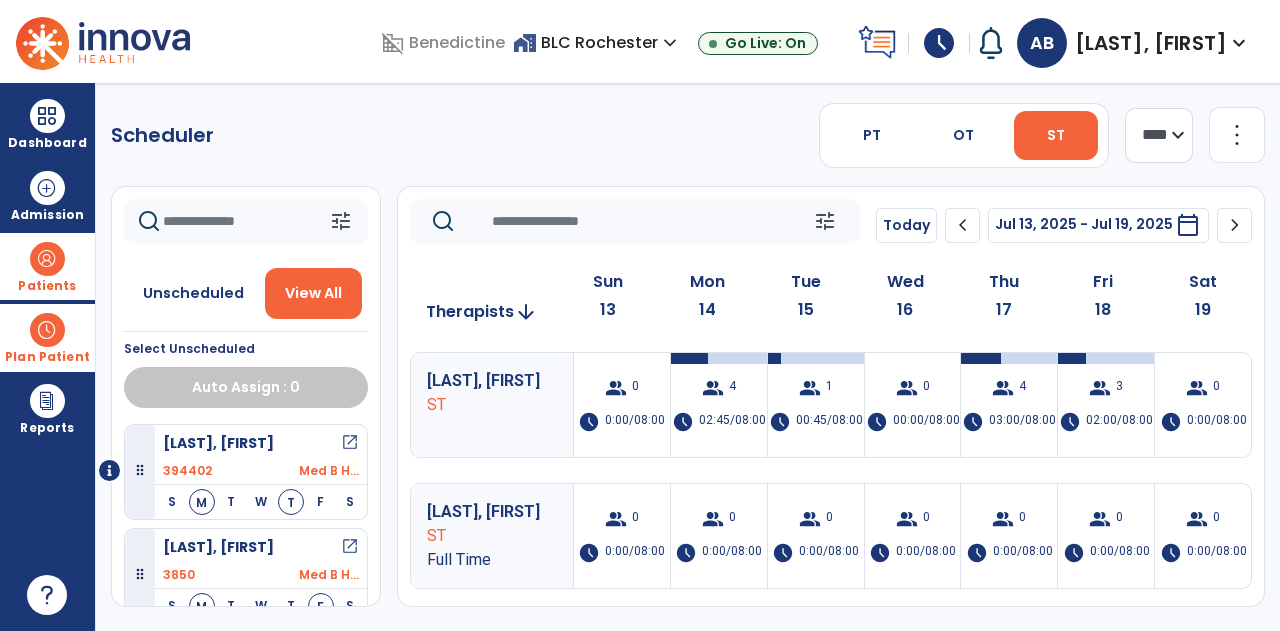 click at bounding box center (109, 470) 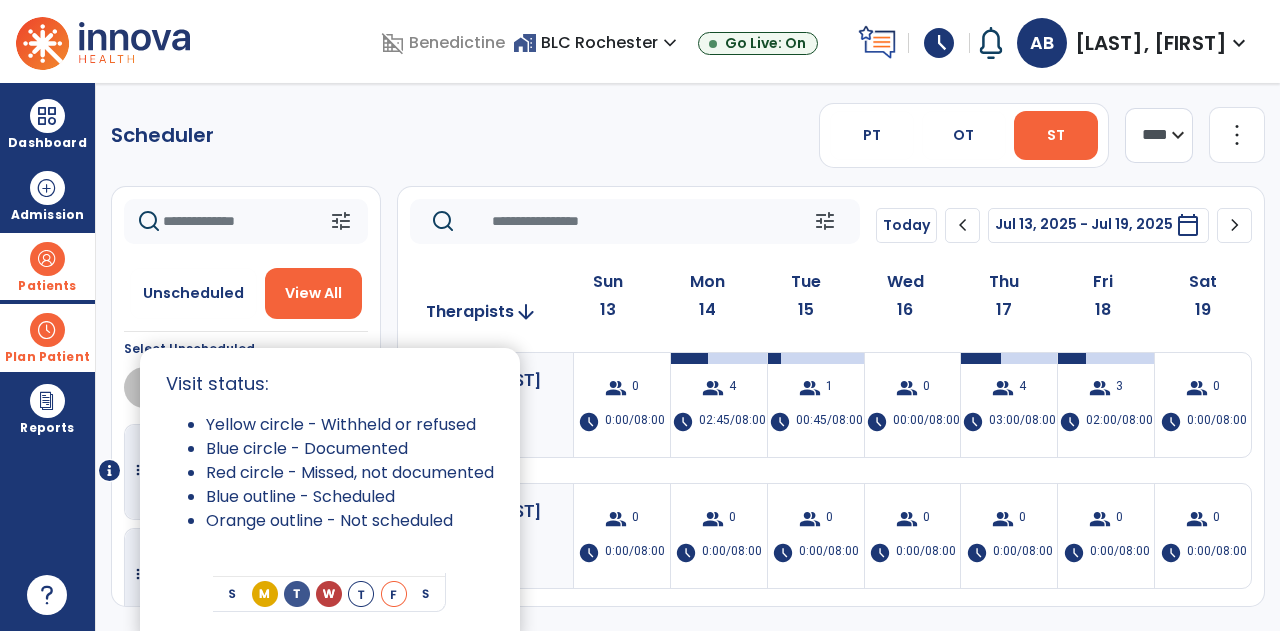 click at bounding box center (640, 315) 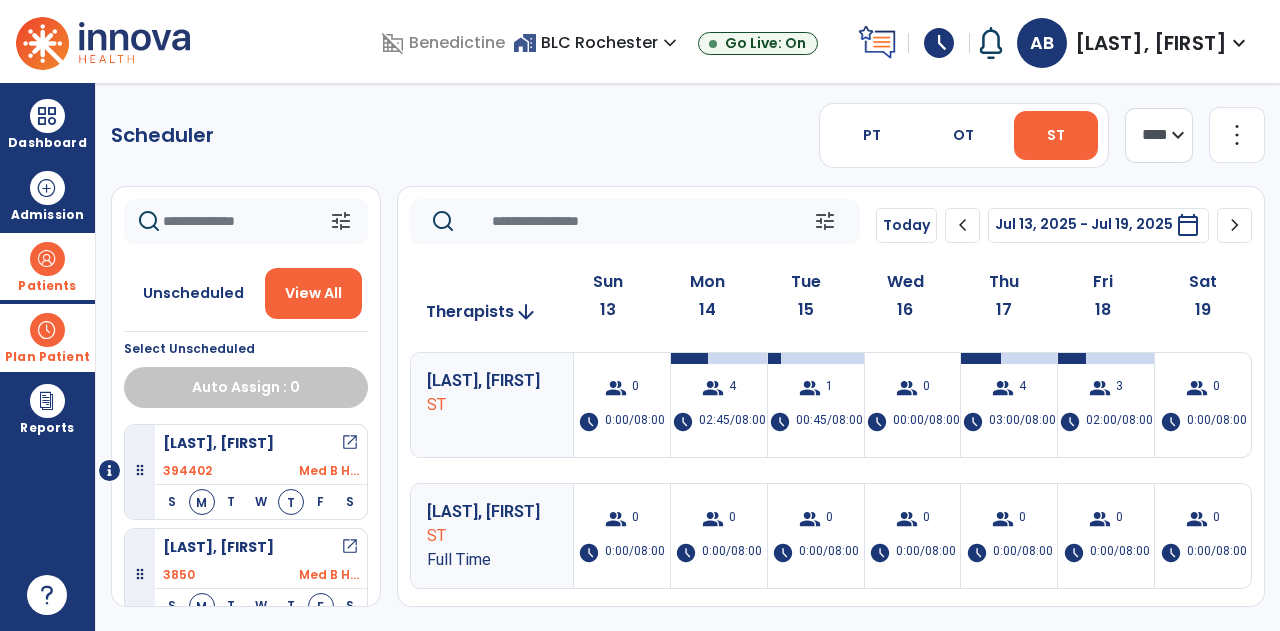 click at bounding box center (47, 259) 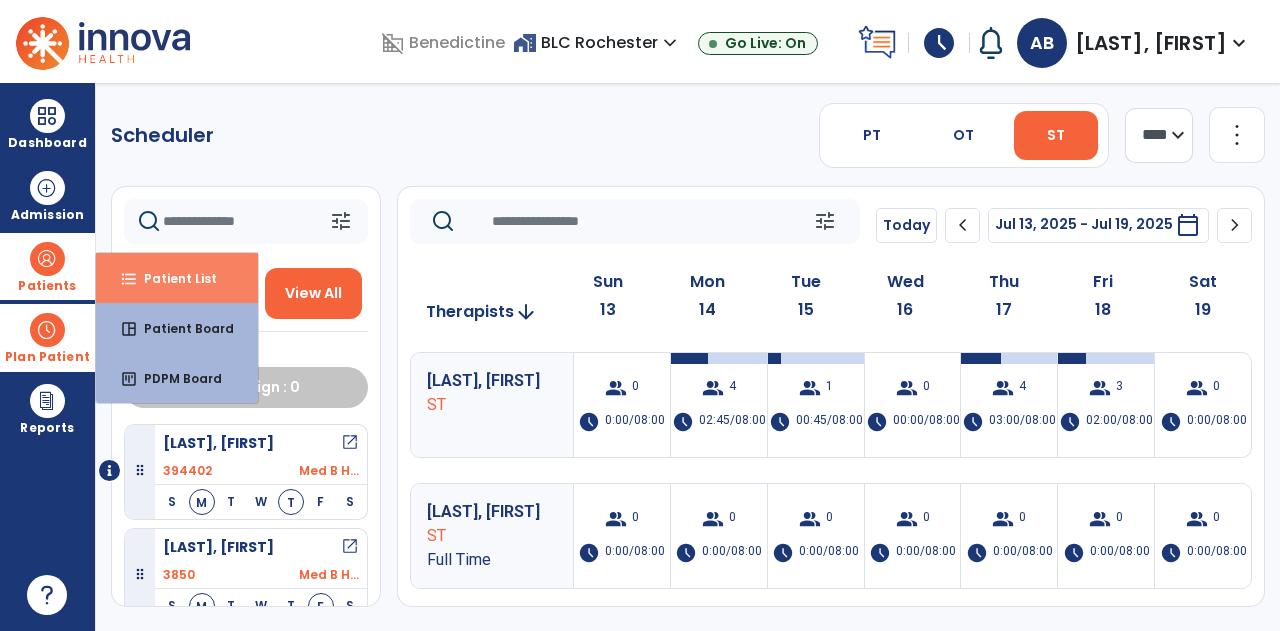 click on "Patient List" at bounding box center [172, 278] 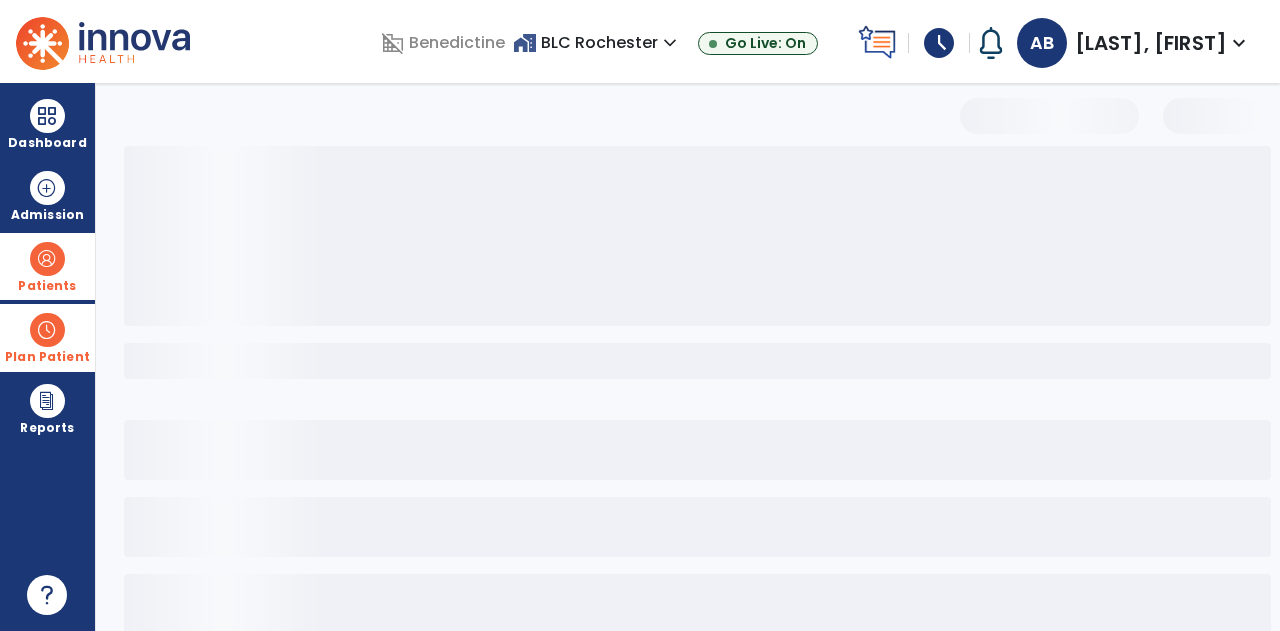 select on "***" 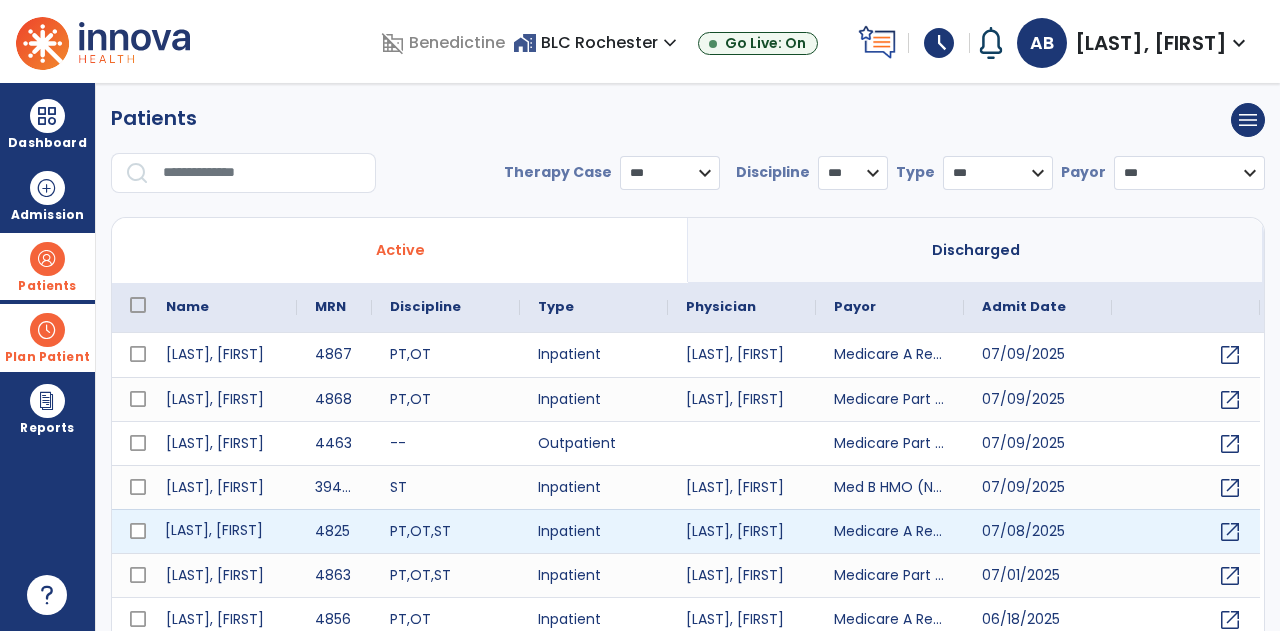 click on "[LAST], [FIRST]" at bounding box center [222, 531] 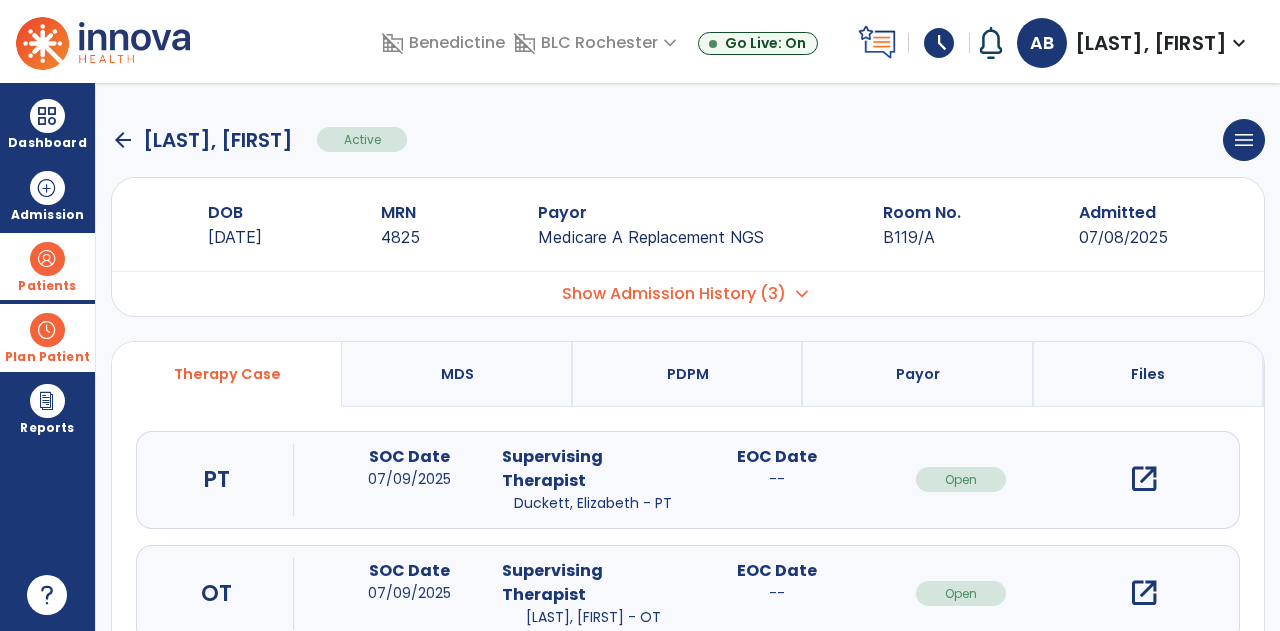 click on "MDS" at bounding box center (457, 374) 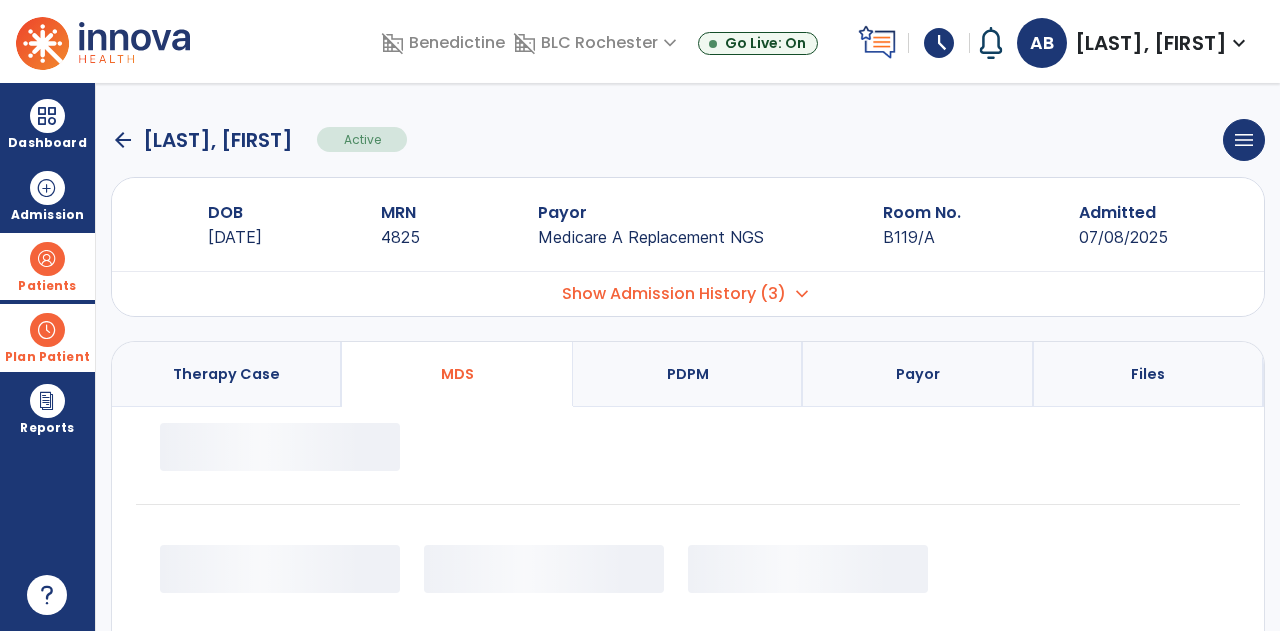 select on "*********" 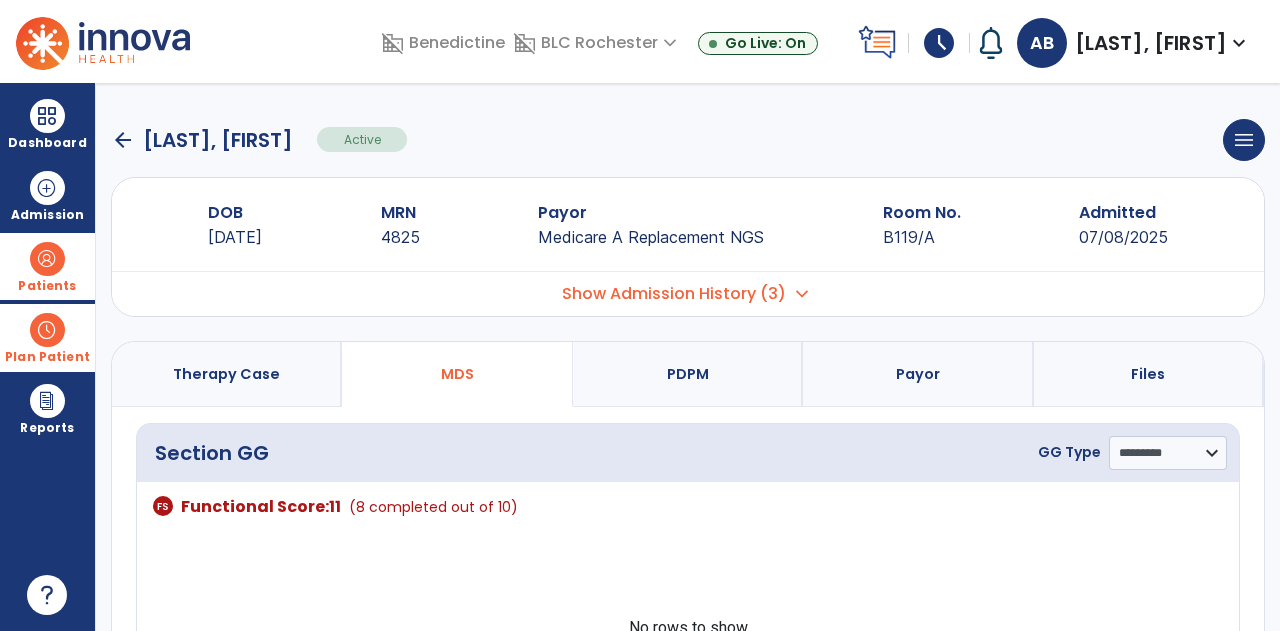 click on "PDPM" at bounding box center (688, 374) 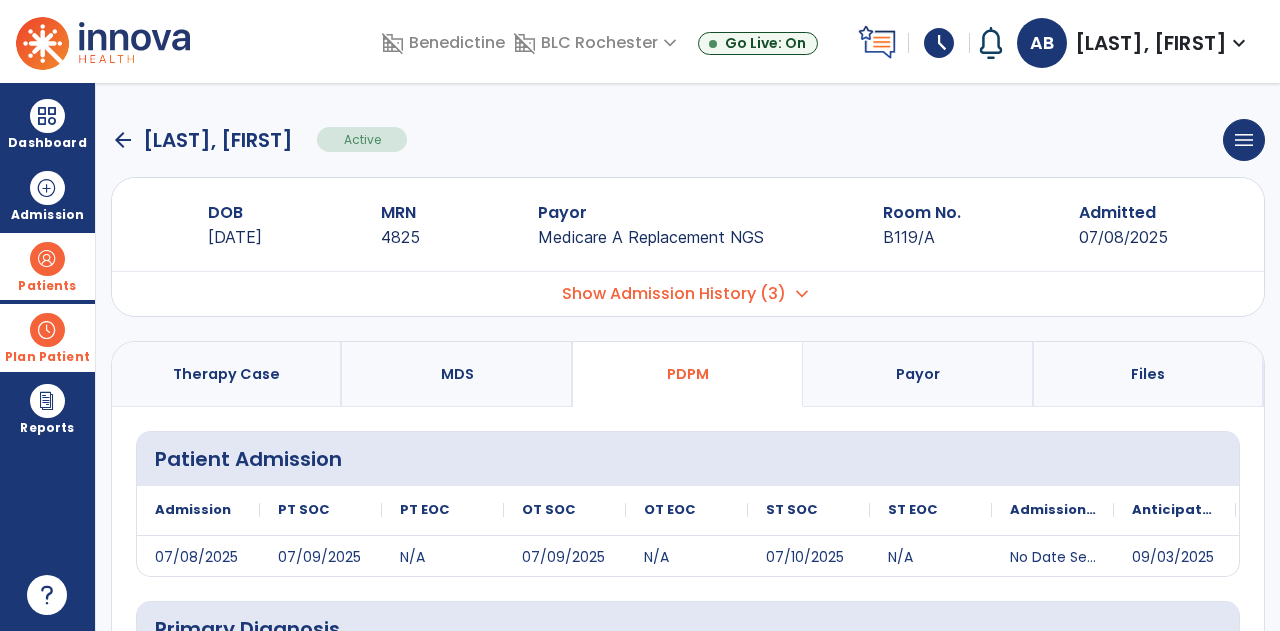 click on "Payor" at bounding box center [918, 374] 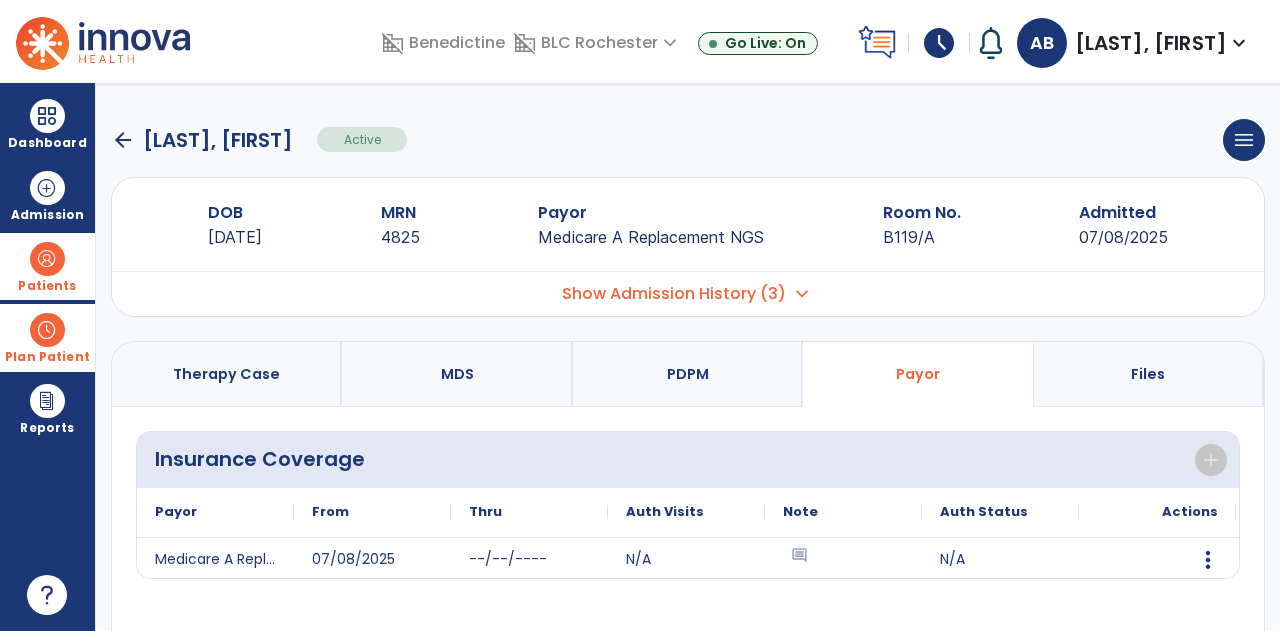 click on "Files" at bounding box center (1149, 374) 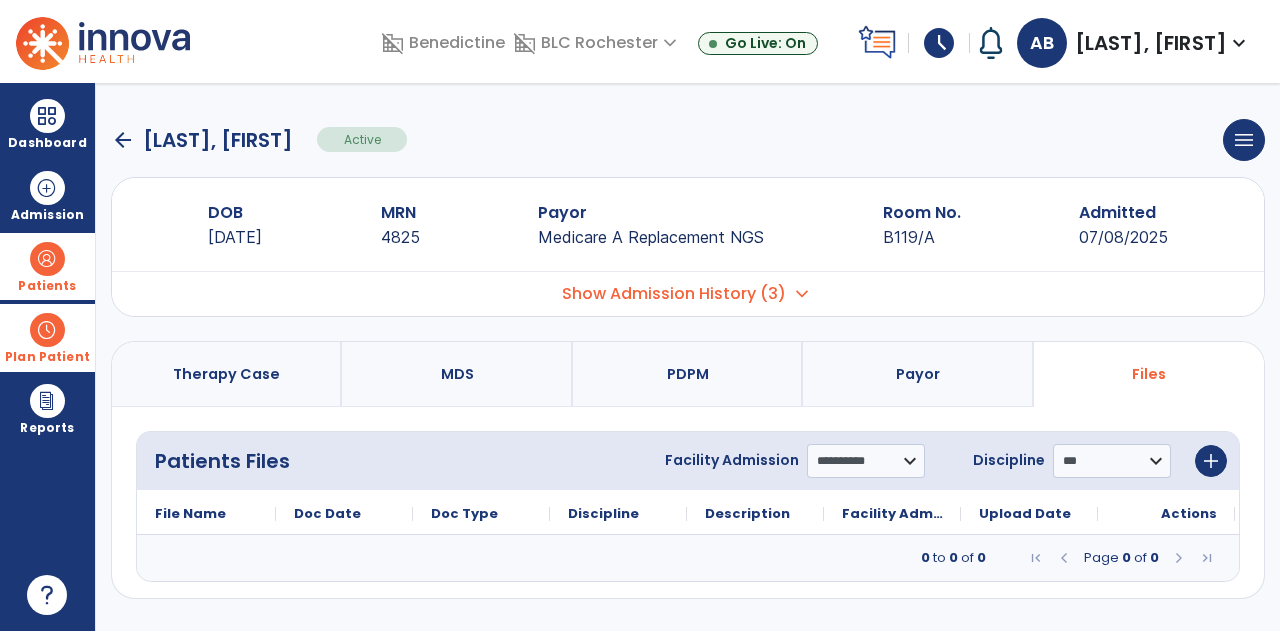 click on "PDPM" at bounding box center (688, 374) 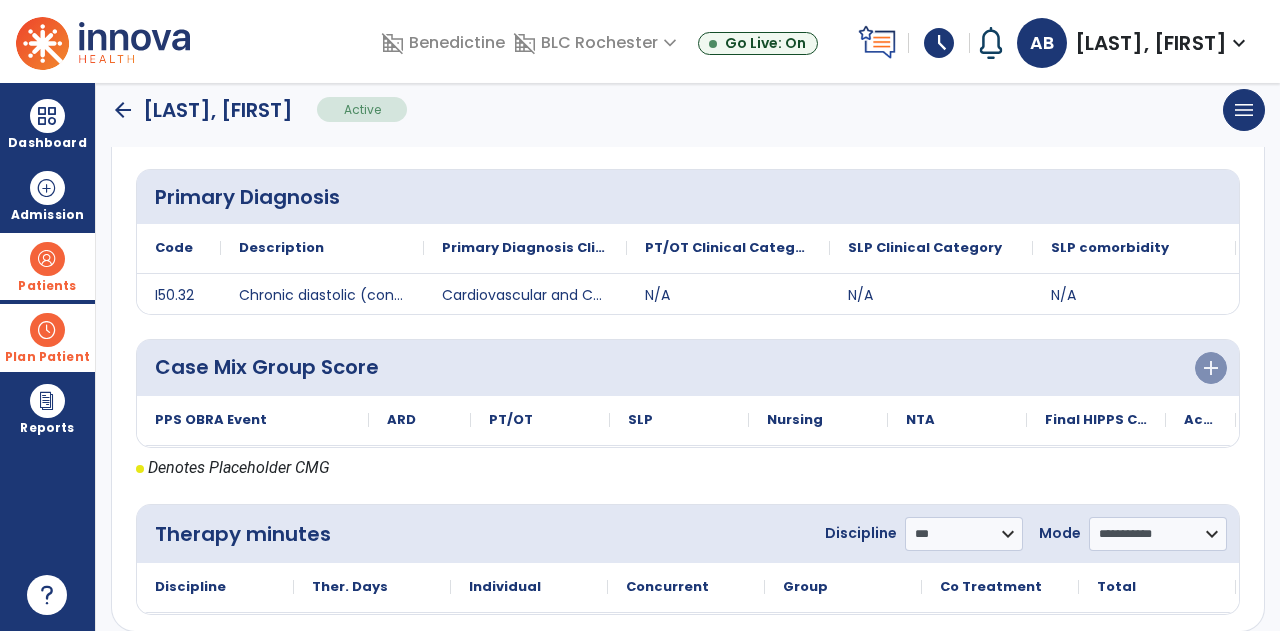 scroll, scrollTop: 451, scrollLeft: 0, axis: vertical 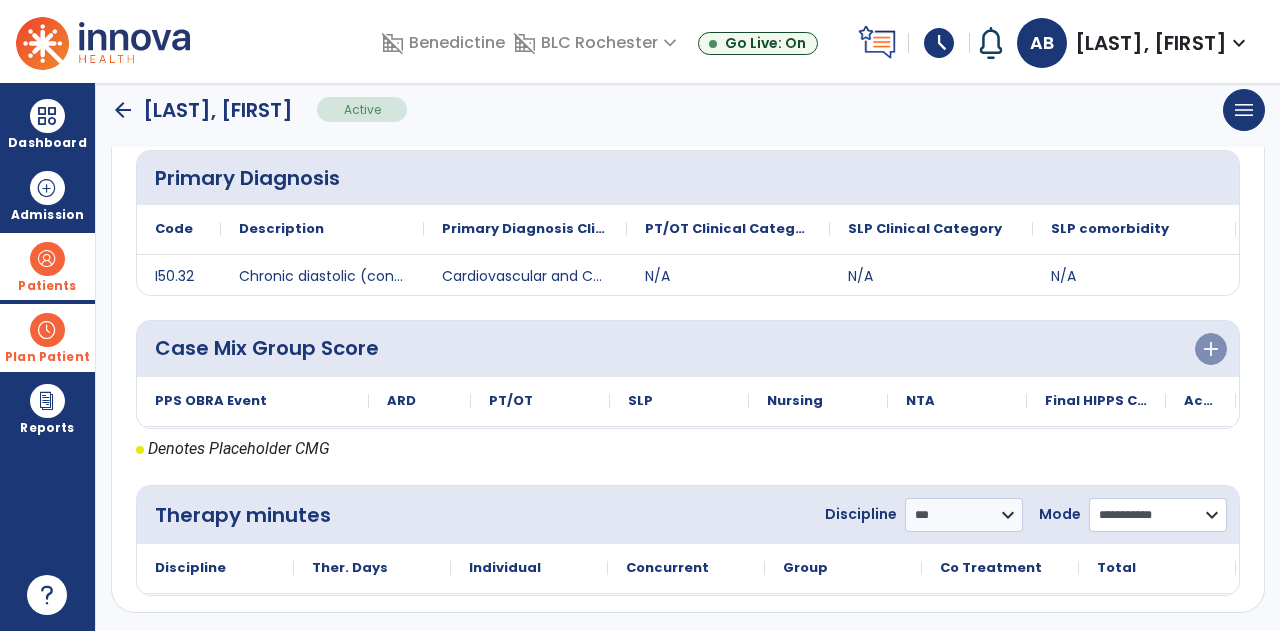 click on "**********" 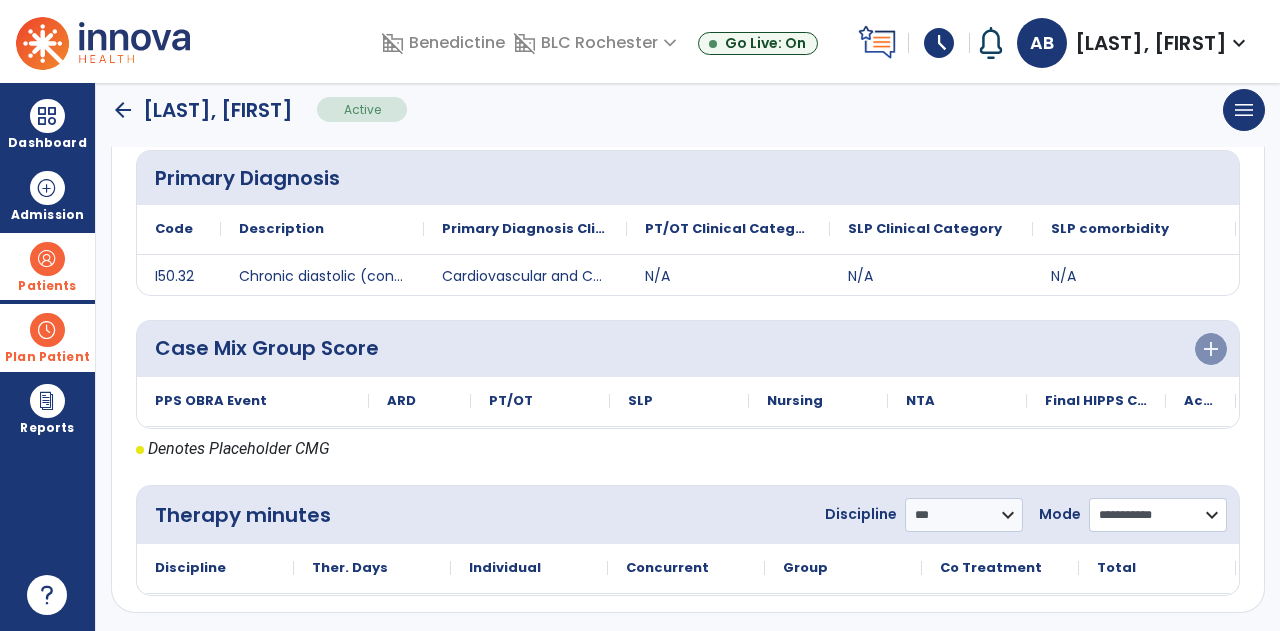 click on "**********" 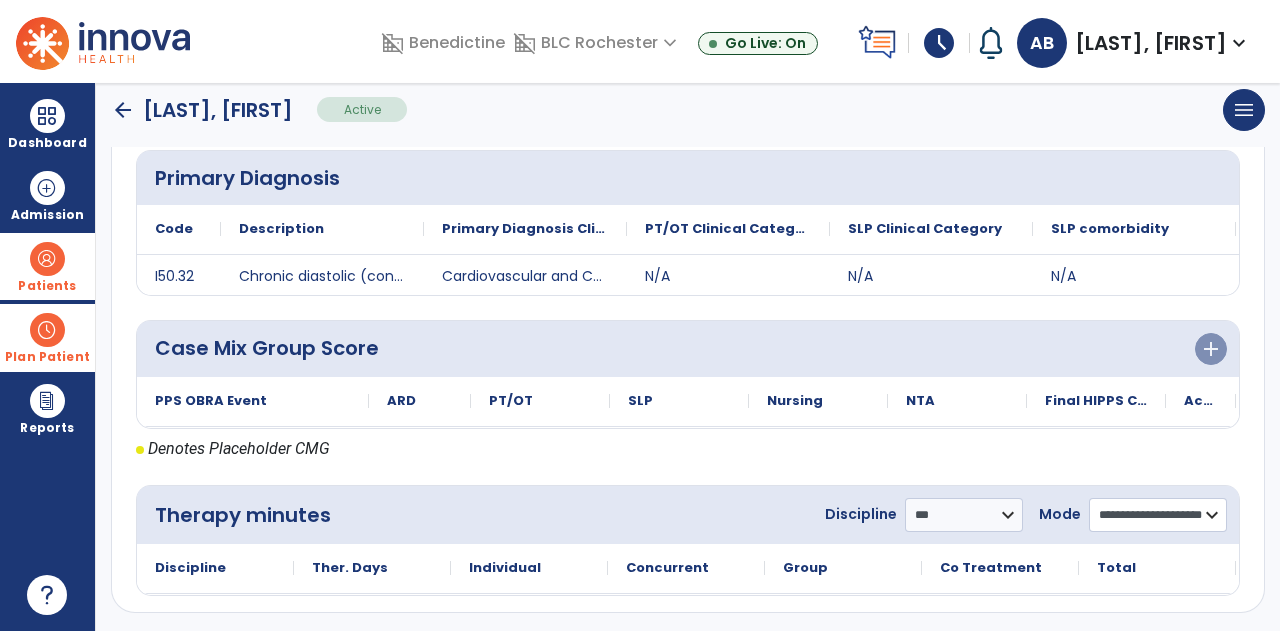 click on "**********" 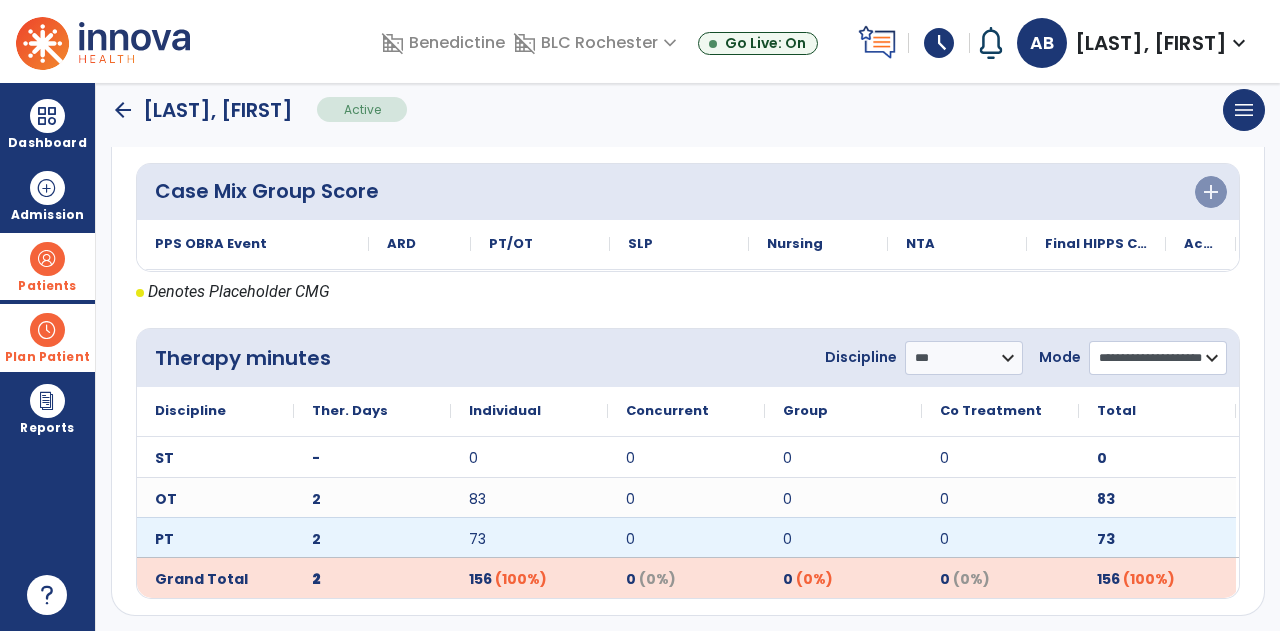 scroll, scrollTop: 611, scrollLeft: 0, axis: vertical 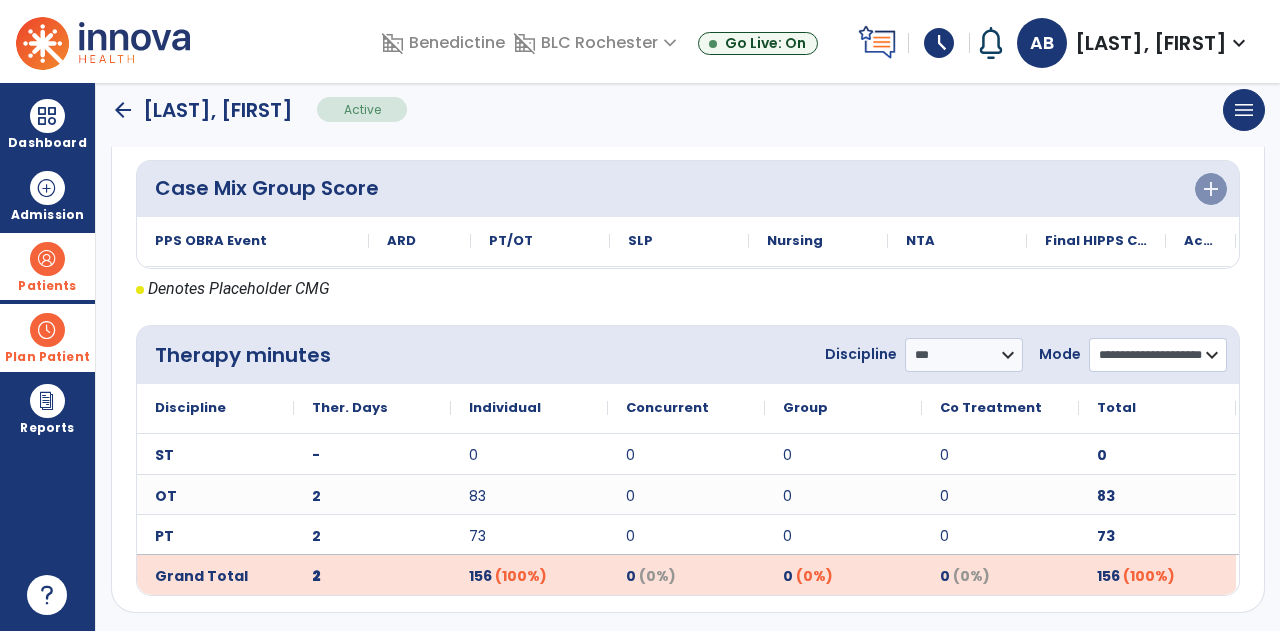 click on "**********" 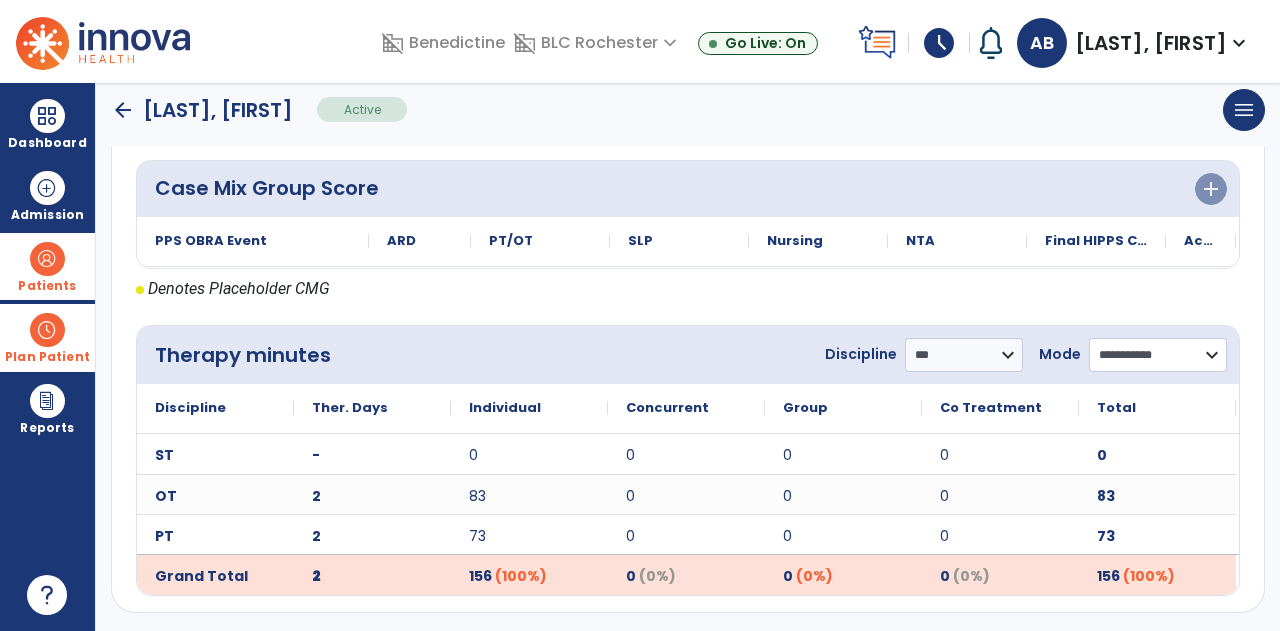 click on "**********" 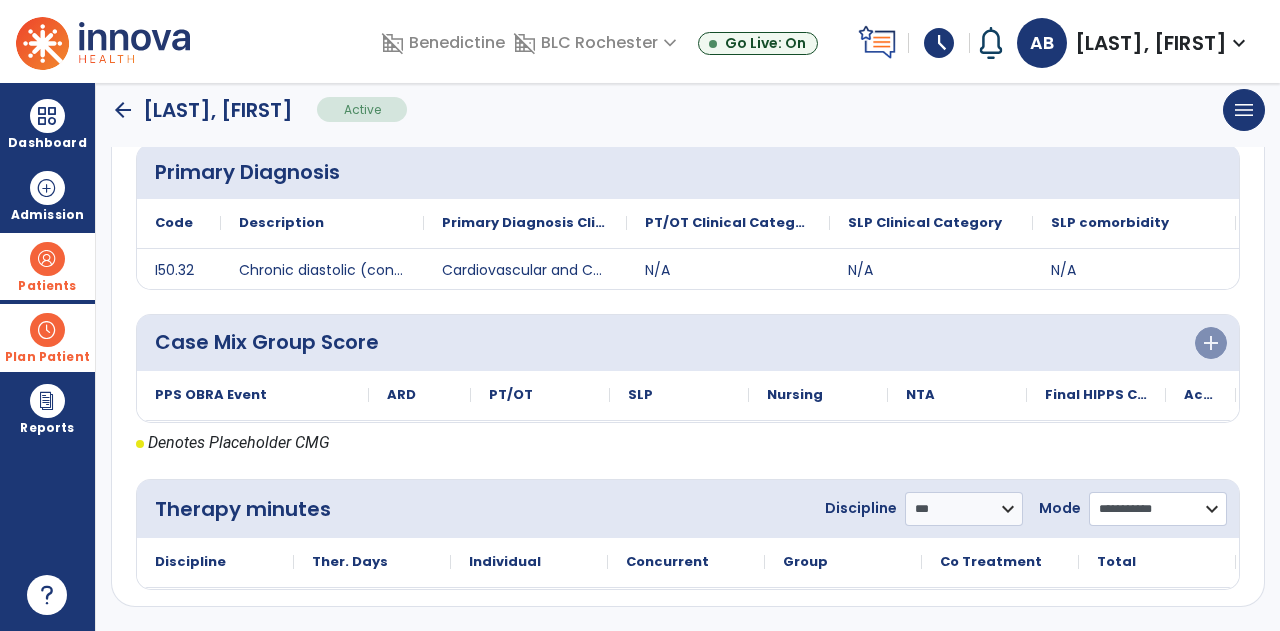 scroll, scrollTop: 451, scrollLeft: 0, axis: vertical 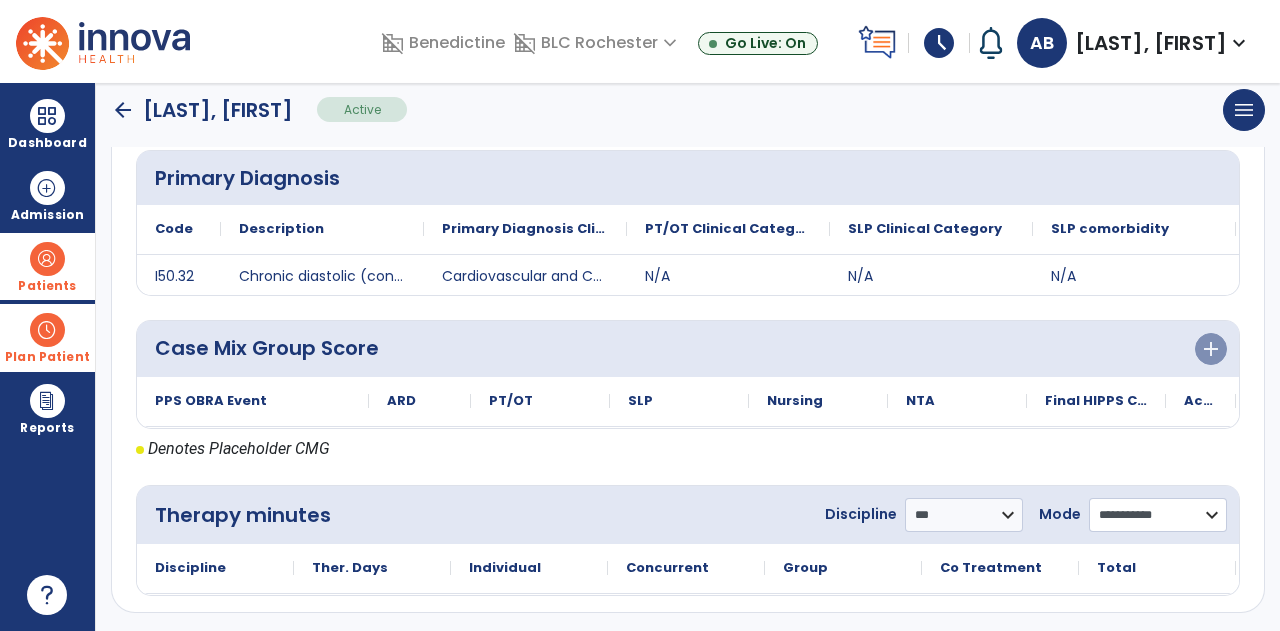 click on "**********" 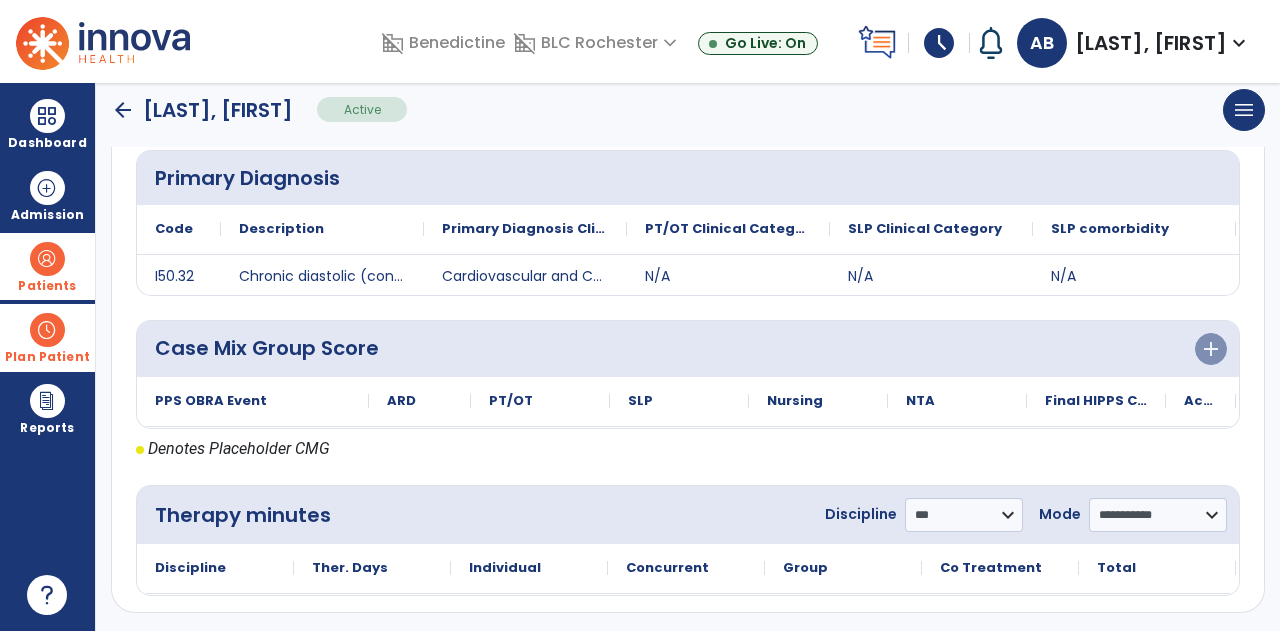 click on "Denotes Placeholder CMG" 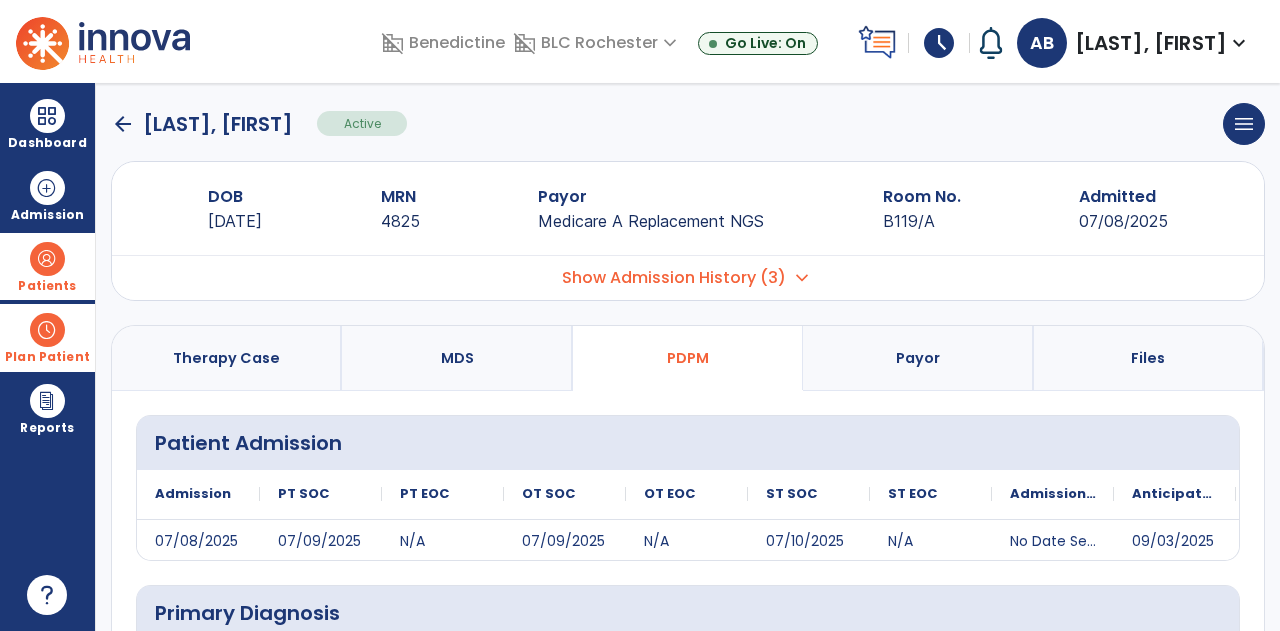 scroll, scrollTop: 0, scrollLeft: 0, axis: both 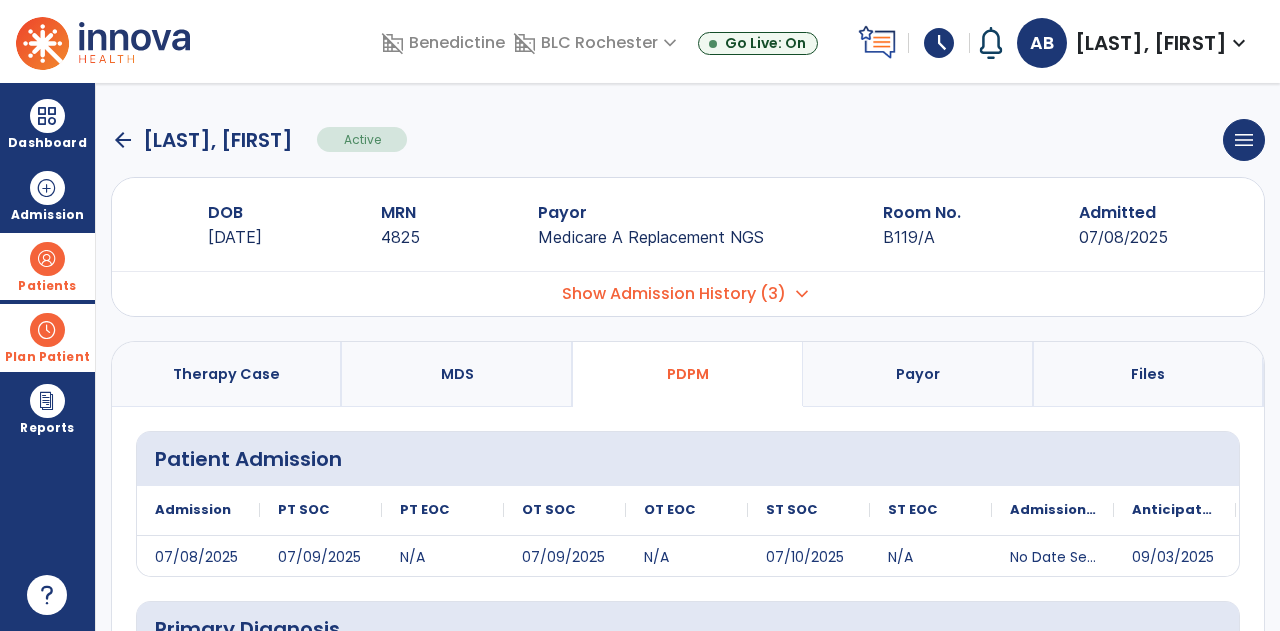 click on "MDS" at bounding box center (457, 374) 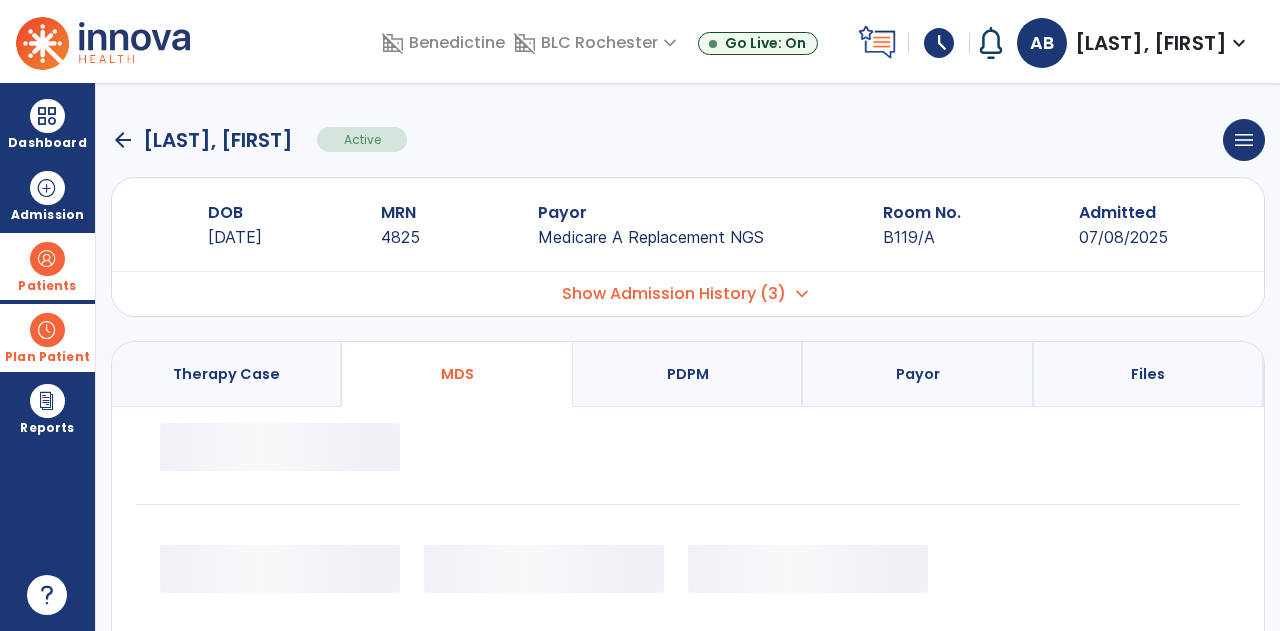 select on "*********" 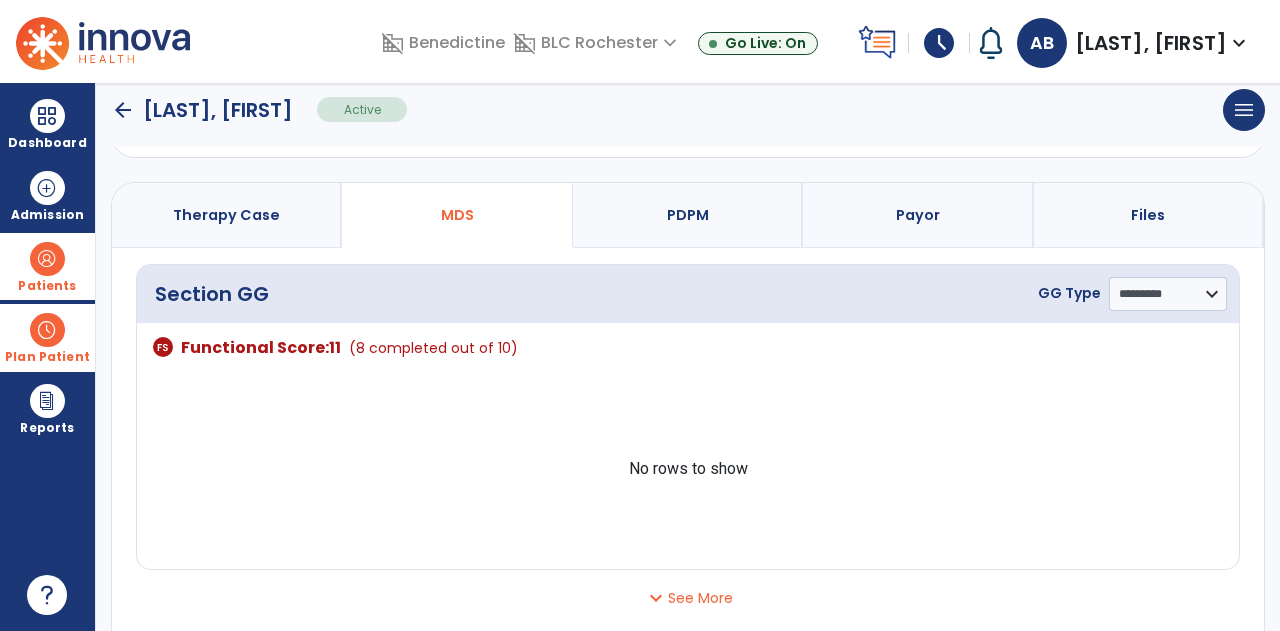 scroll, scrollTop: 0, scrollLeft: 0, axis: both 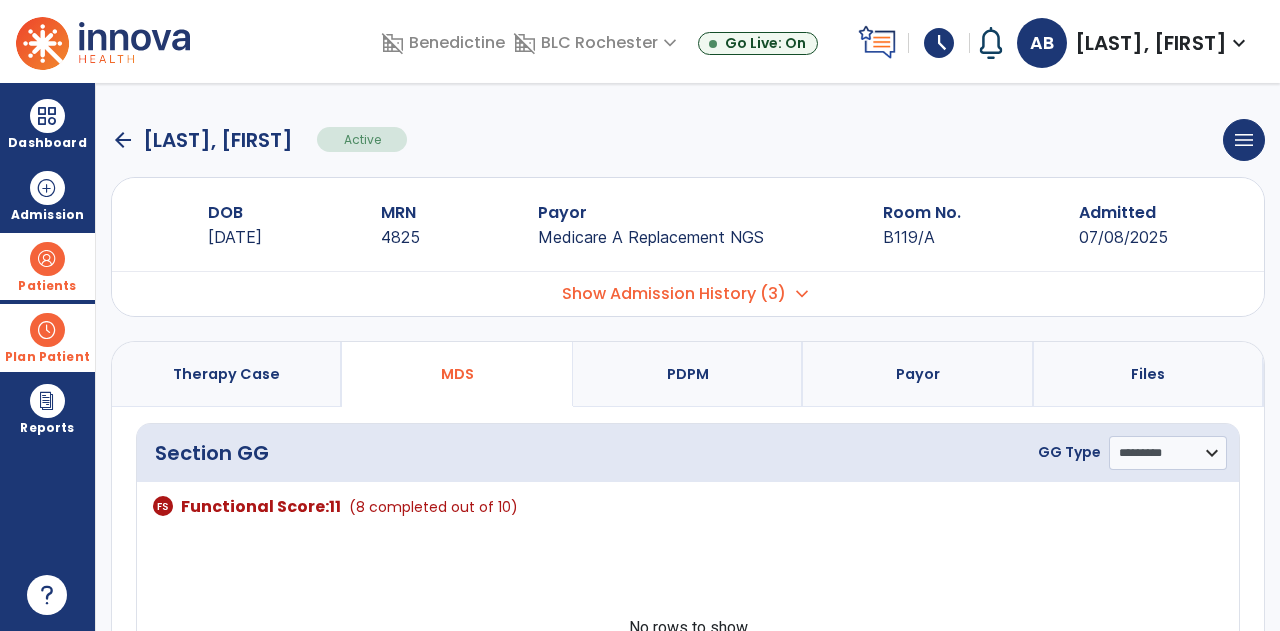 click on "Therapy Case" at bounding box center (227, 374) 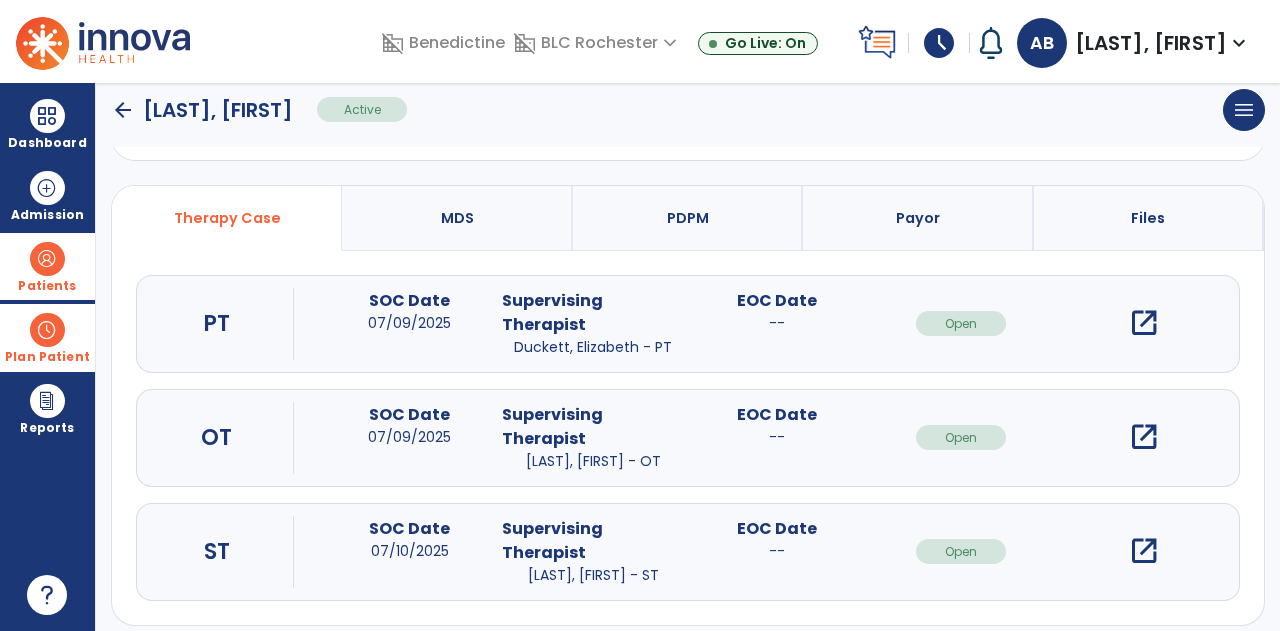 scroll, scrollTop: 170, scrollLeft: 0, axis: vertical 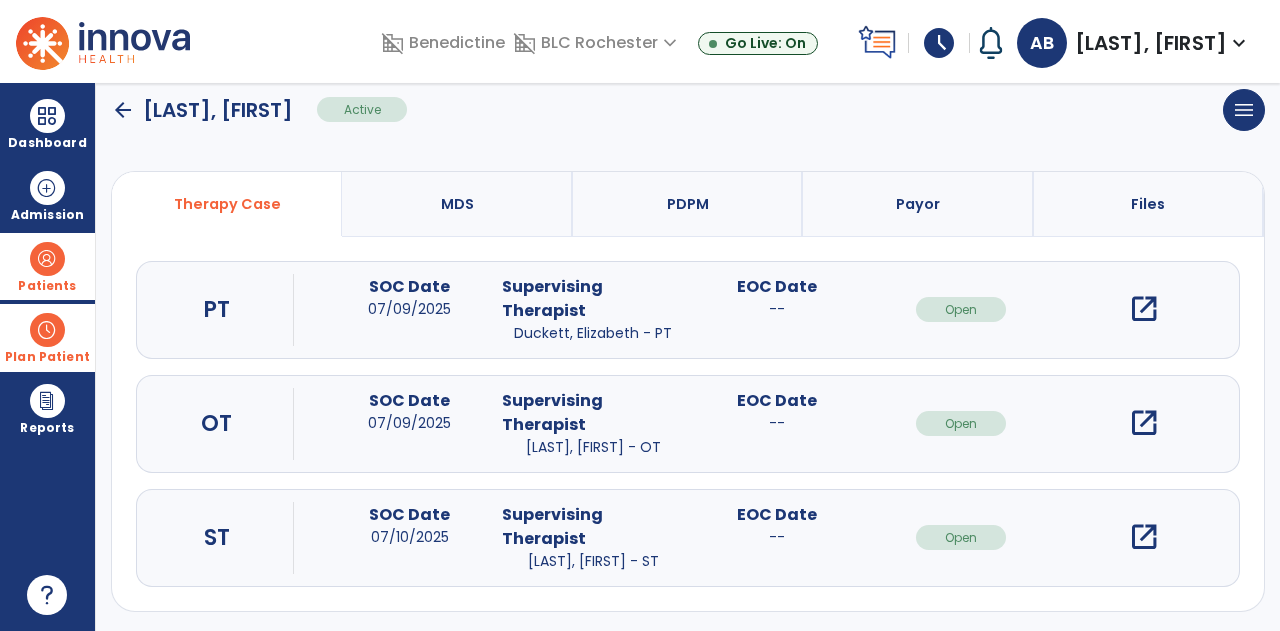 click on "open_in_new" at bounding box center (1144, 537) 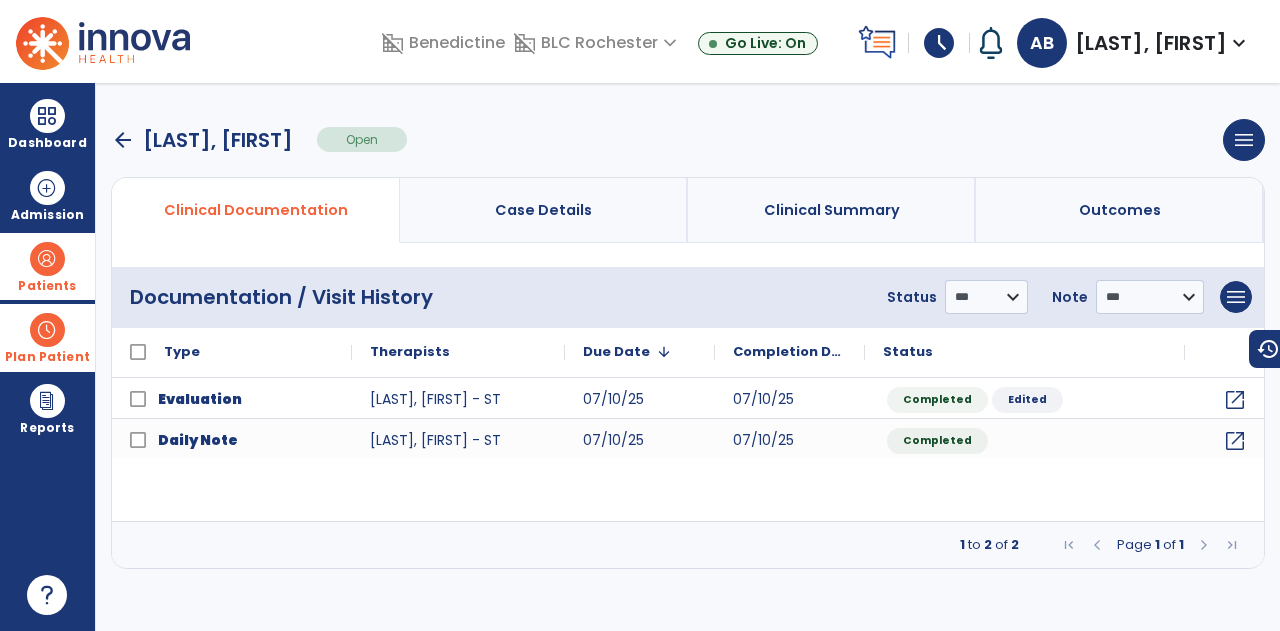 click on "Case Details" at bounding box center [543, 210] 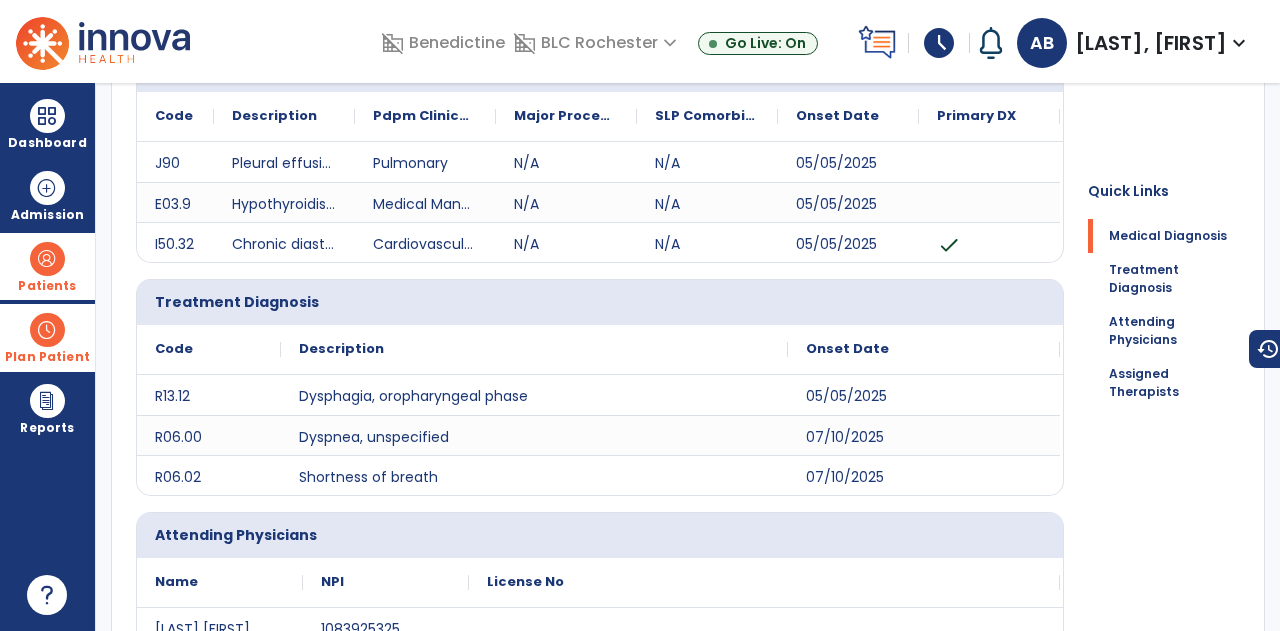 scroll, scrollTop: 0, scrollLeft: 0, axis: both 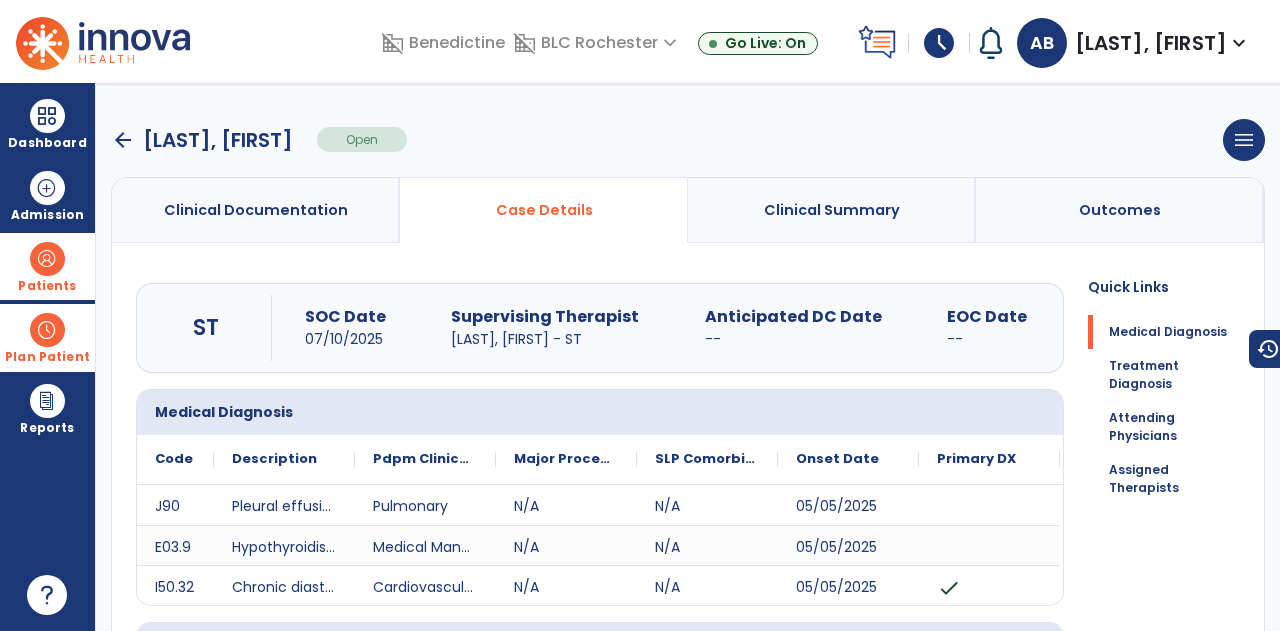 click on "Clinical Summary" at bounding box center (832, 210) 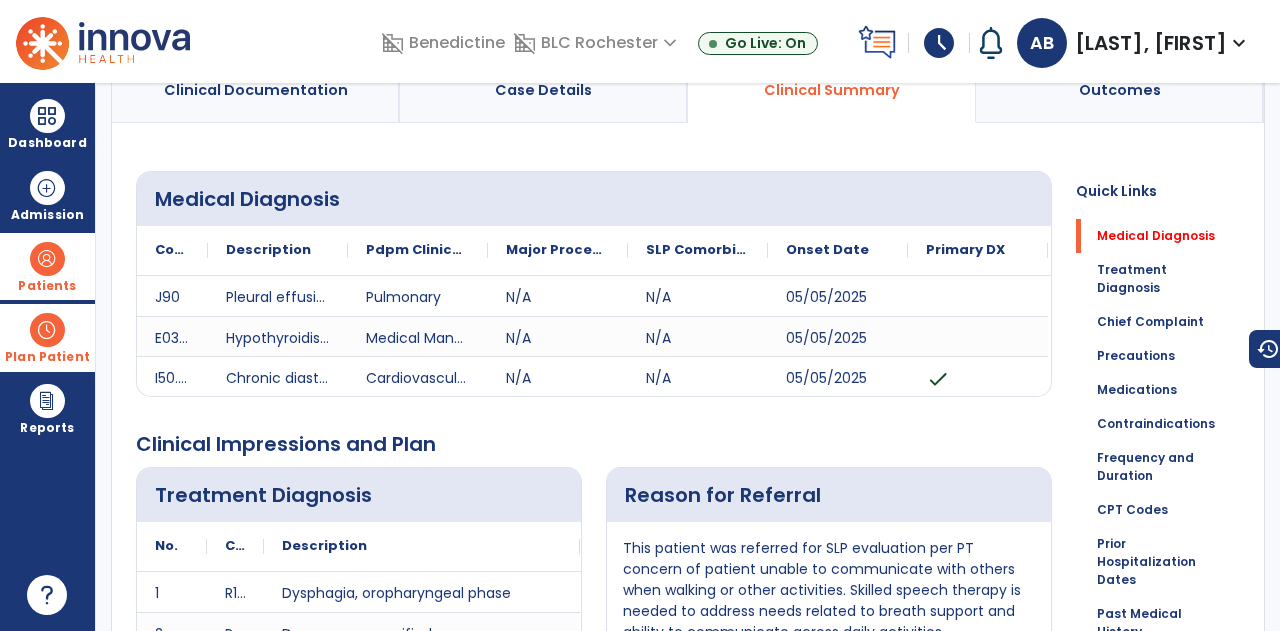 scroll, scrollTop: 0, scrollLeft: 0, axis: both 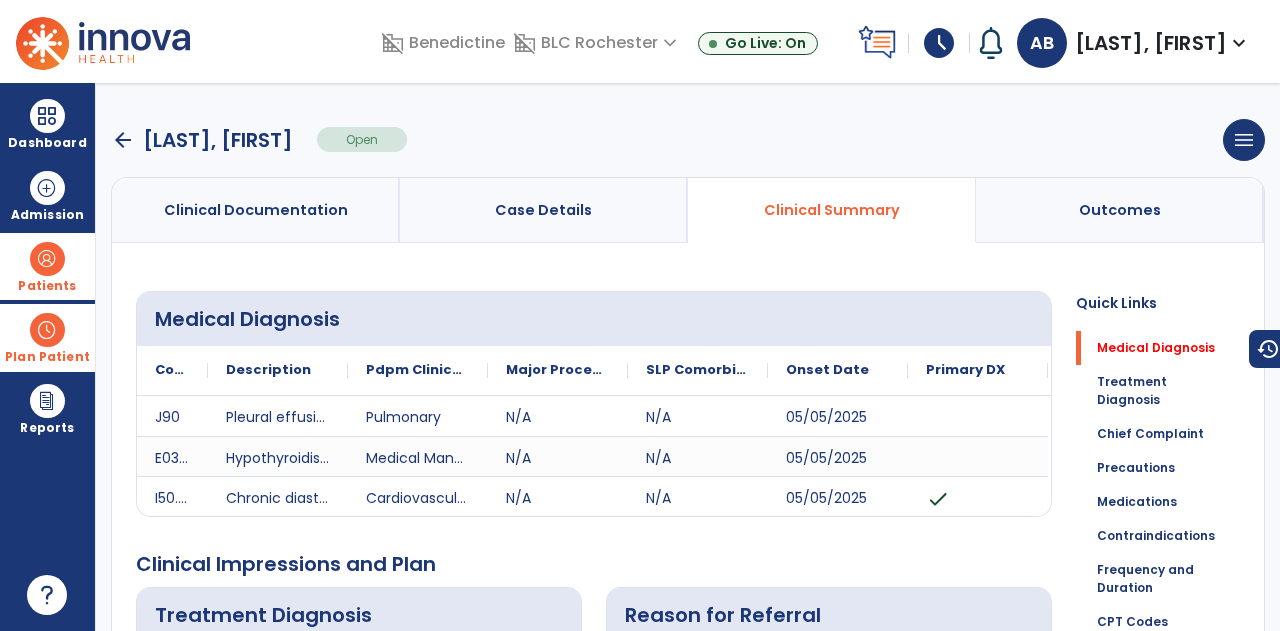 click on "Outcomes" at bounding box center [1120, 210] 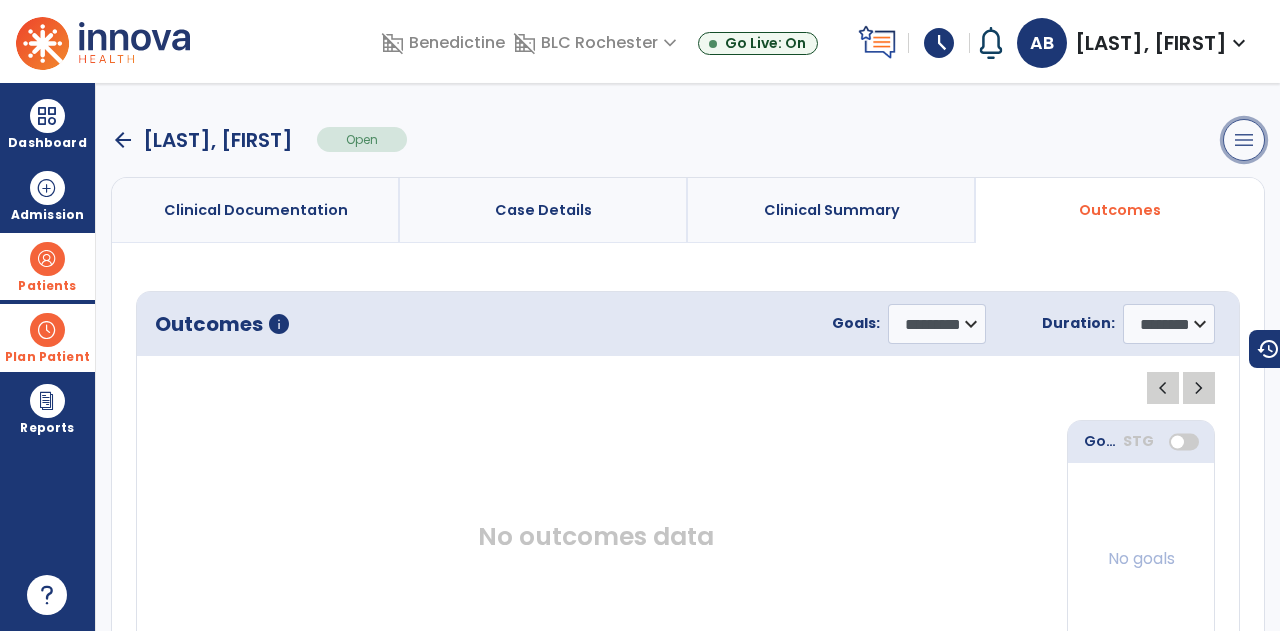 click on "menu" at bounding box center [1244, 140] 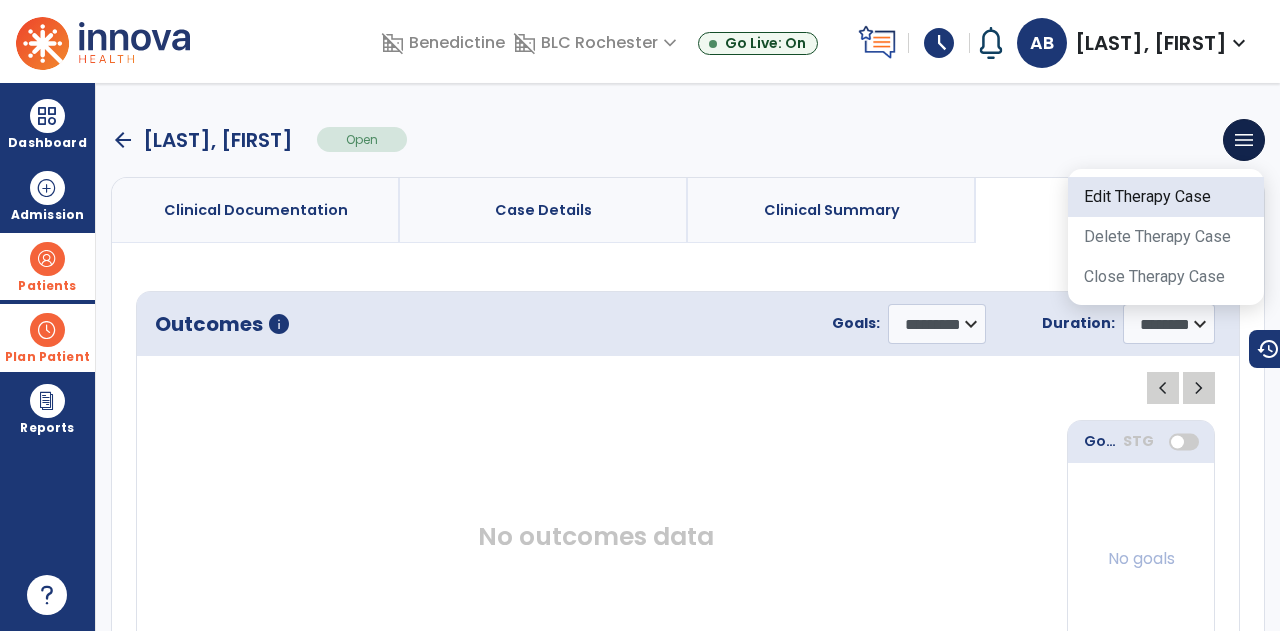 click on "Edit Therapy Case" at bounding box center (1166, 197) 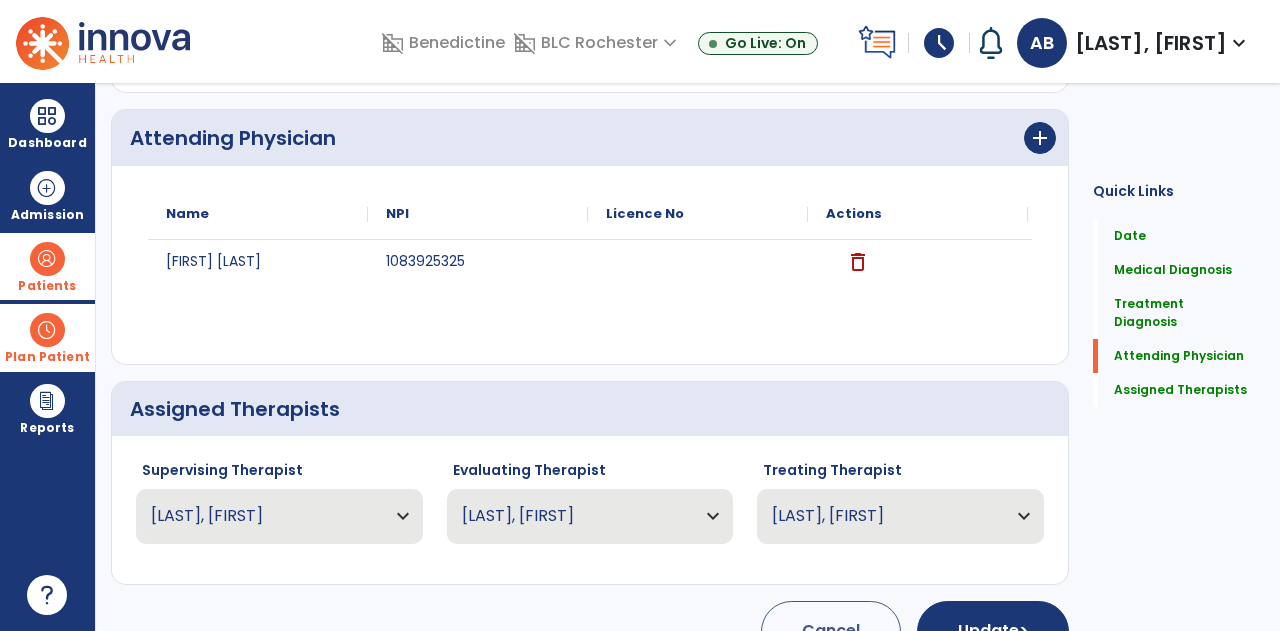 scroll, scrollTop: 693, scrollLeft: 0, axis: vertical 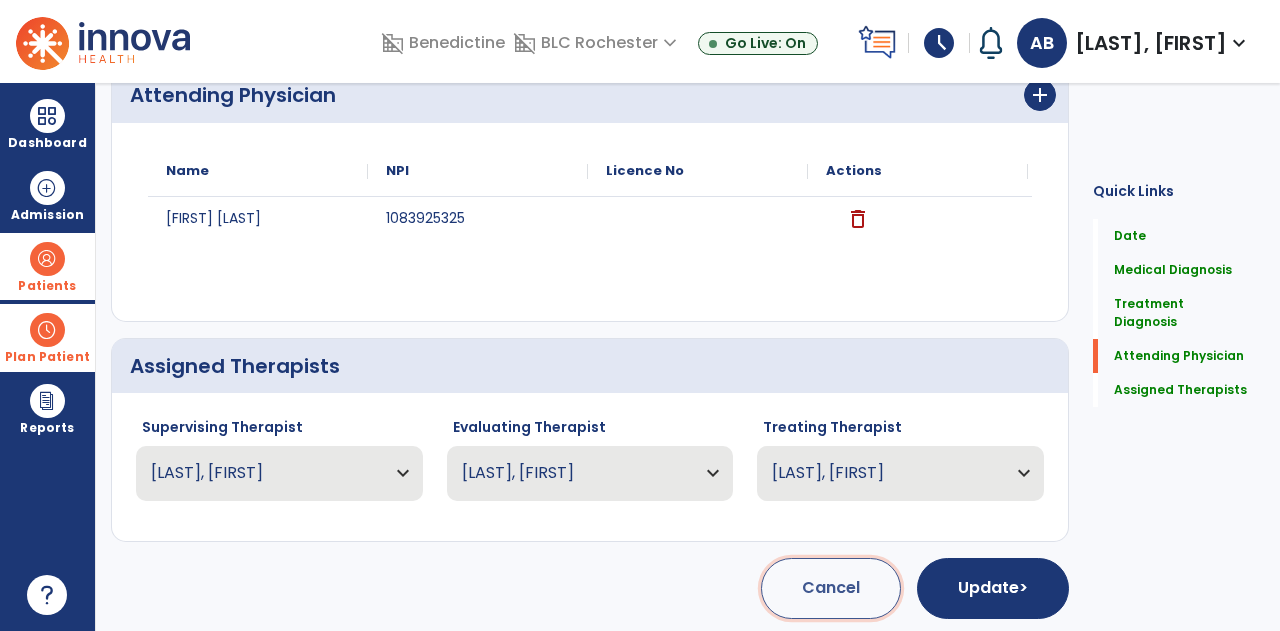 click on "Cancel" 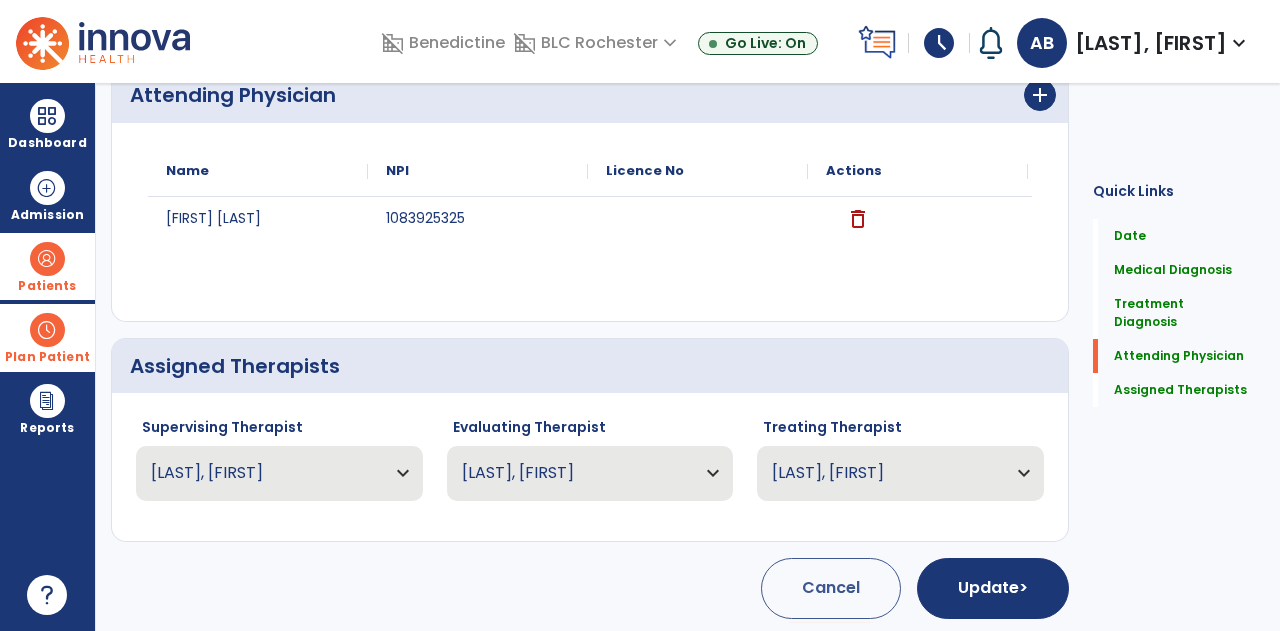scroll, scrollTop: 0, scrollLeft: 0, axis: both 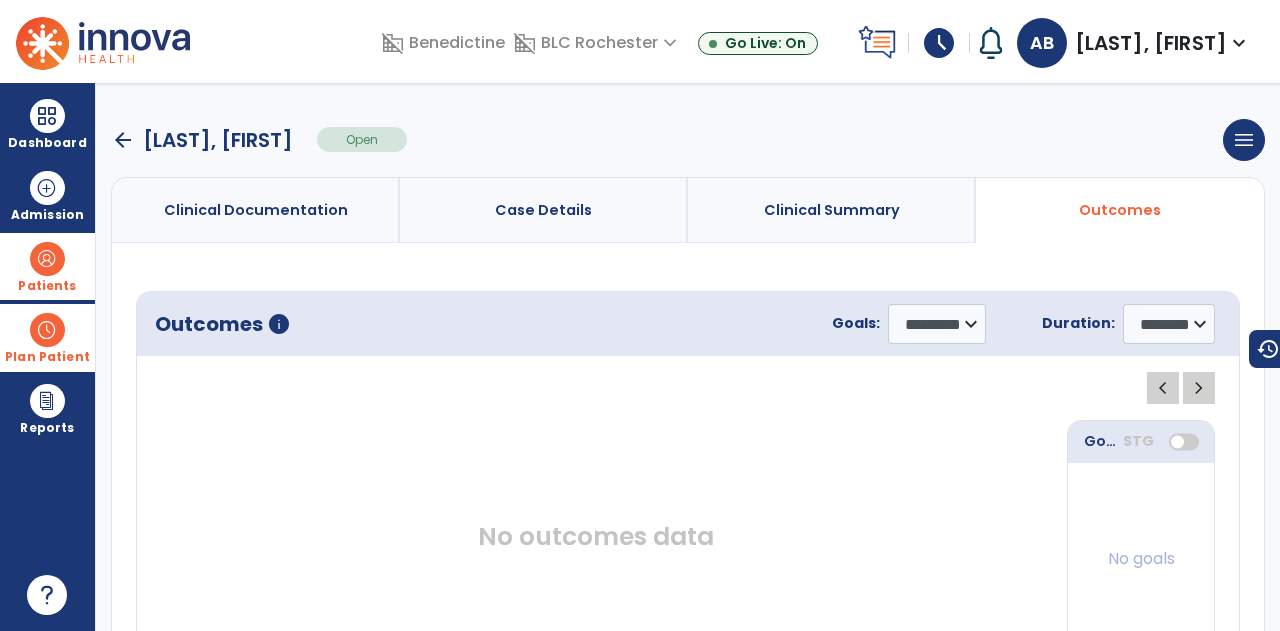 click on "Clinical Documentation" at bounding box center [256, 210] 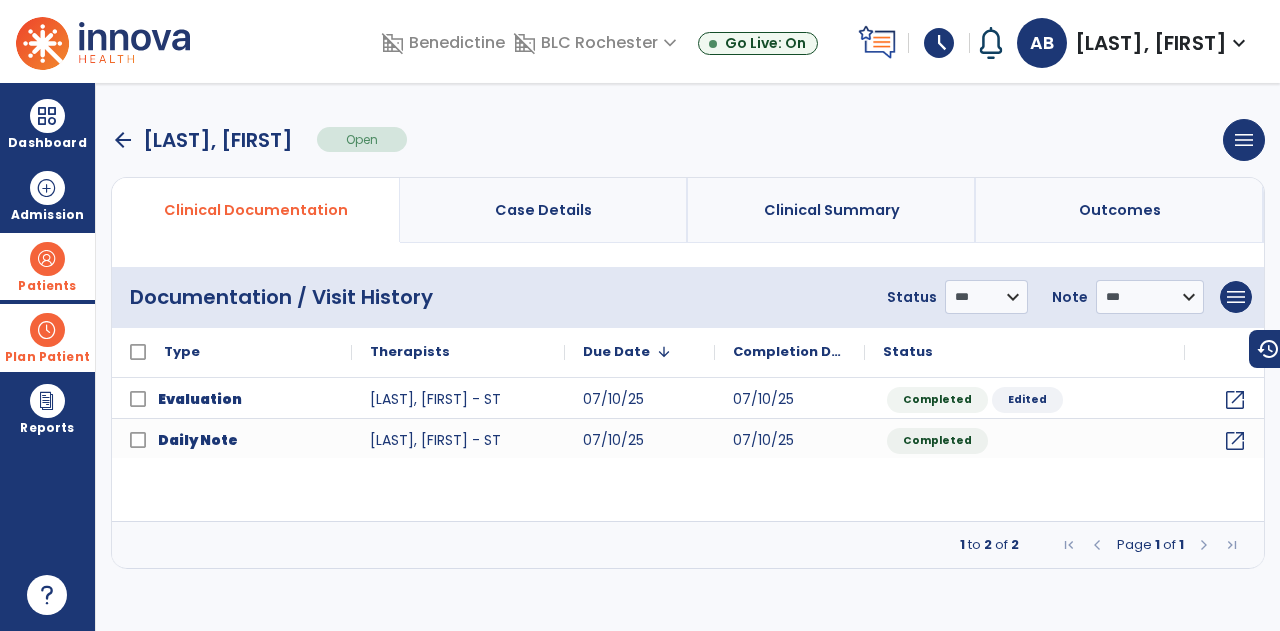 click on "arrow_back" at bounding box center (123, 140) 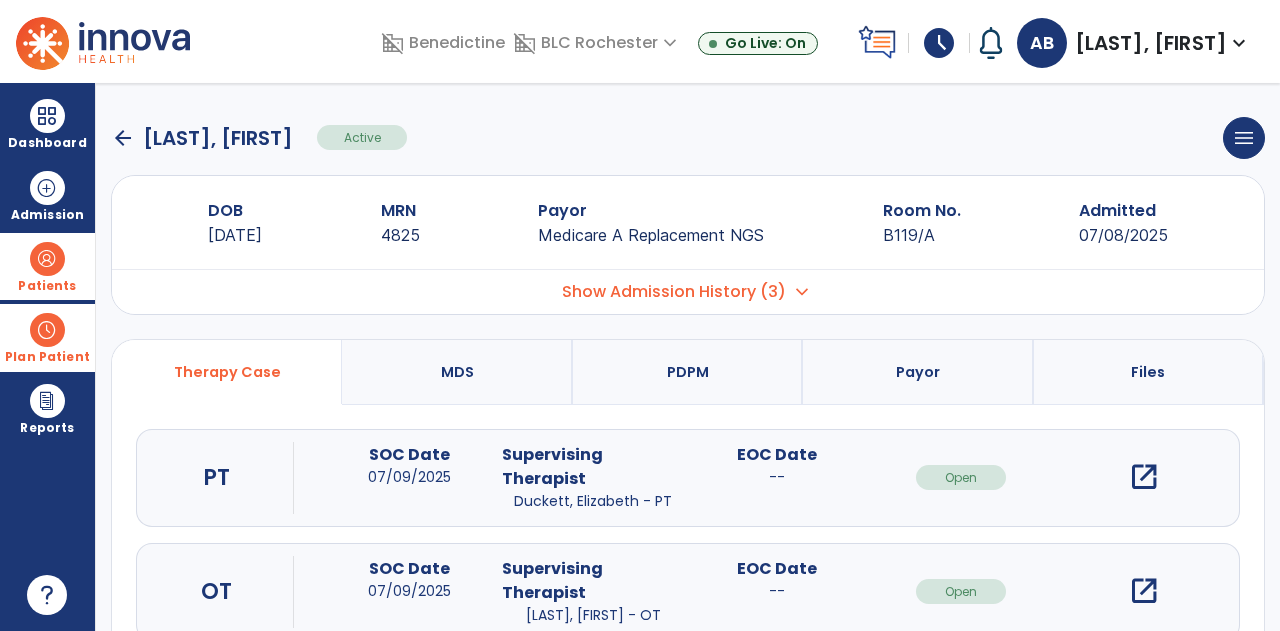 scroll, scrollTop: 0, scrollLeft: 0, axis: both 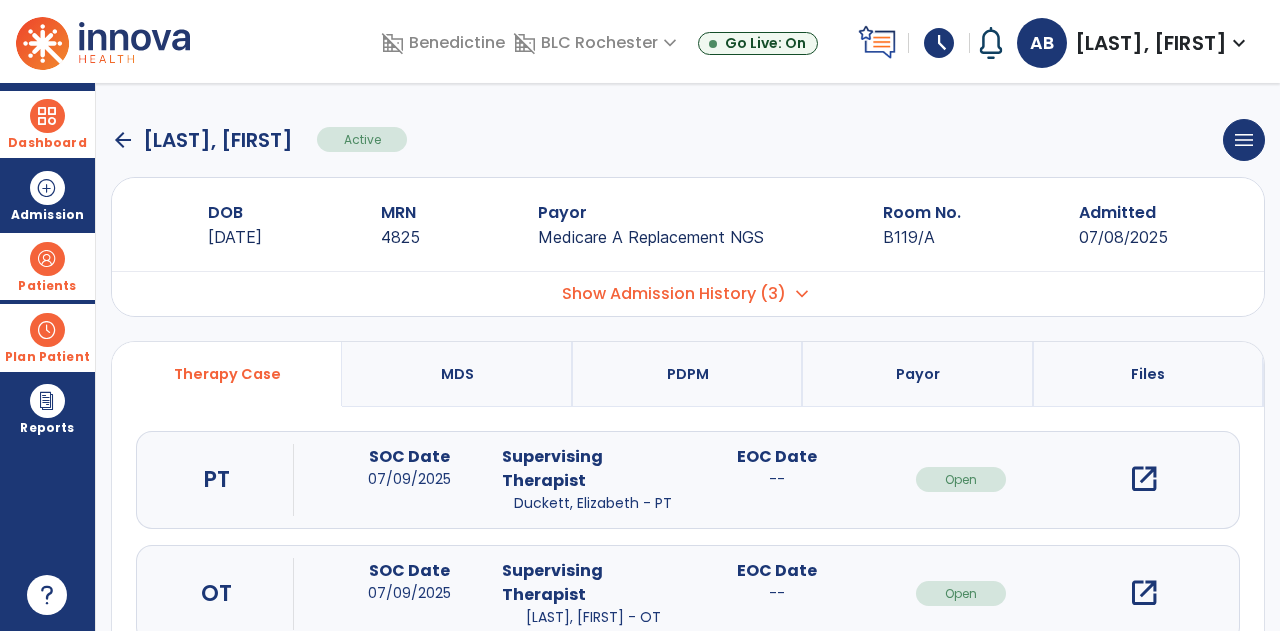 click on "Dashboard" at bounding box center (47, 124) 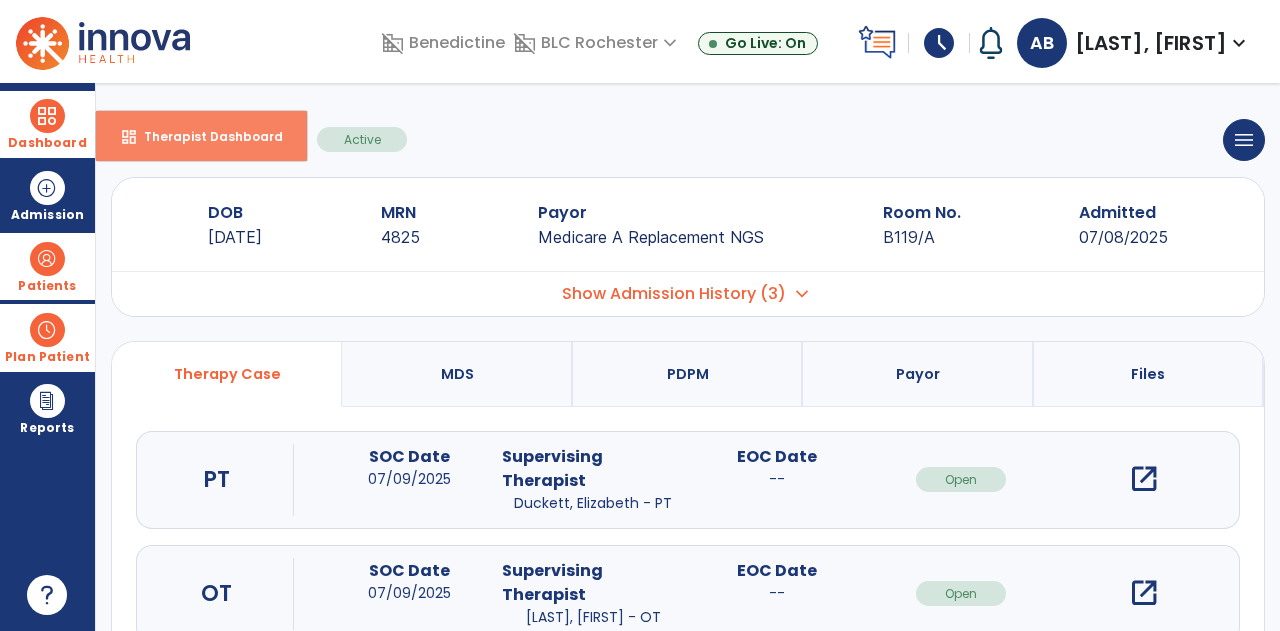 click on "Therapist Dashboard" at bounding box center (205, 136) 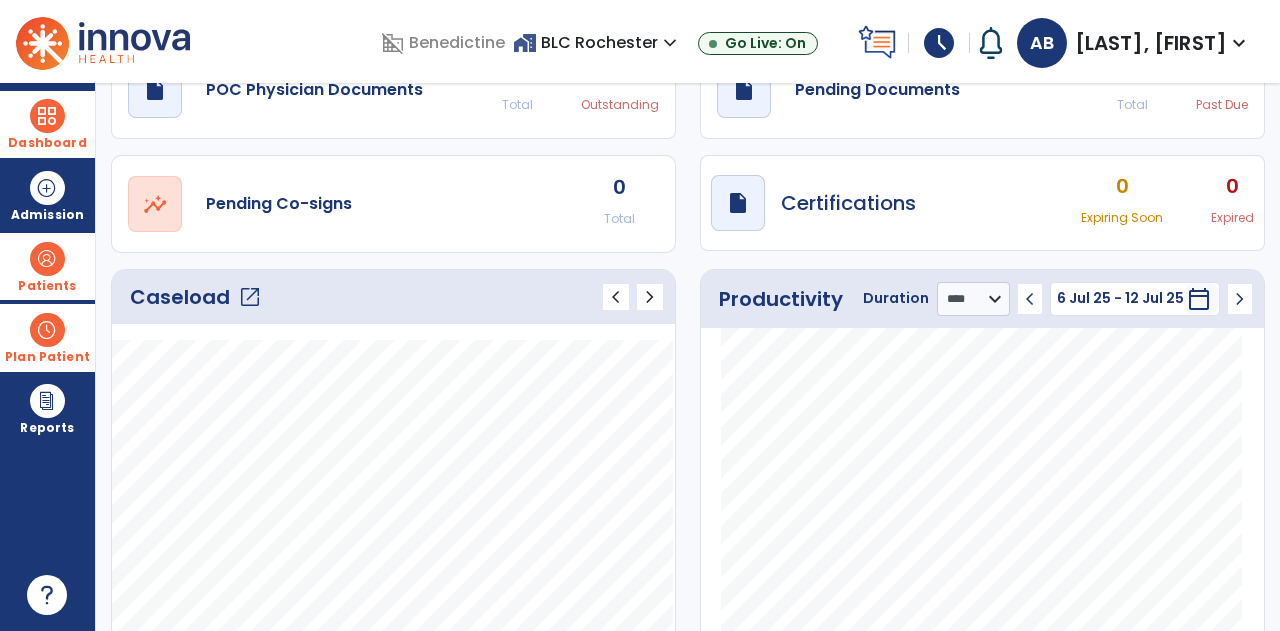 scroll, scrollTop: 300, scrollLeft: 0, axis: vertical 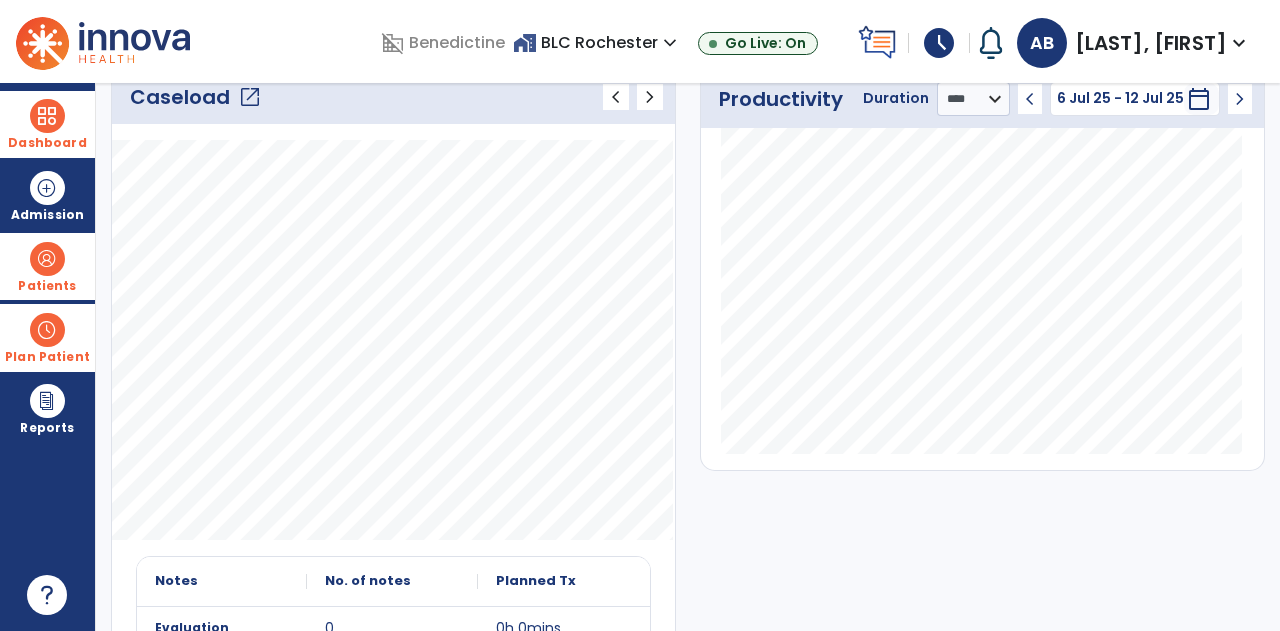 click on "open_in_new" 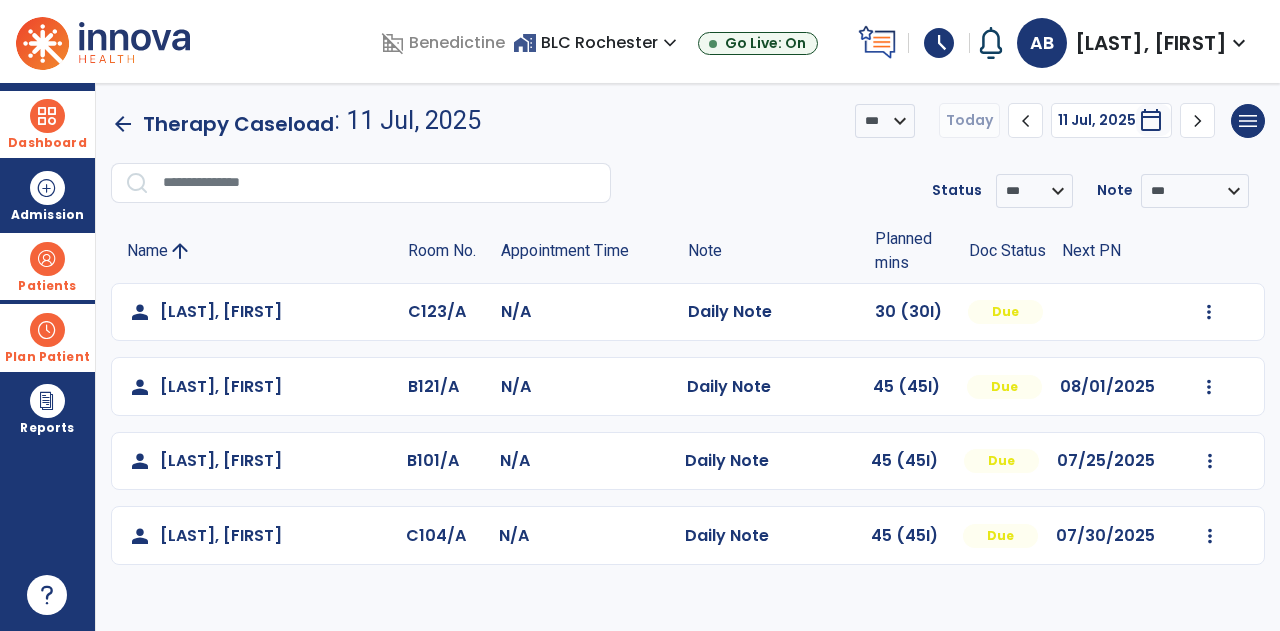 scroll, scrollTop: 0, scrollLeft: 0, axis: both 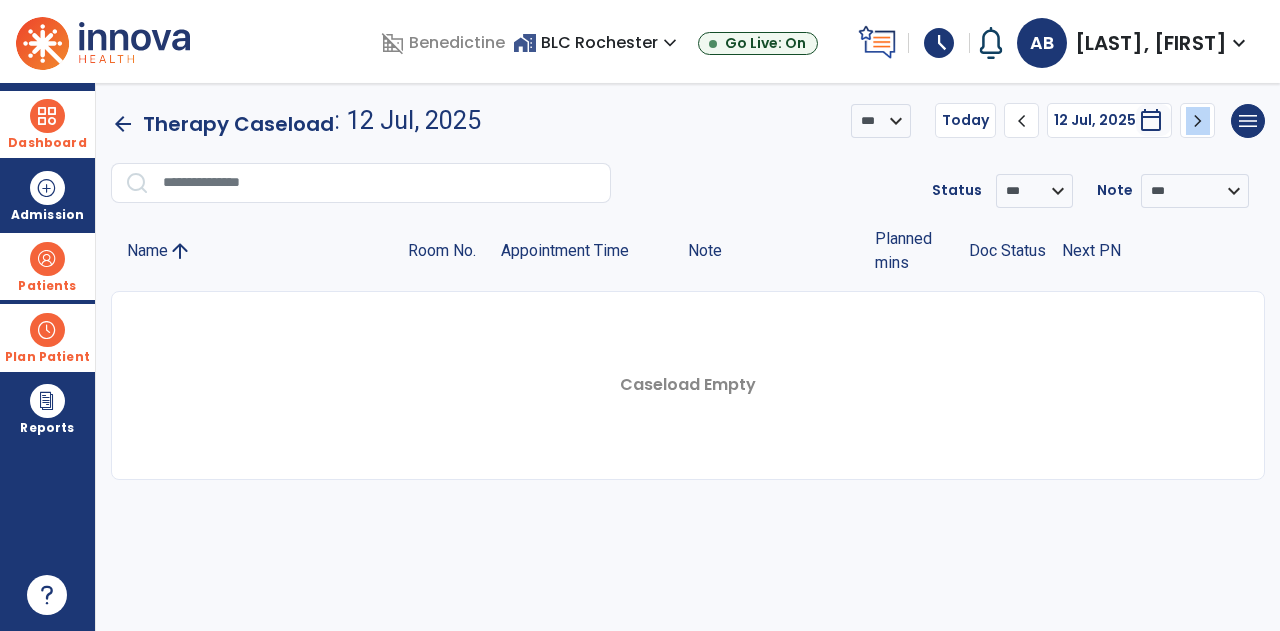 click on "chevron_right" 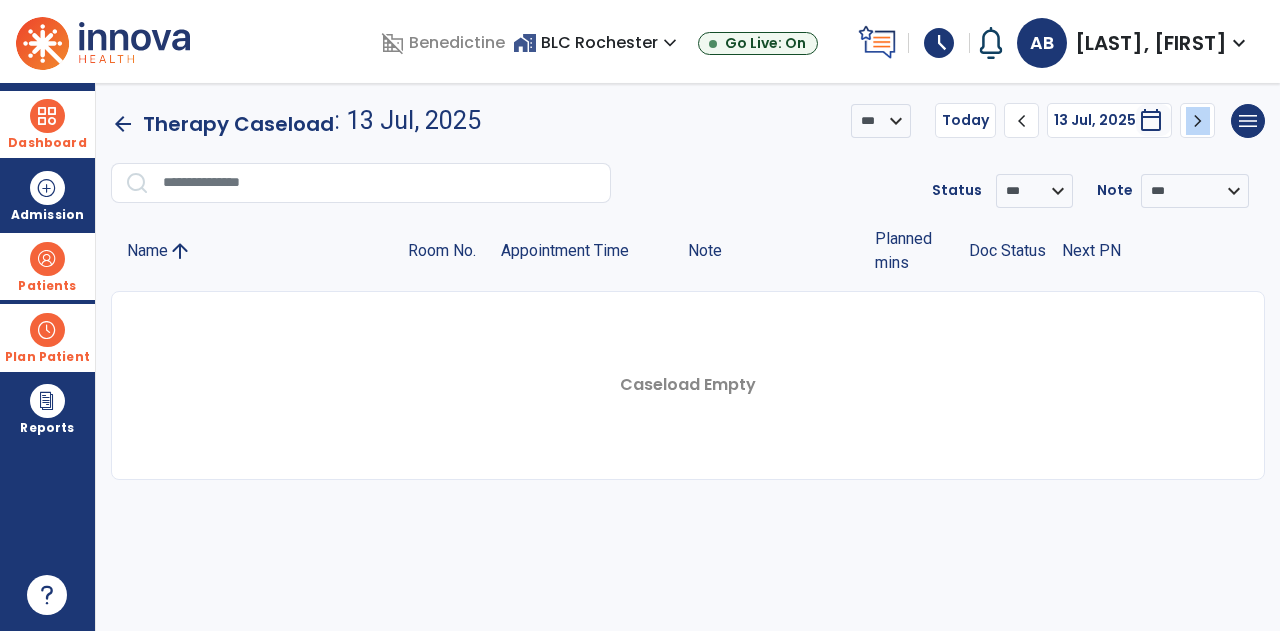 click on "chevron_right" 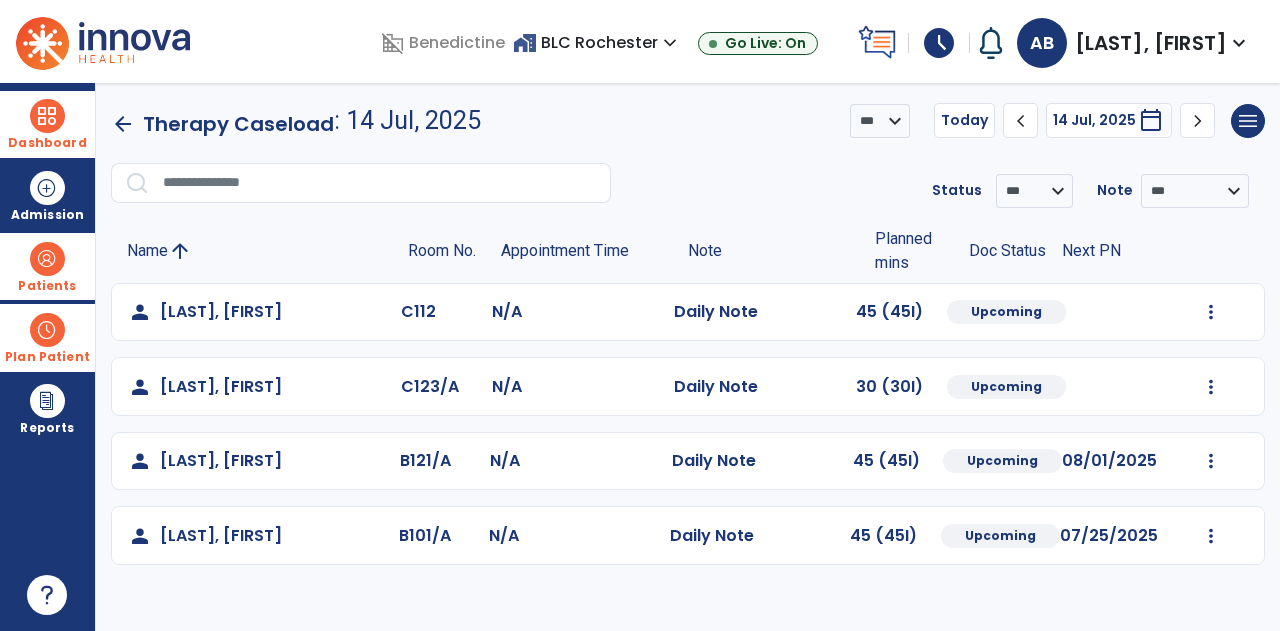 click on "chevron_right" 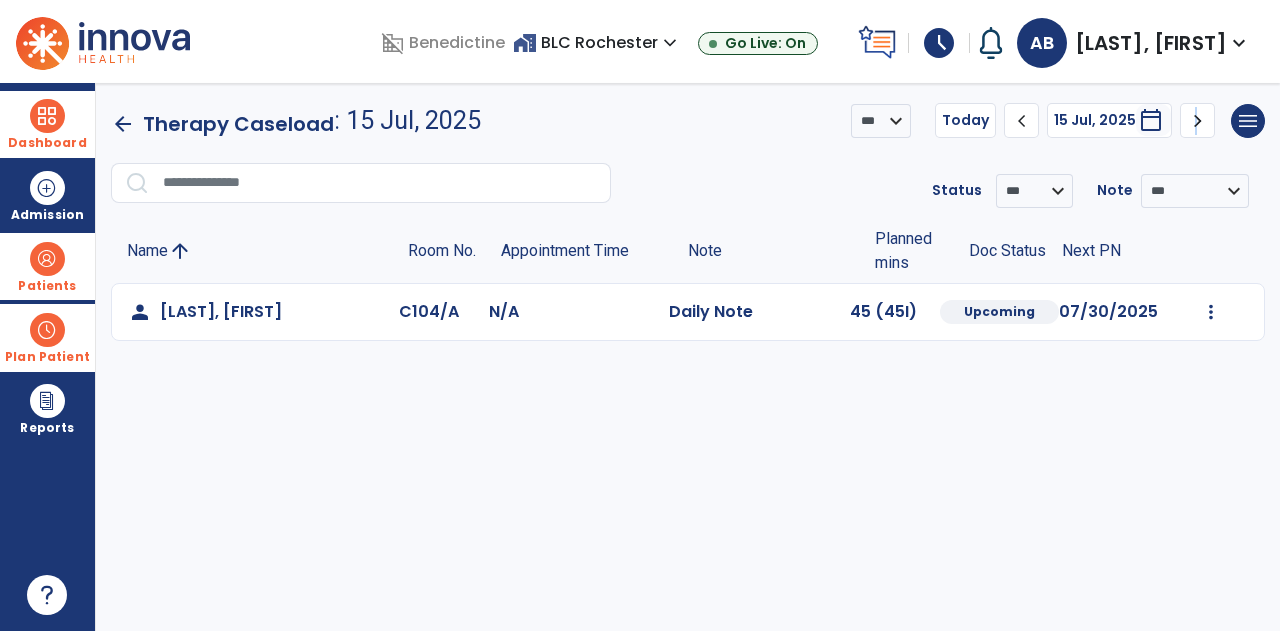 click on "chevron_right" 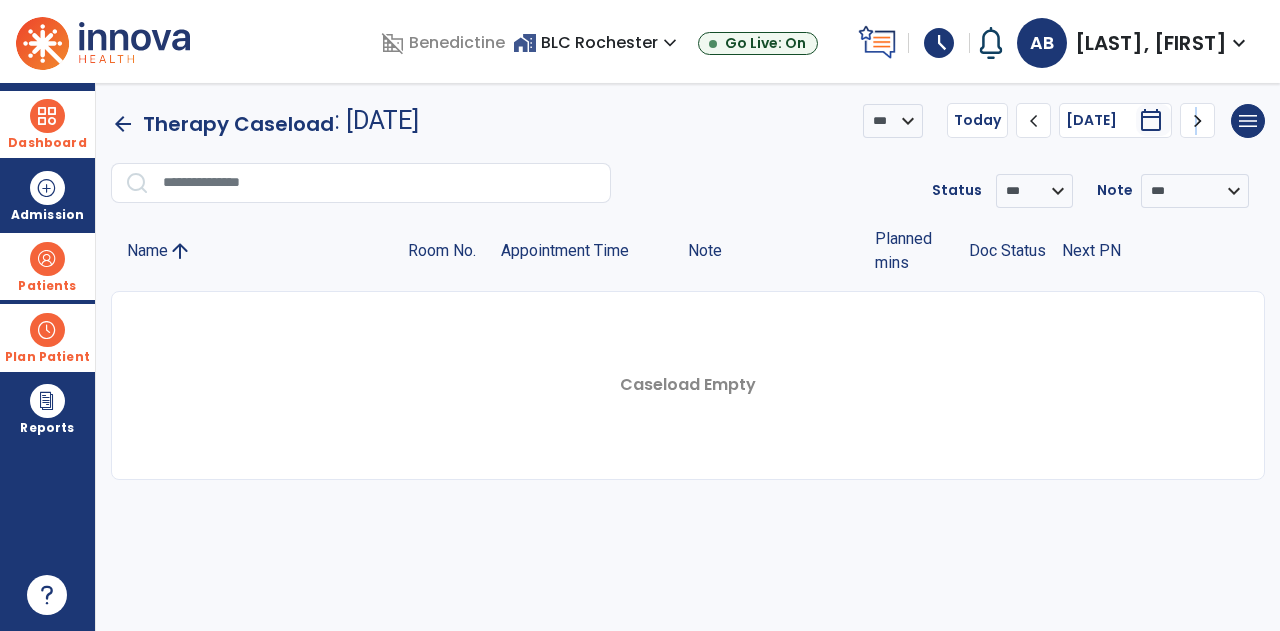 click on "chevron_right" 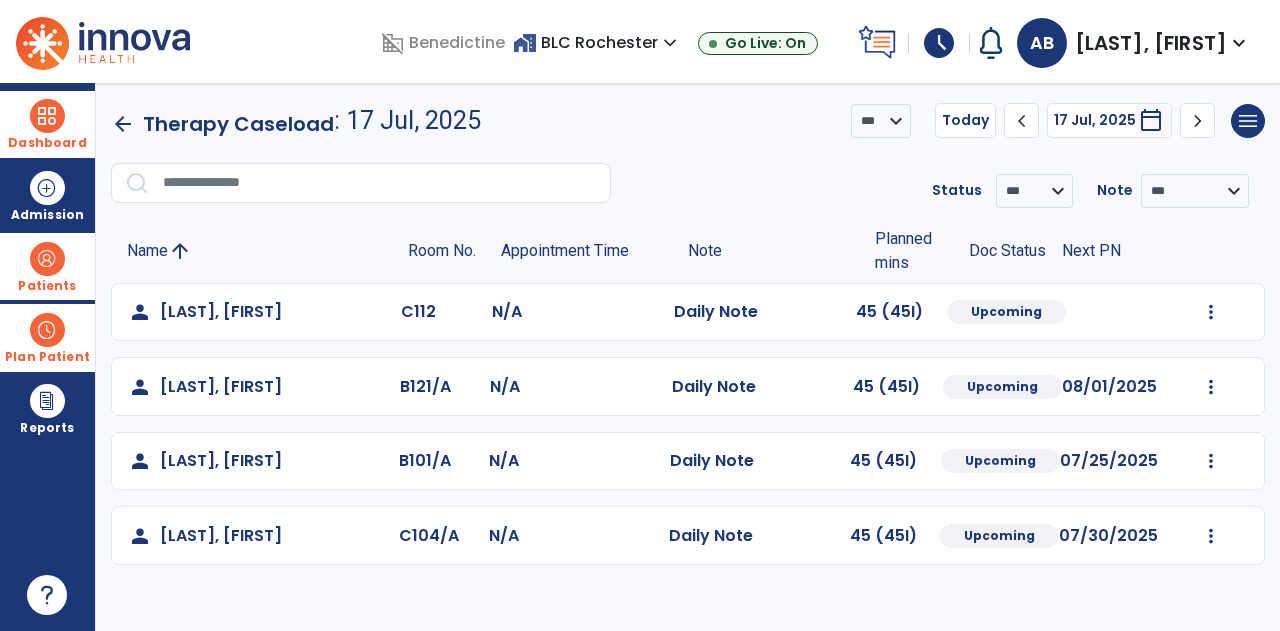 click on "Dashboard" at bounding box center (47, 124) 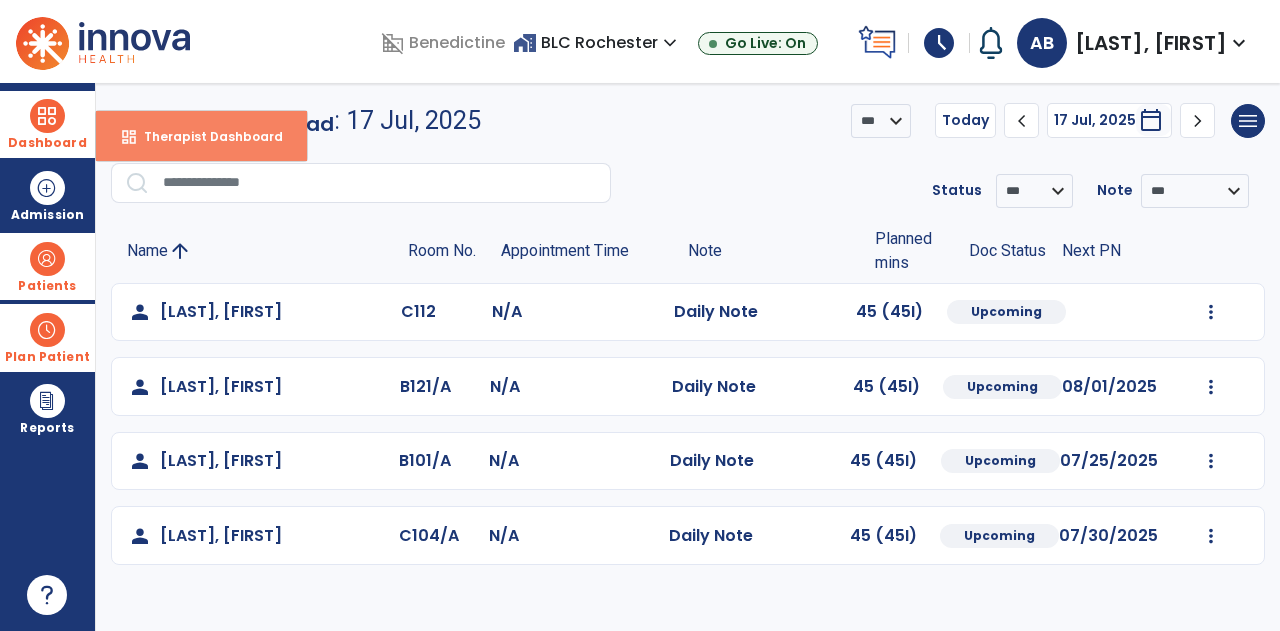 click on "Therapist Dashboard" at bounding box center [205, 136] 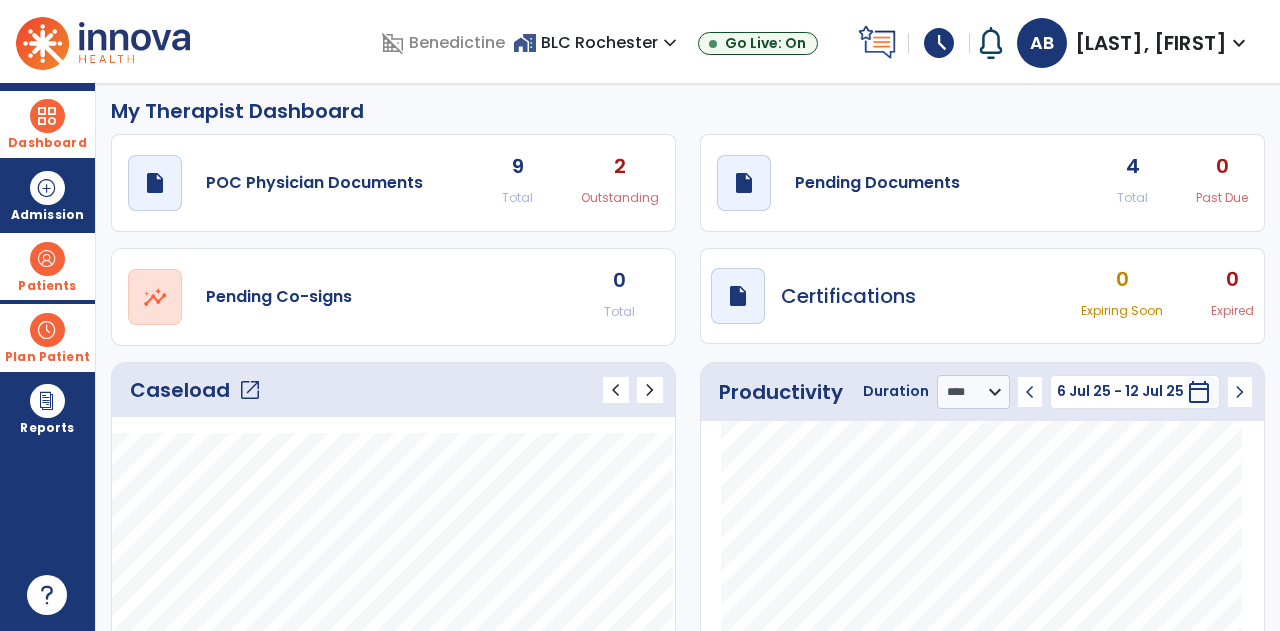 scroll, scrollTop: 0, scrollLeft: 0, axis: both 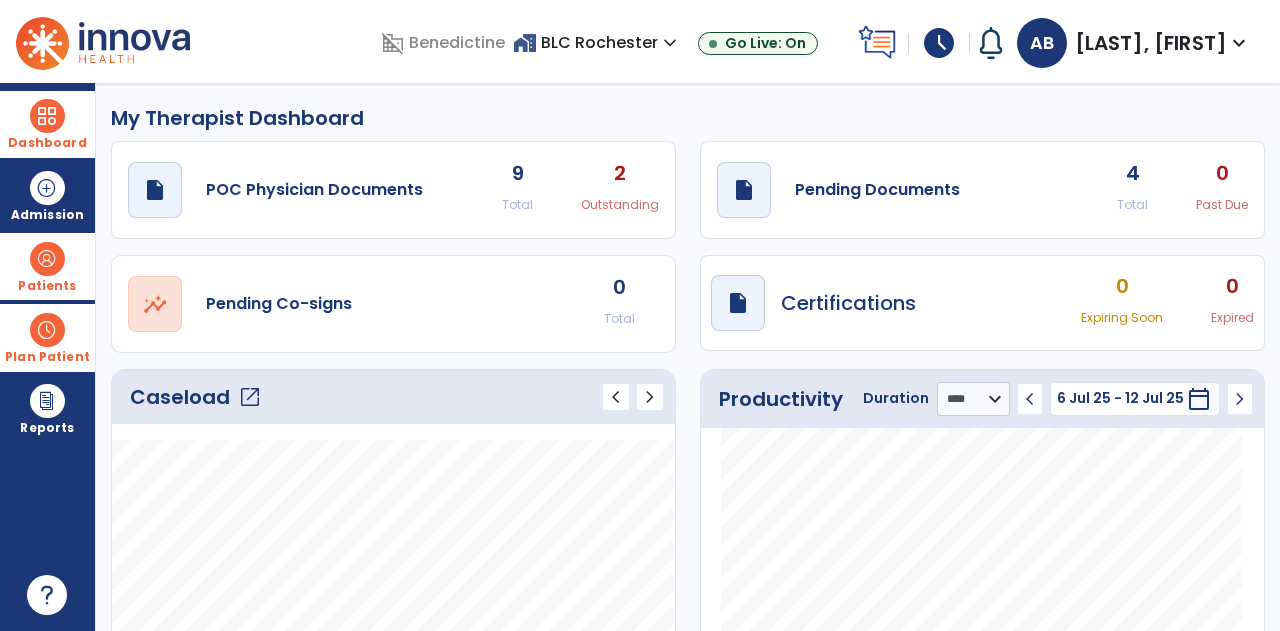 click on "draft   open_in_new  POC Physician Documents 9 Total 2 Outstanding" 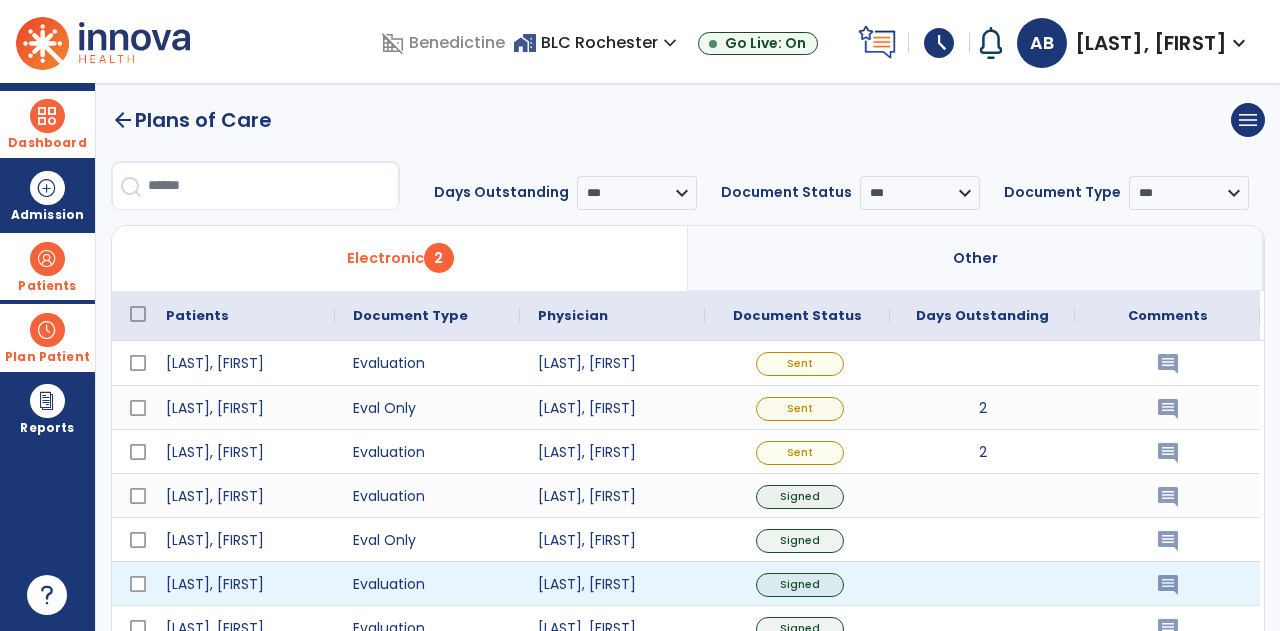 scroll, scrollTop: 0, scrollLeft: 0, axis: both 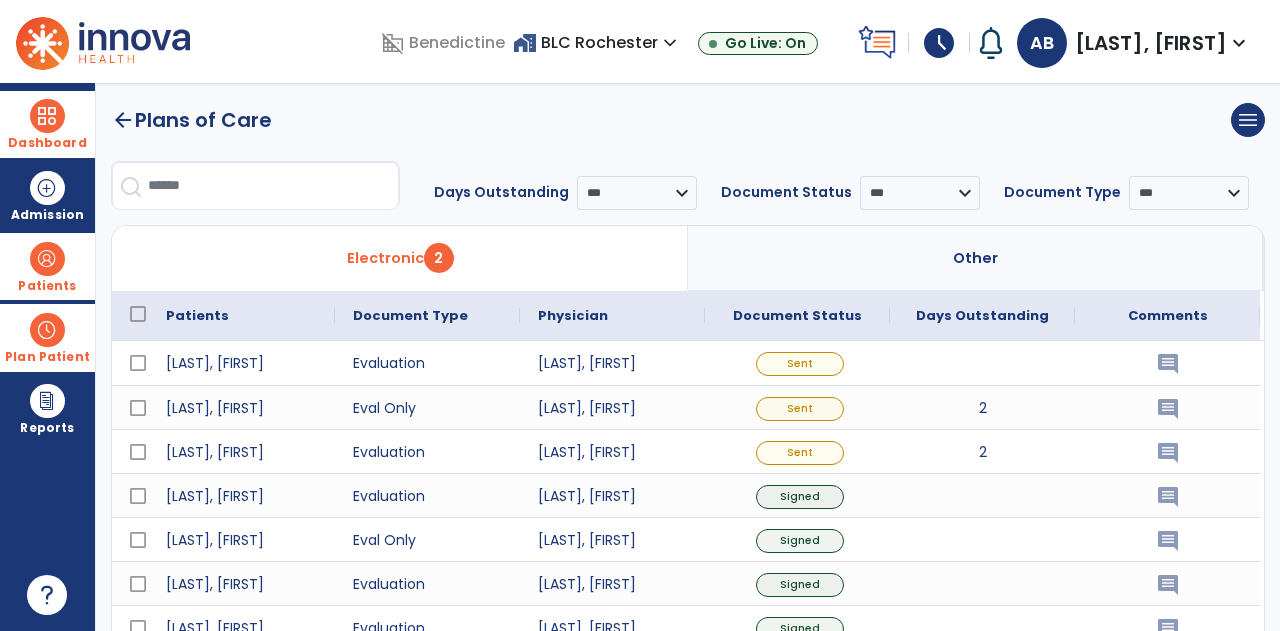 click on "arrow_back" 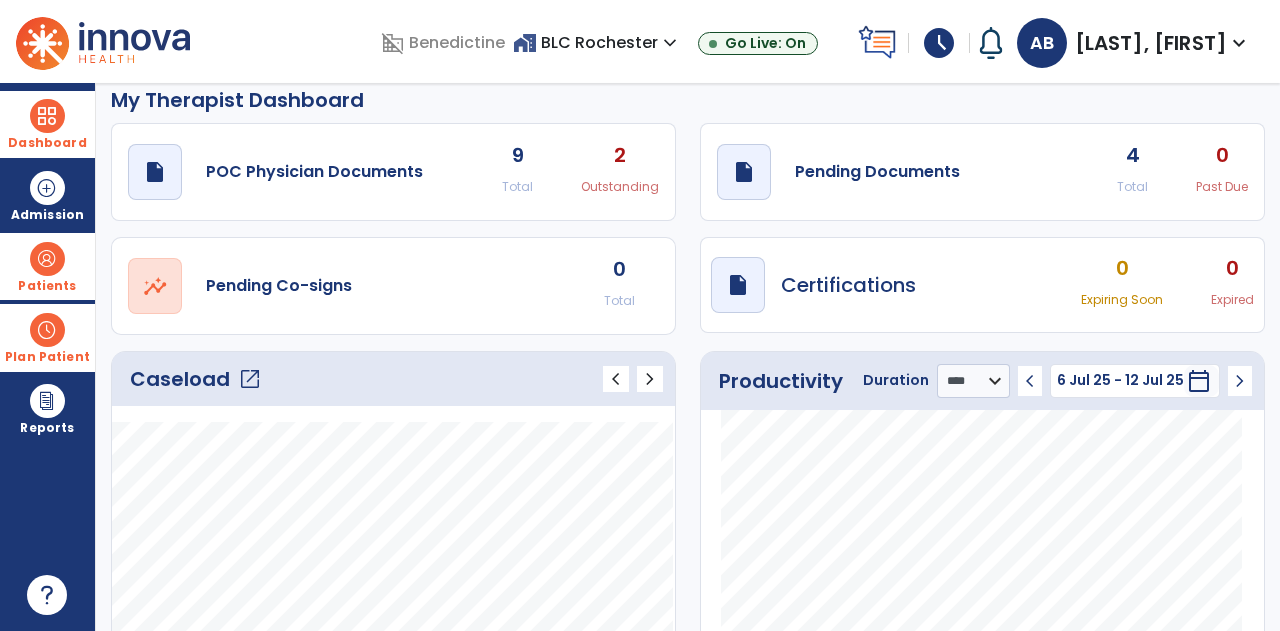 scroll, scrollTop: 0, scrollLeft: 0, axis: both 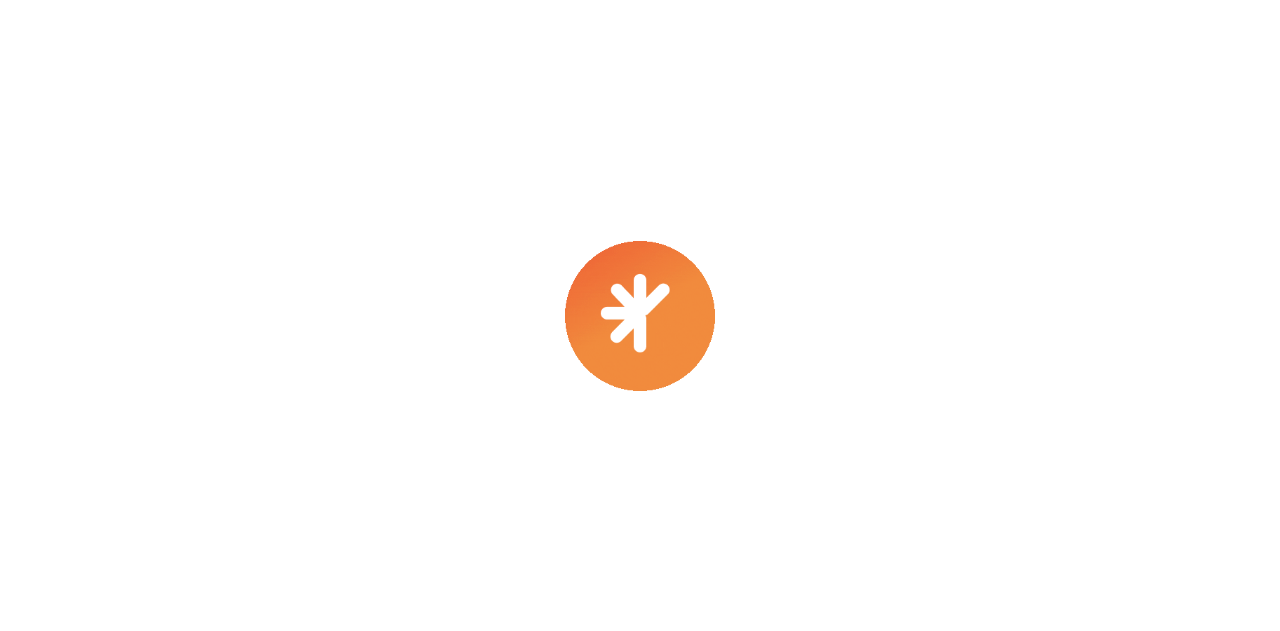 select on "****" 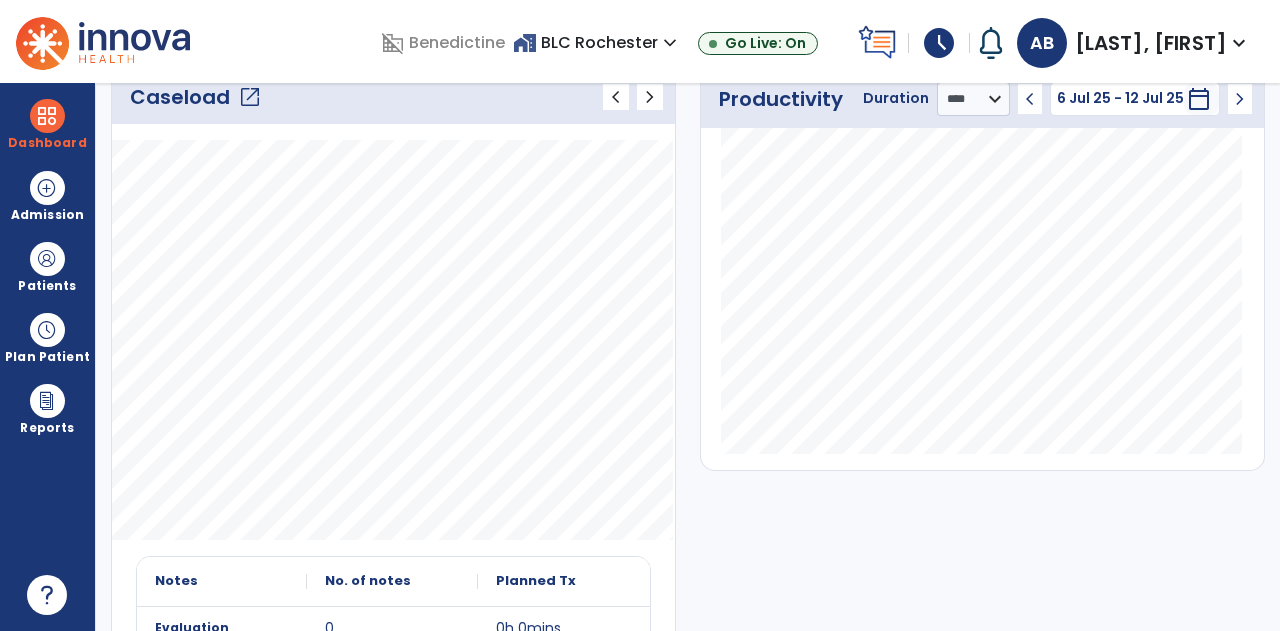 scroll, scrollTop: 0, scrollLeft: 0, axis: both 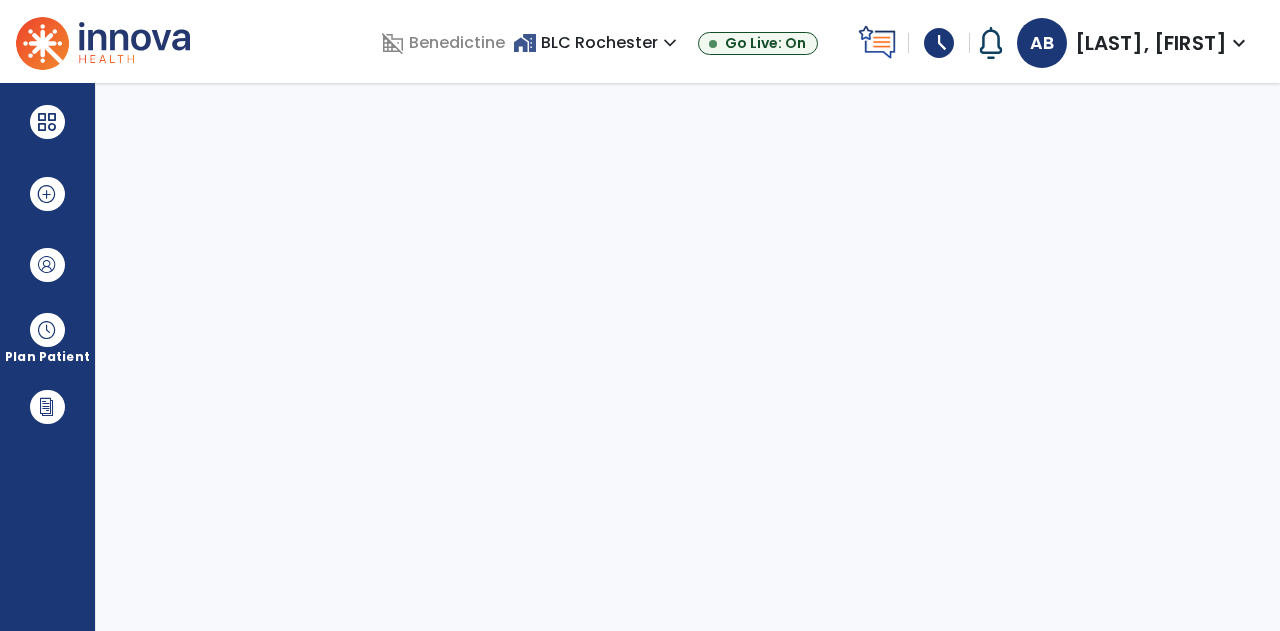 select on "****" 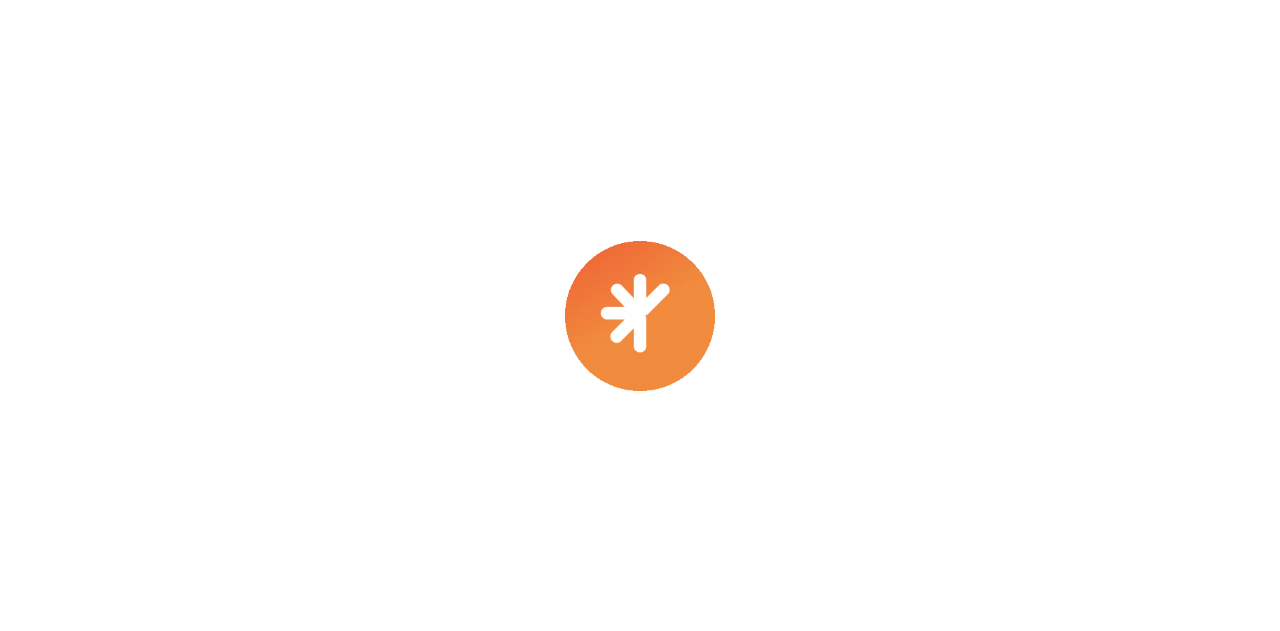 scroll, scrollTop: 0, scrollLeft: 0, axis: both 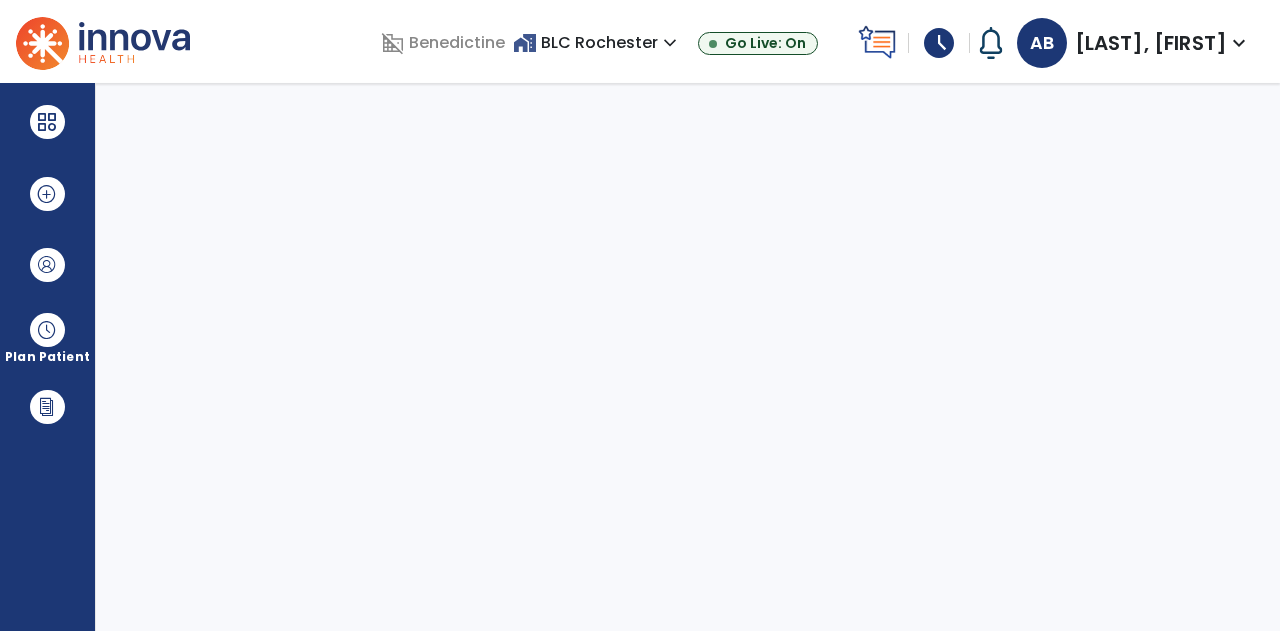 select on "****" 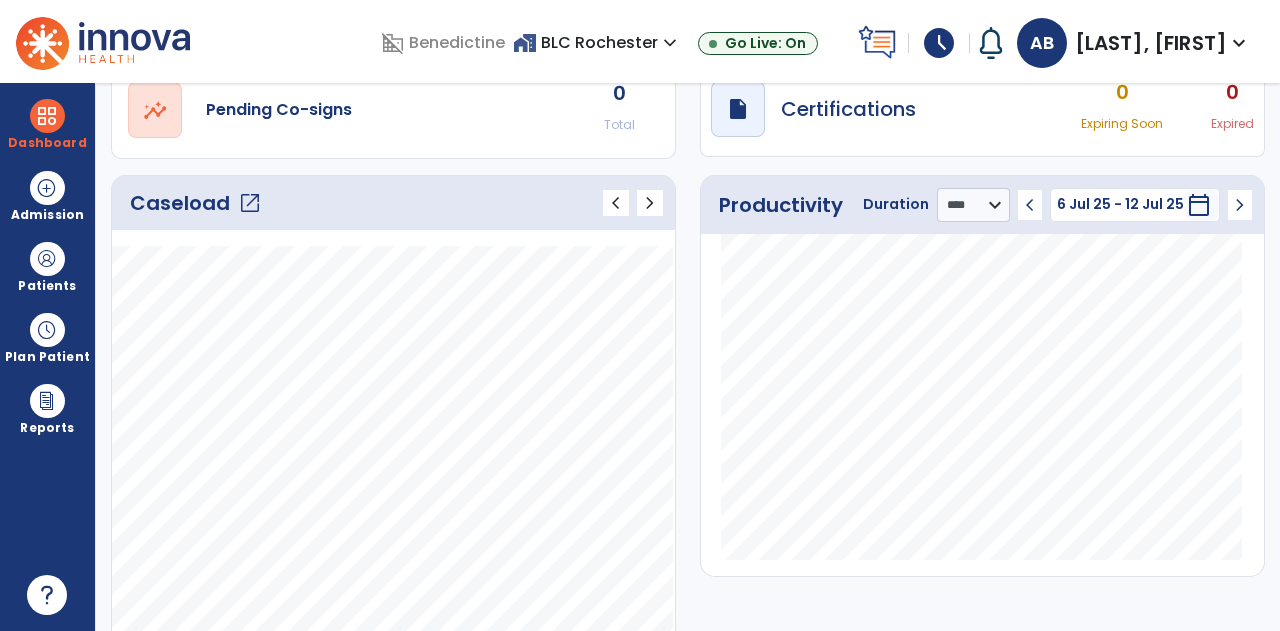 scroll, scrollTop: 200, scrollLeft: 0, axis: vertical 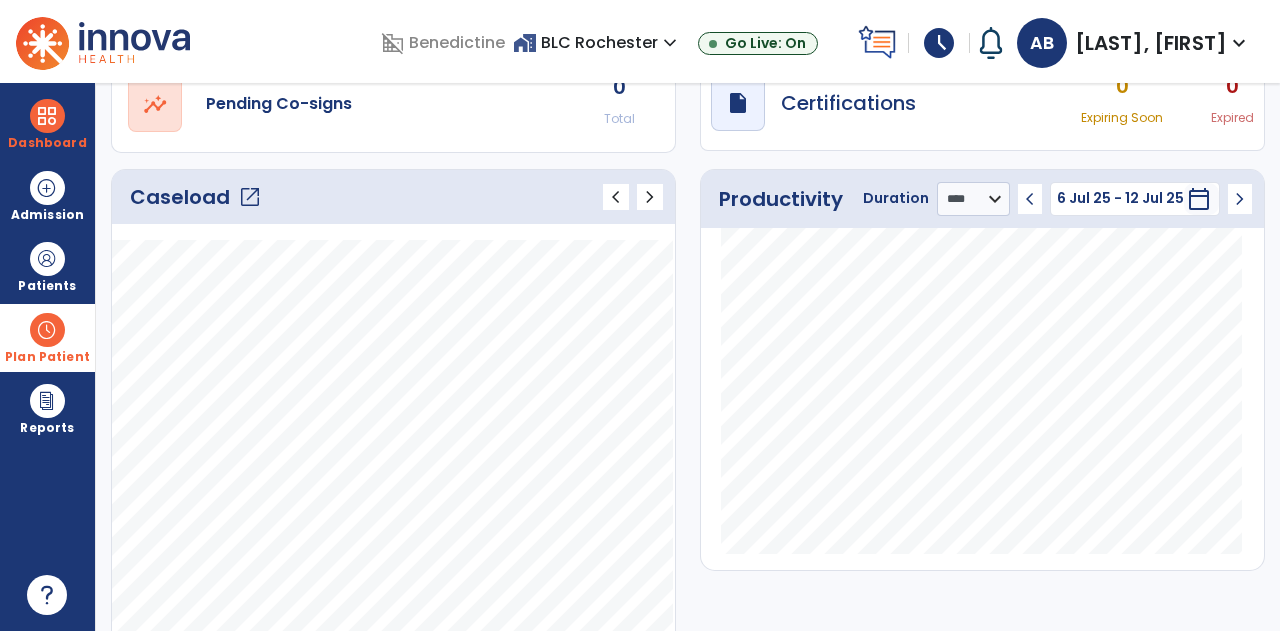click at bounding box center [47, 330] 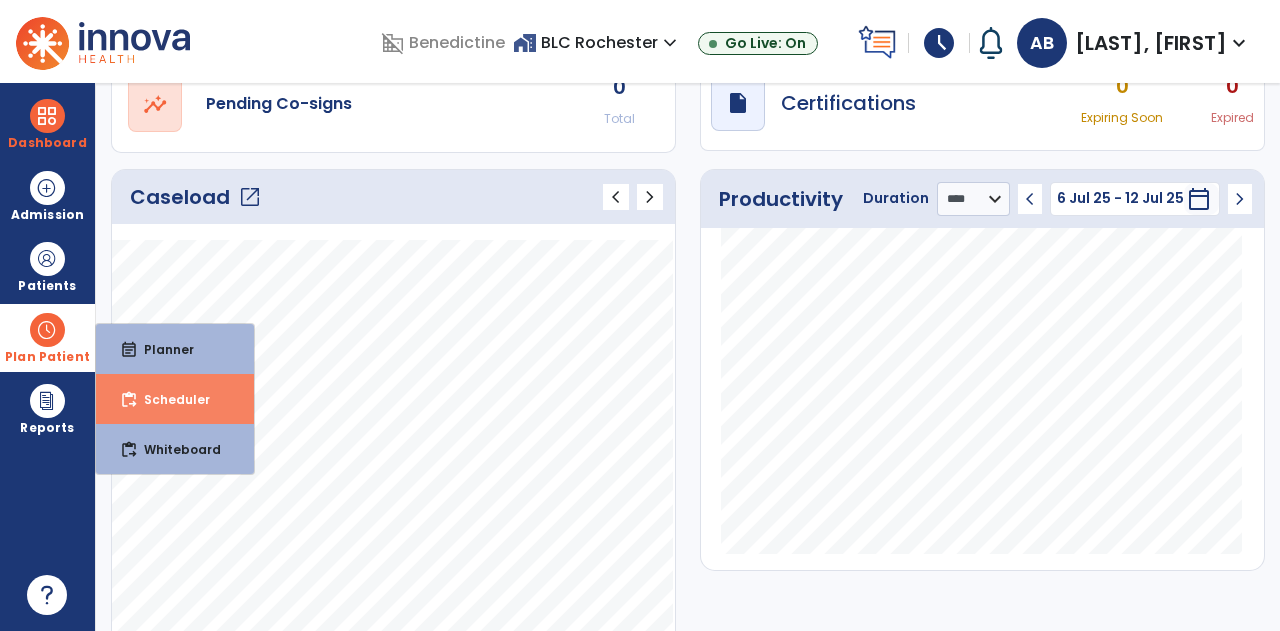 click on "content_paste_go  Scheduler" at bounding box center (175, 399) 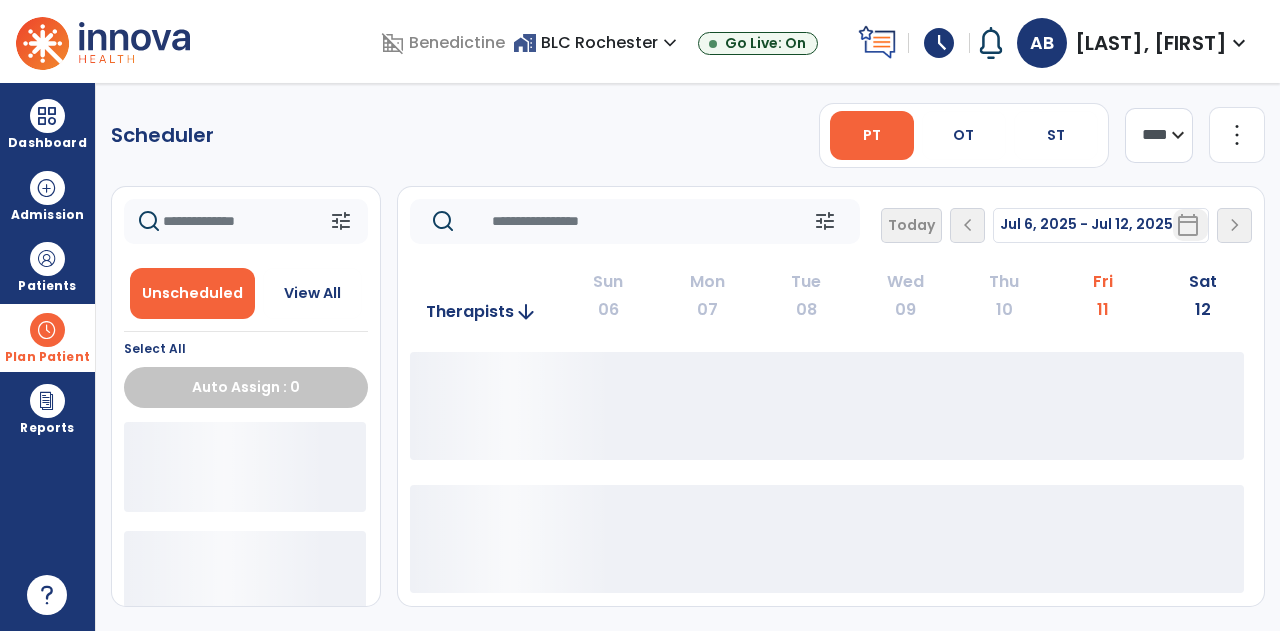 scroll, scrollTop: 0, scrollLeft: 0, axis: both 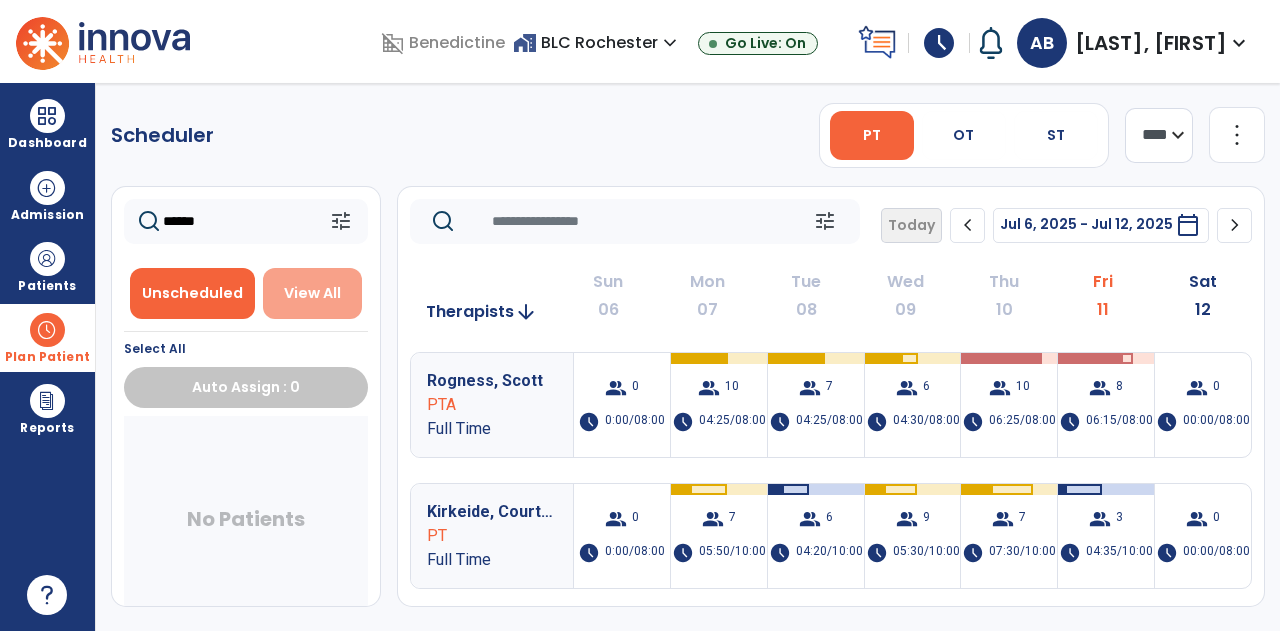 type on "******" 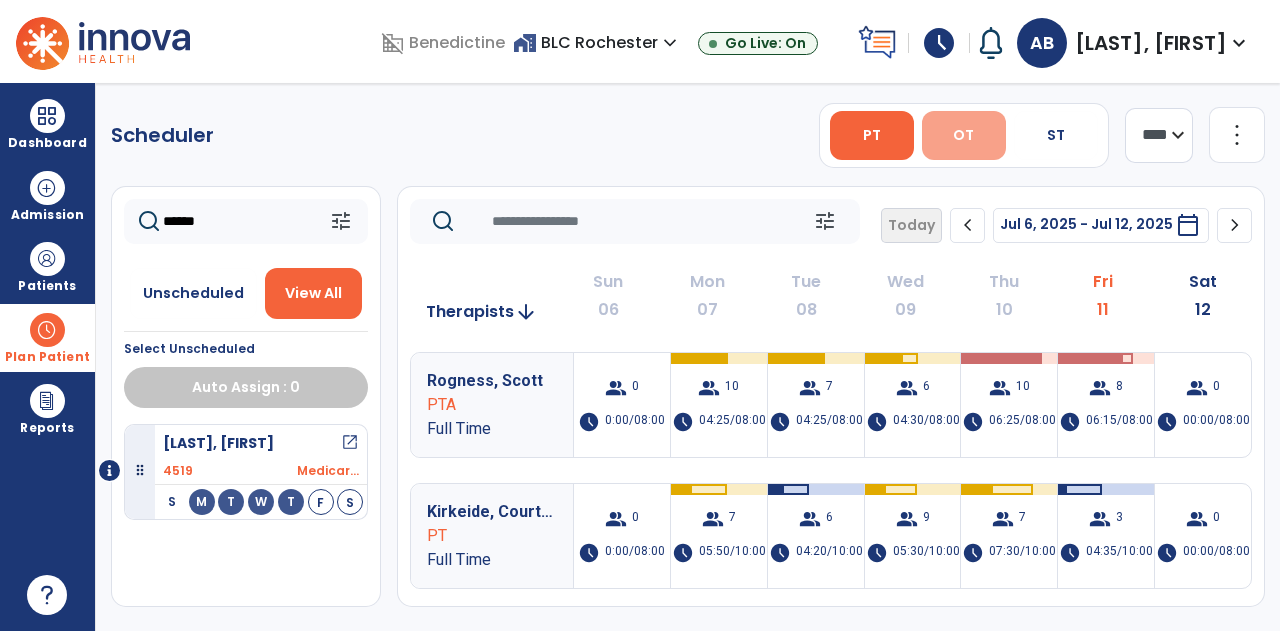 click on "OT" at bounding box center [964, 135] 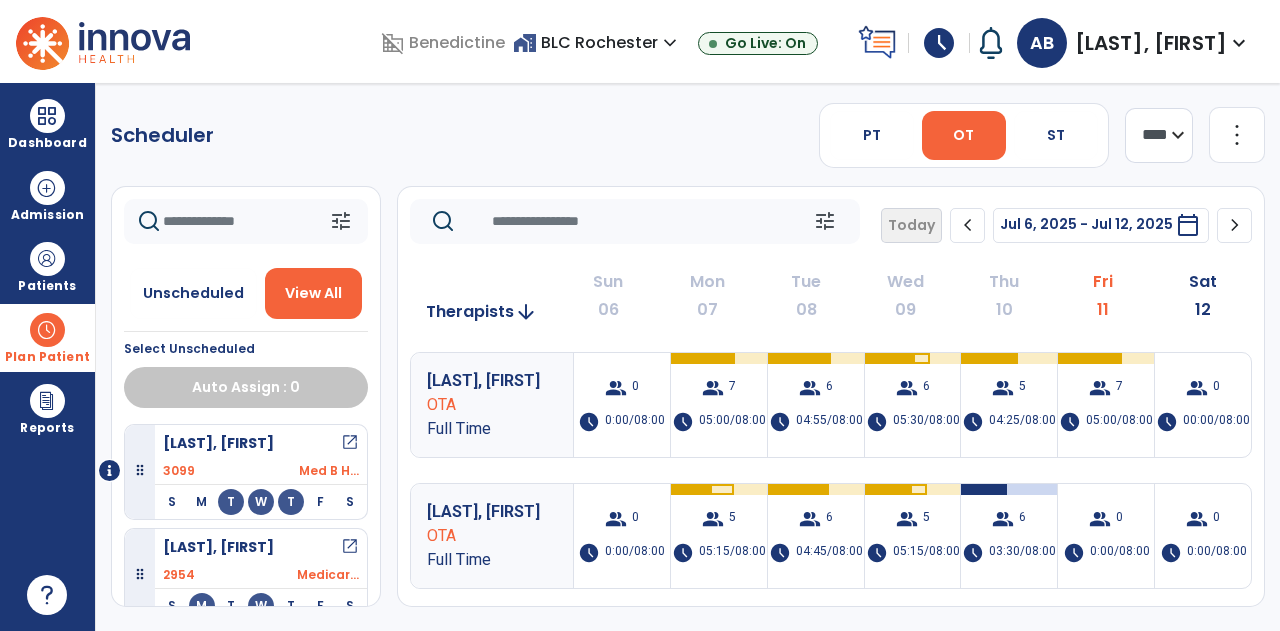 click 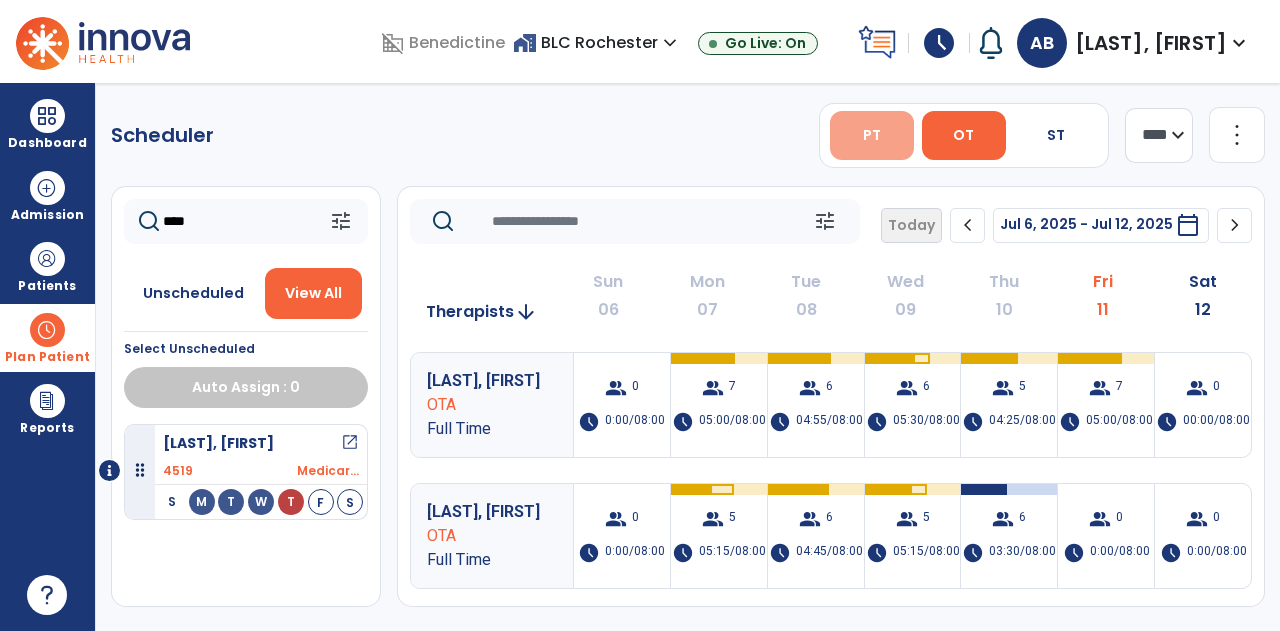 type on "****" 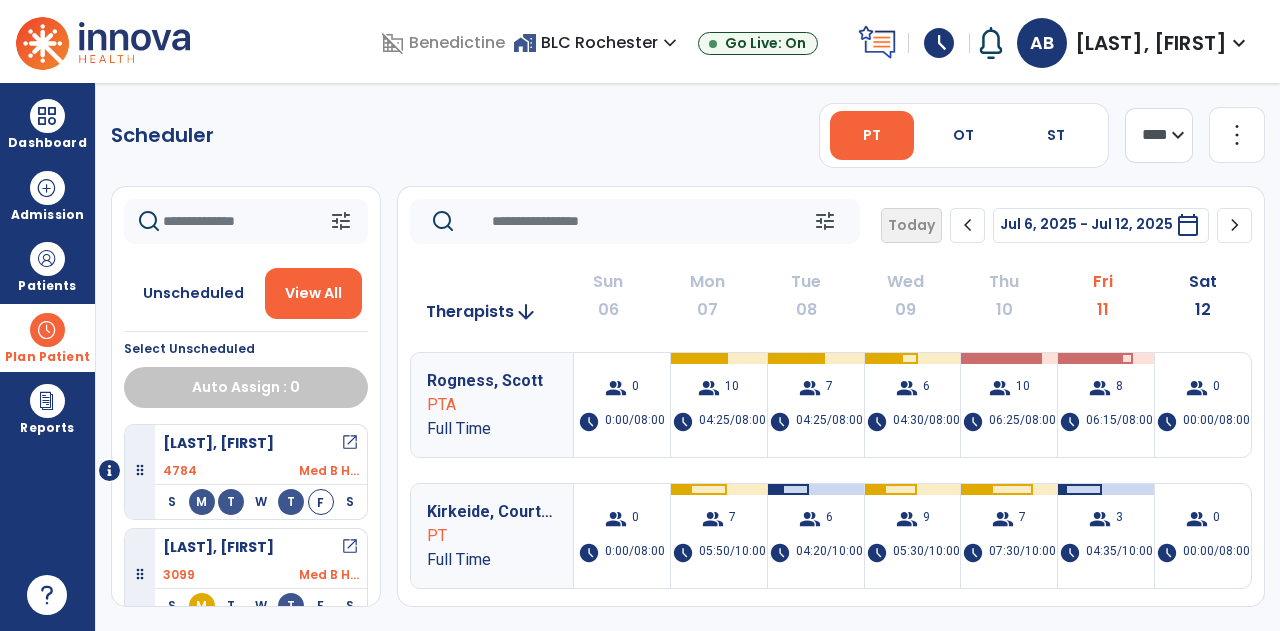 click 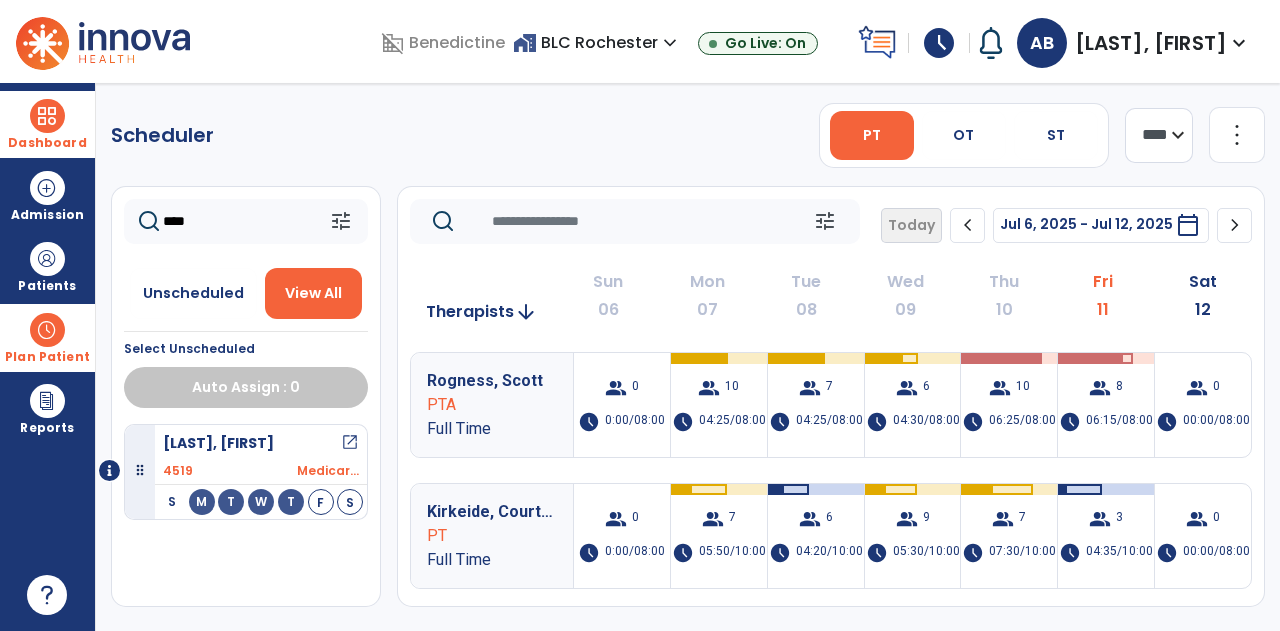 type on "****" 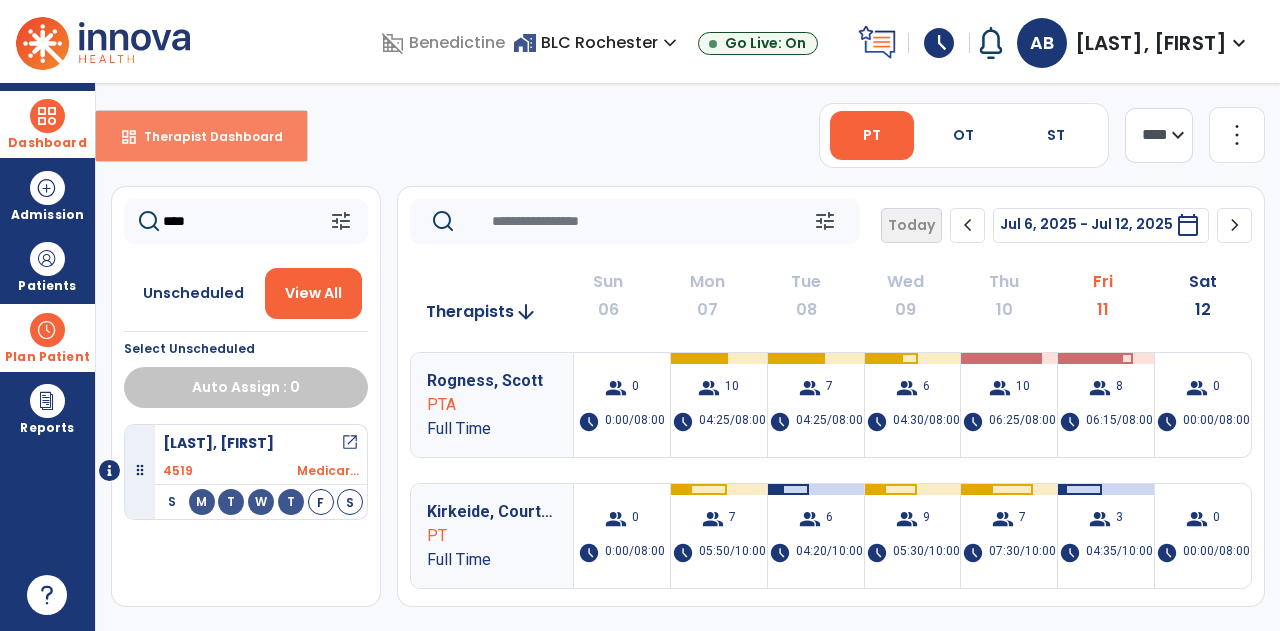 click on "dashboard  Therapist Dashboard" at bounding box center (201, 136) 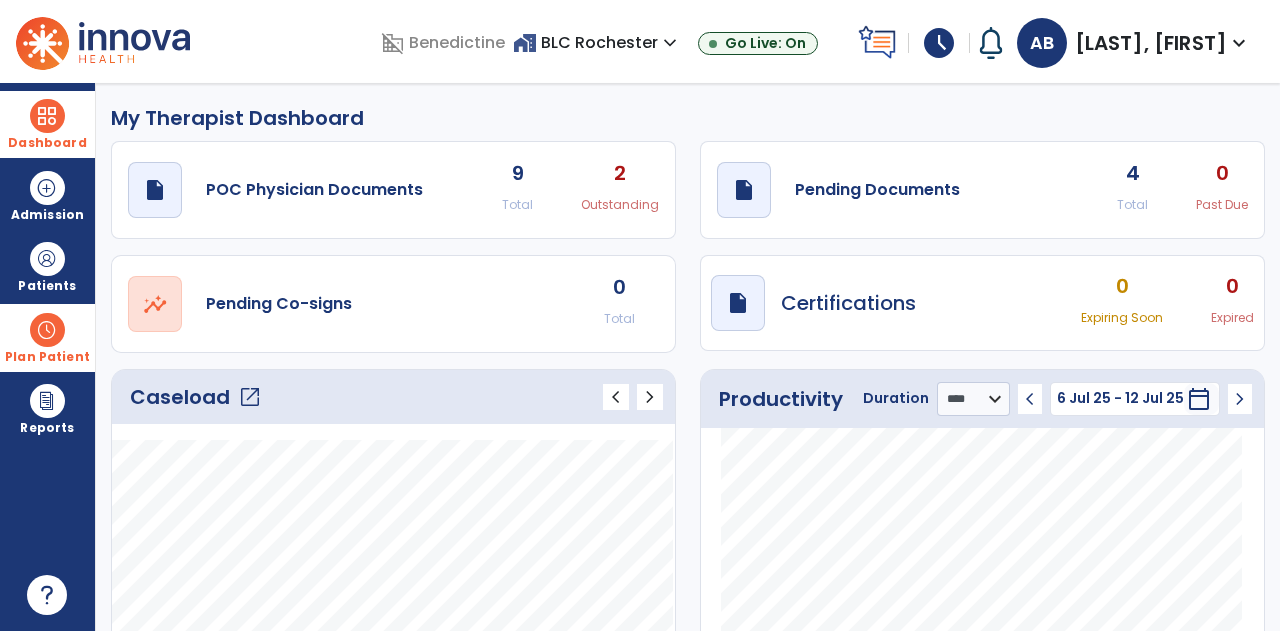 click at bounding box center (47, 330) 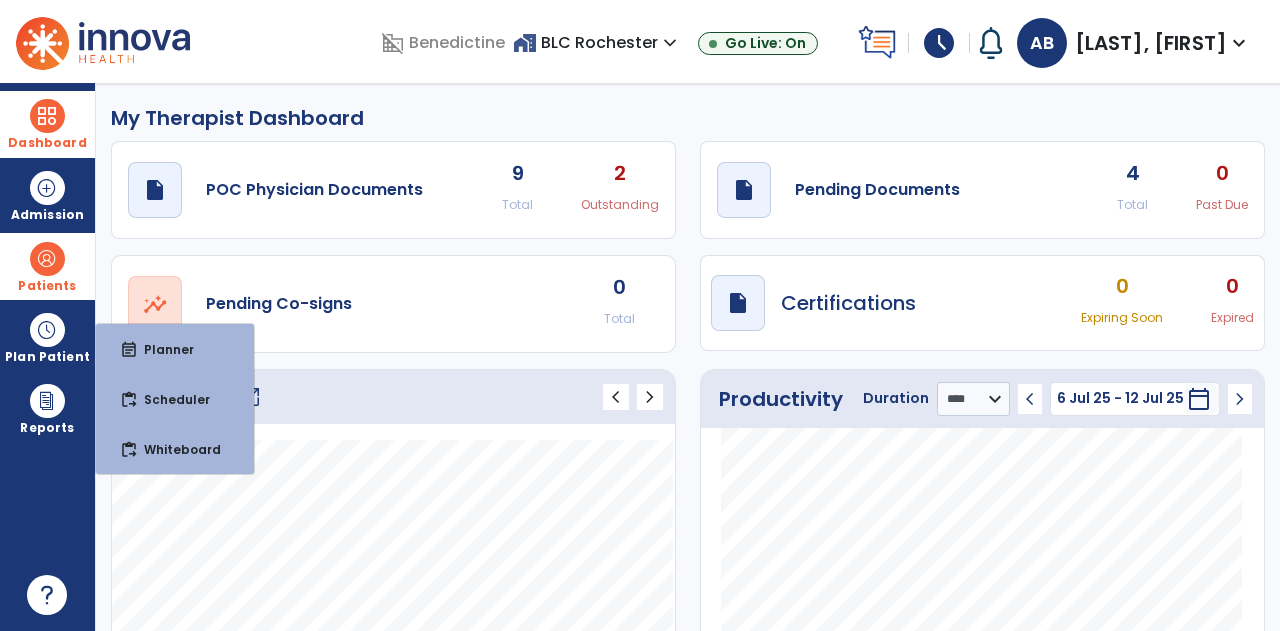 click at bounding box center (47, 259) 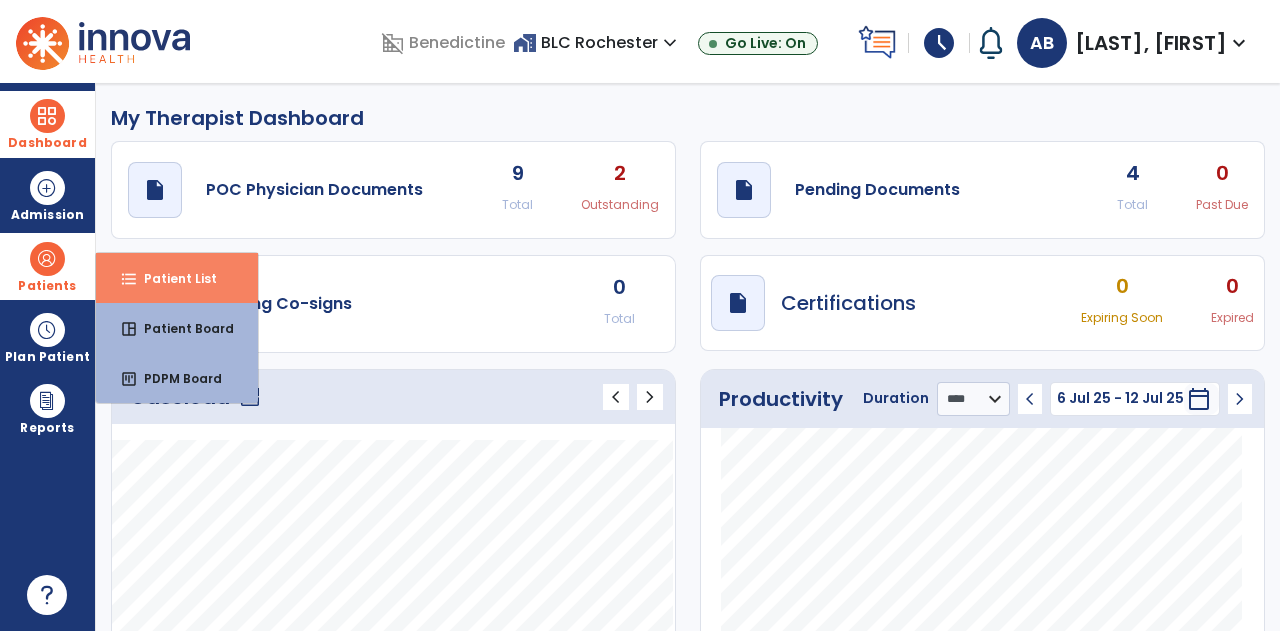 click on "format_list_bulleted  Patient List" at bounding box center (177, 278) 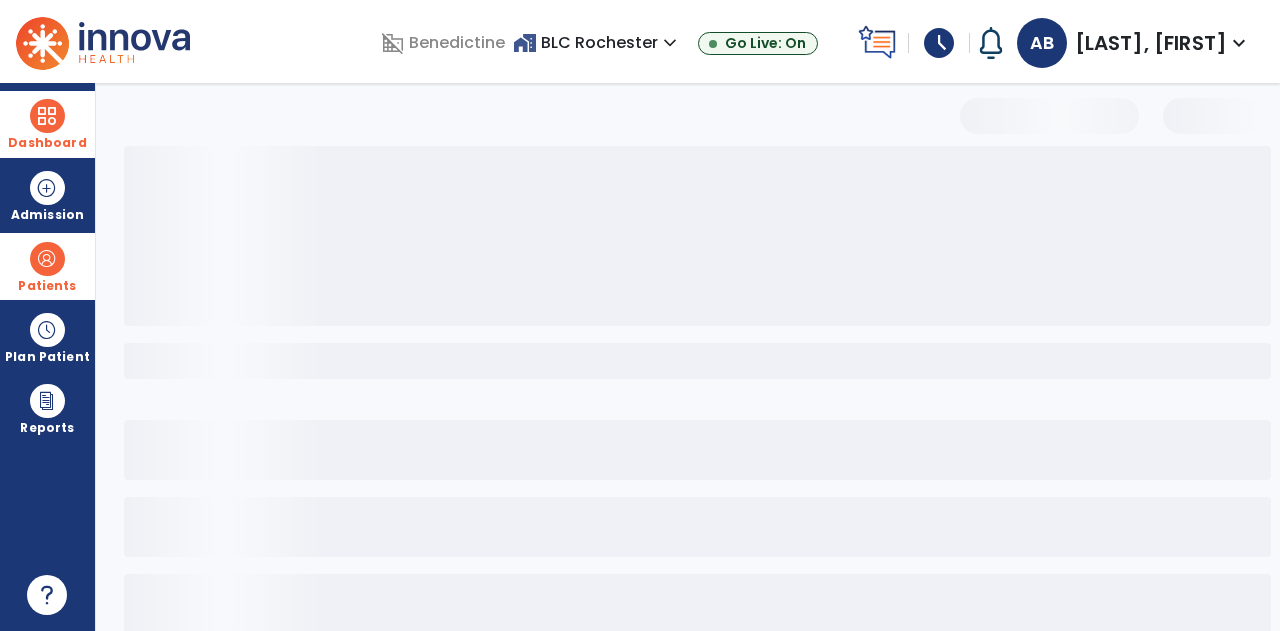 select on "***" 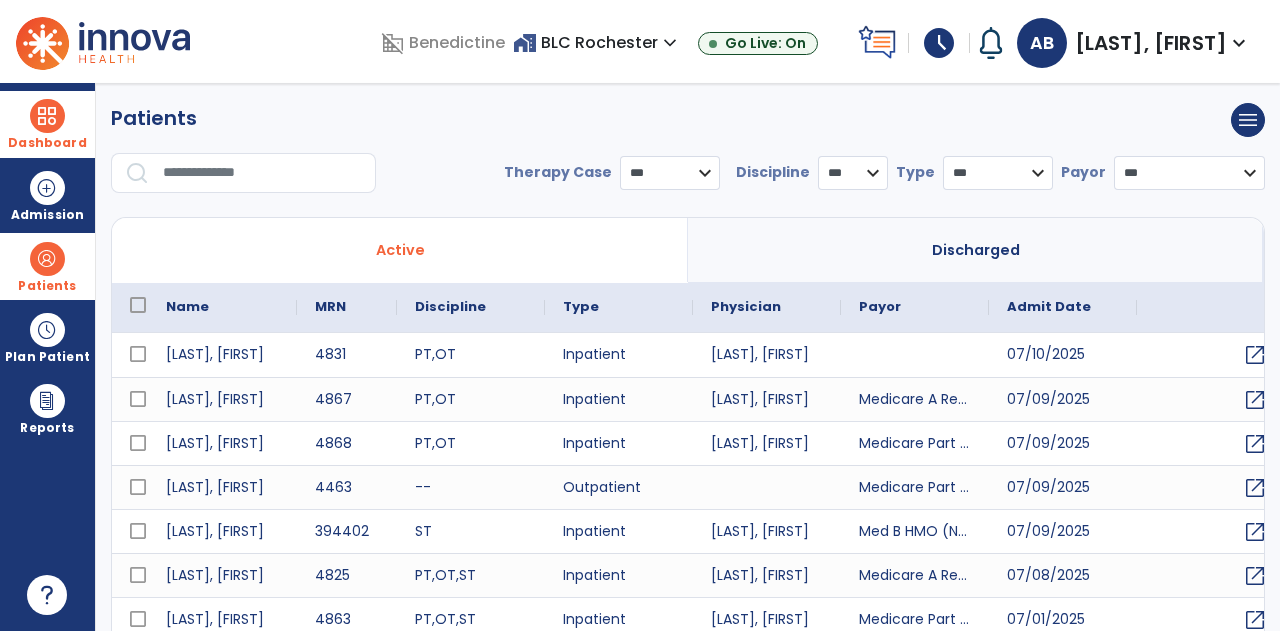 click at bounding box center (262, 173) 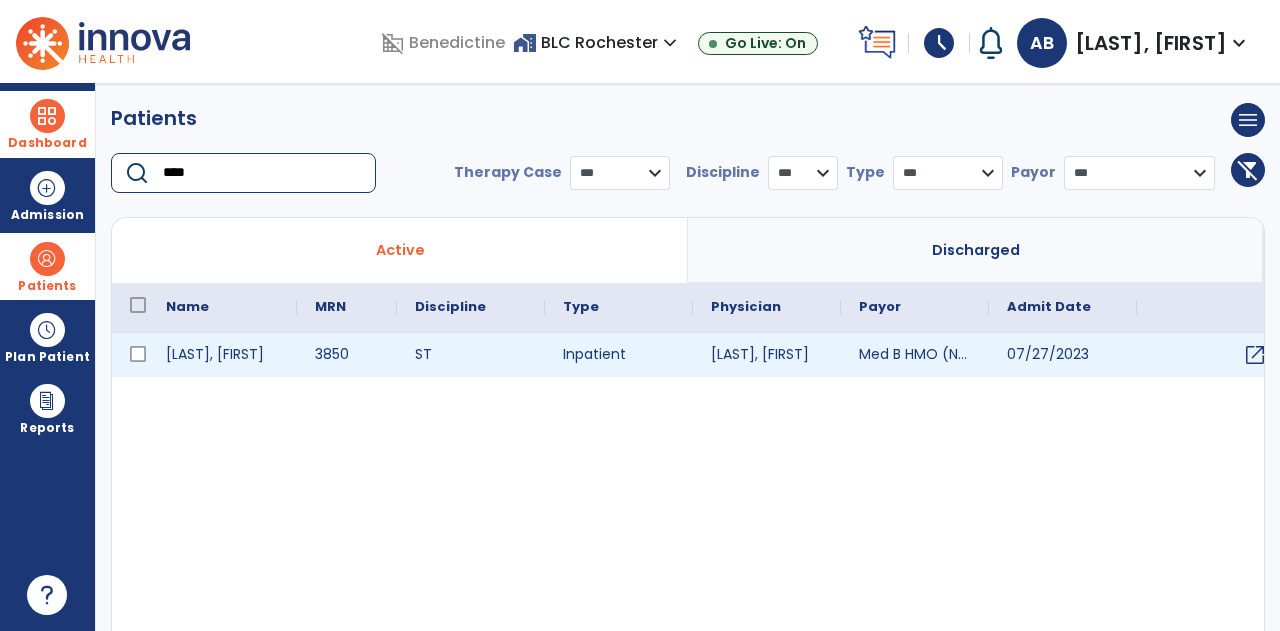 type on "****" 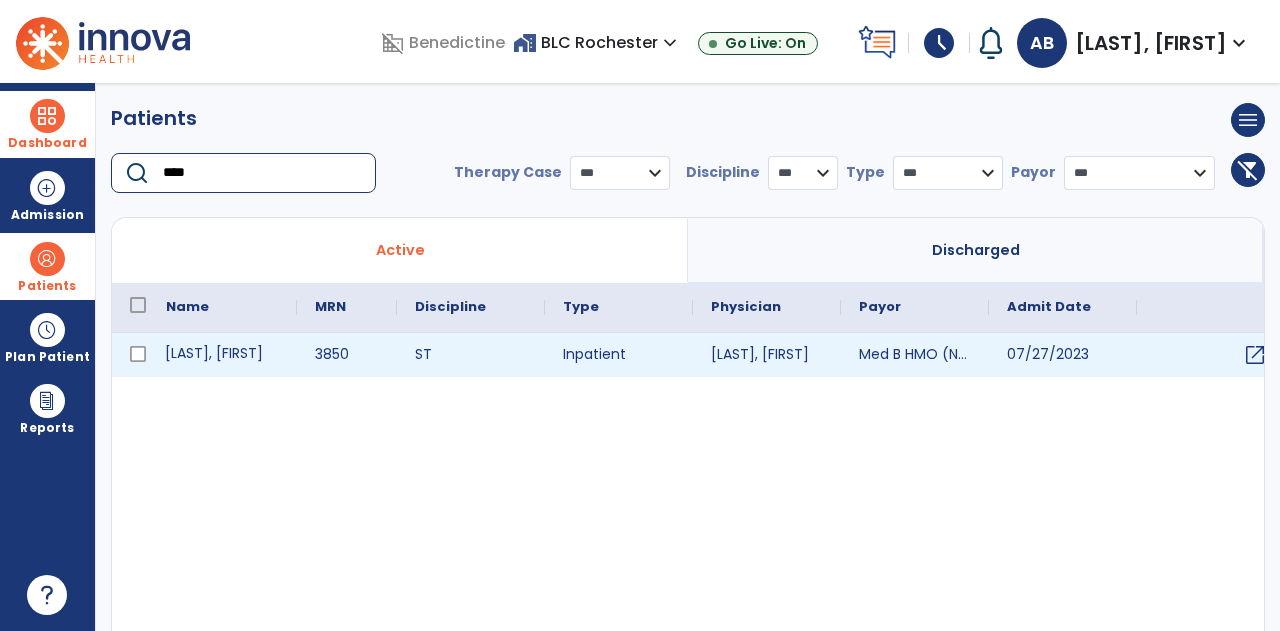 click on "[LAST], [FIRST]" at bounding box center [222, 355] 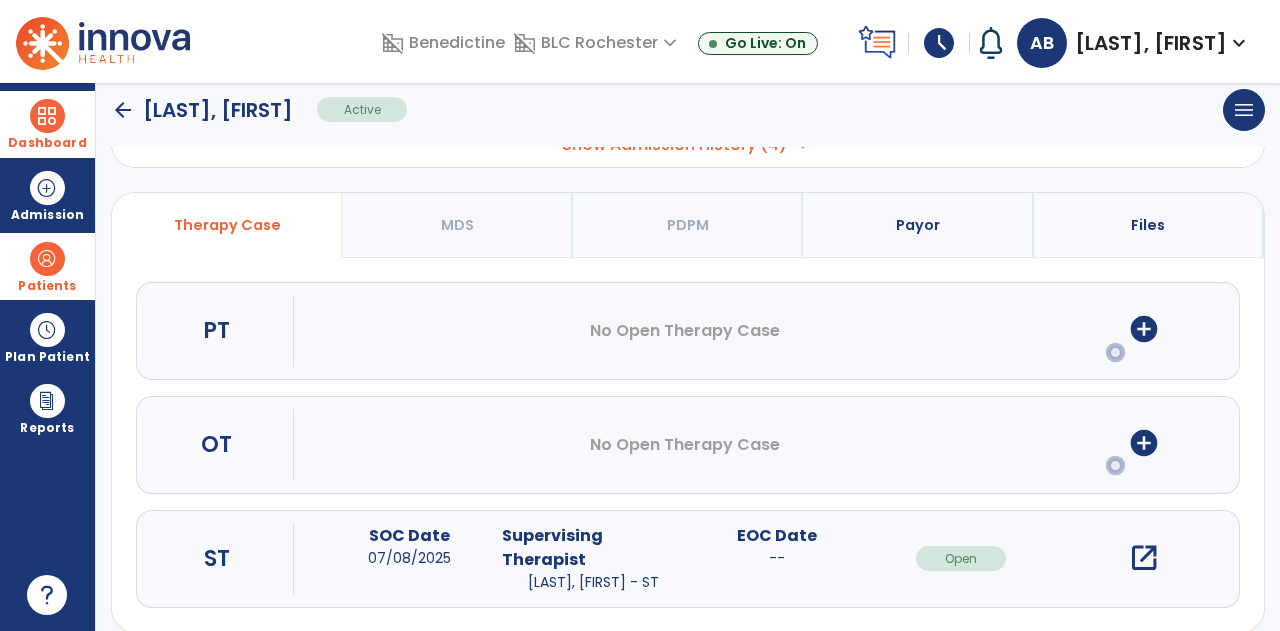 scroll, scrollTop: 170, scrollLeft: 0, axis: vertical 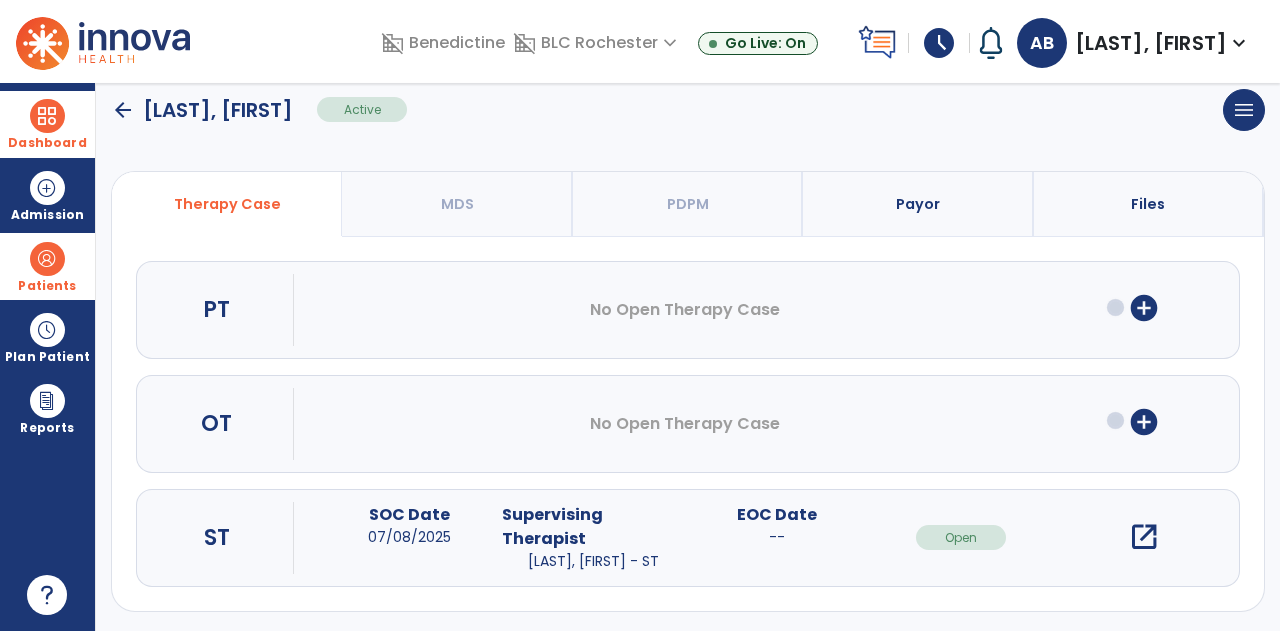 click on "open_in_new" at bounding box center [1144, 537] 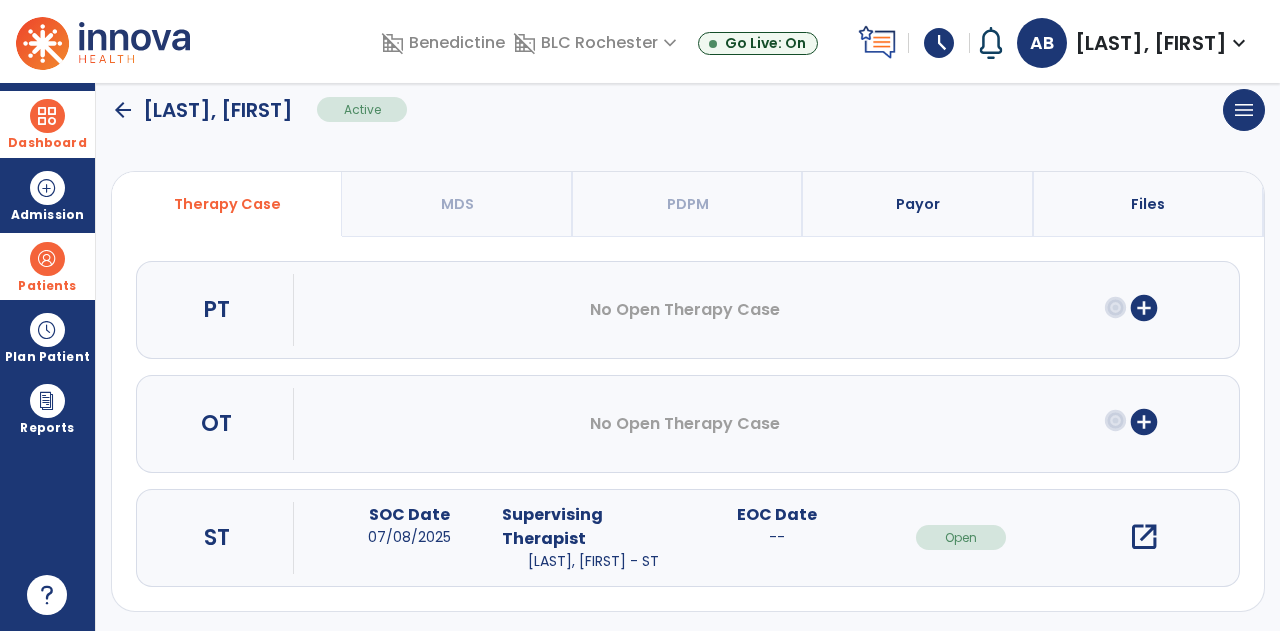 click on "open_in_new" at bounding box center (1144, 537) 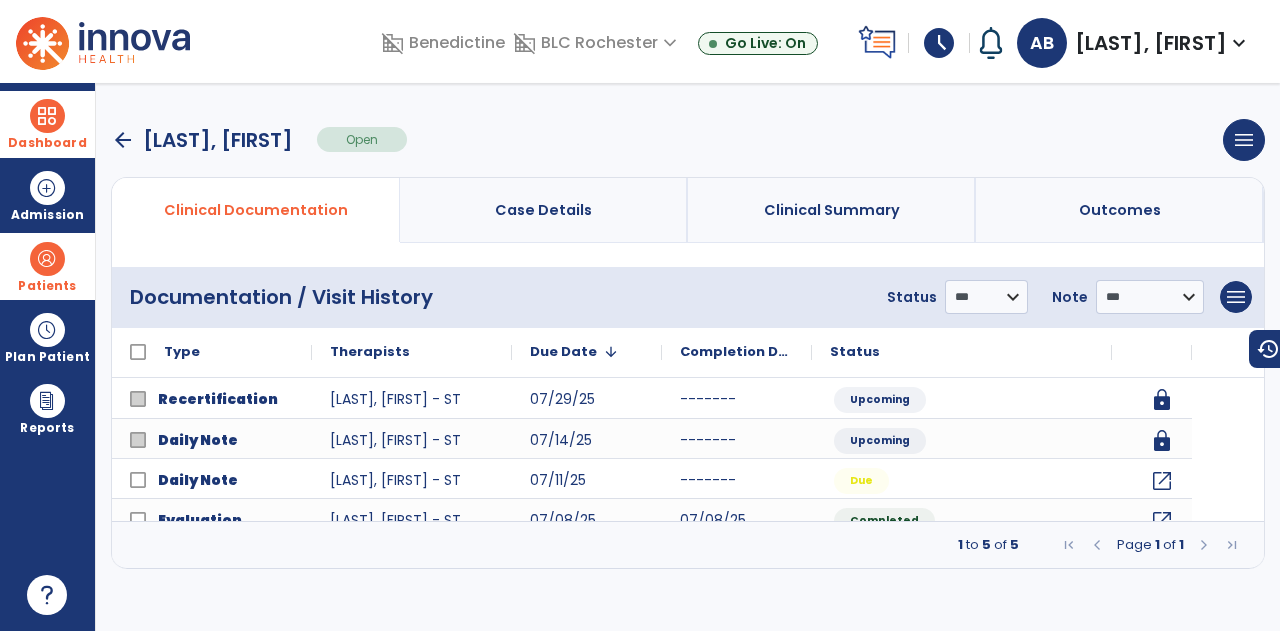 scroll, scrollTop: 0, scrollLeft: 0, axis: both 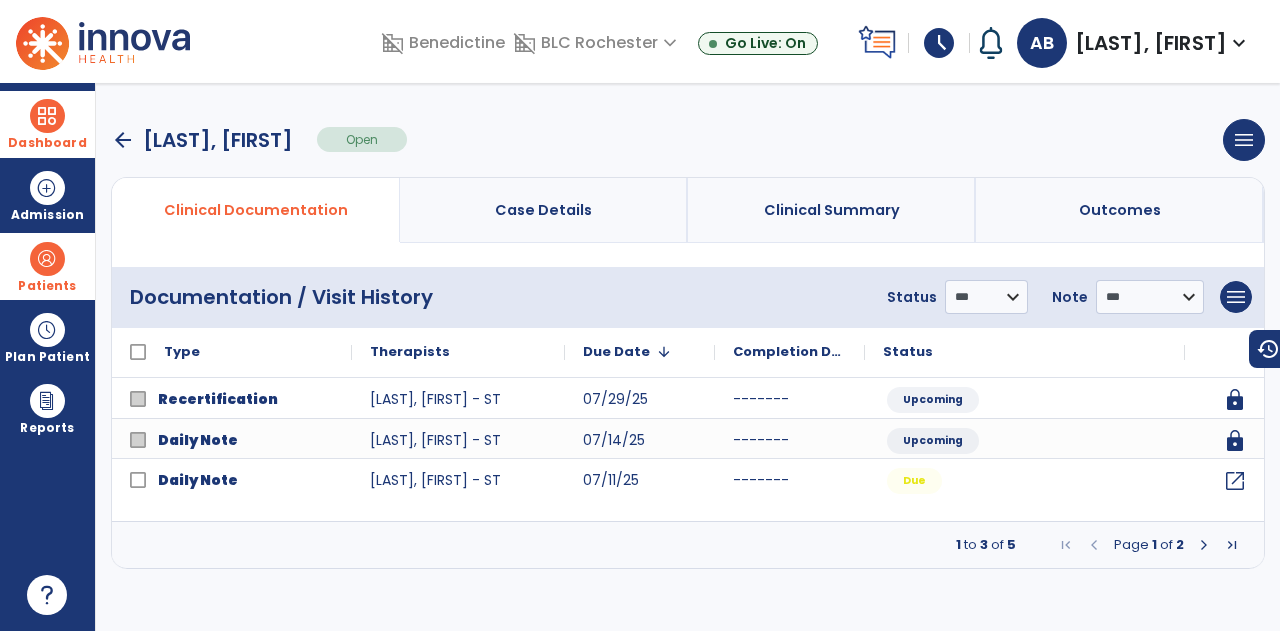 click at bounding box center (1204, 545) 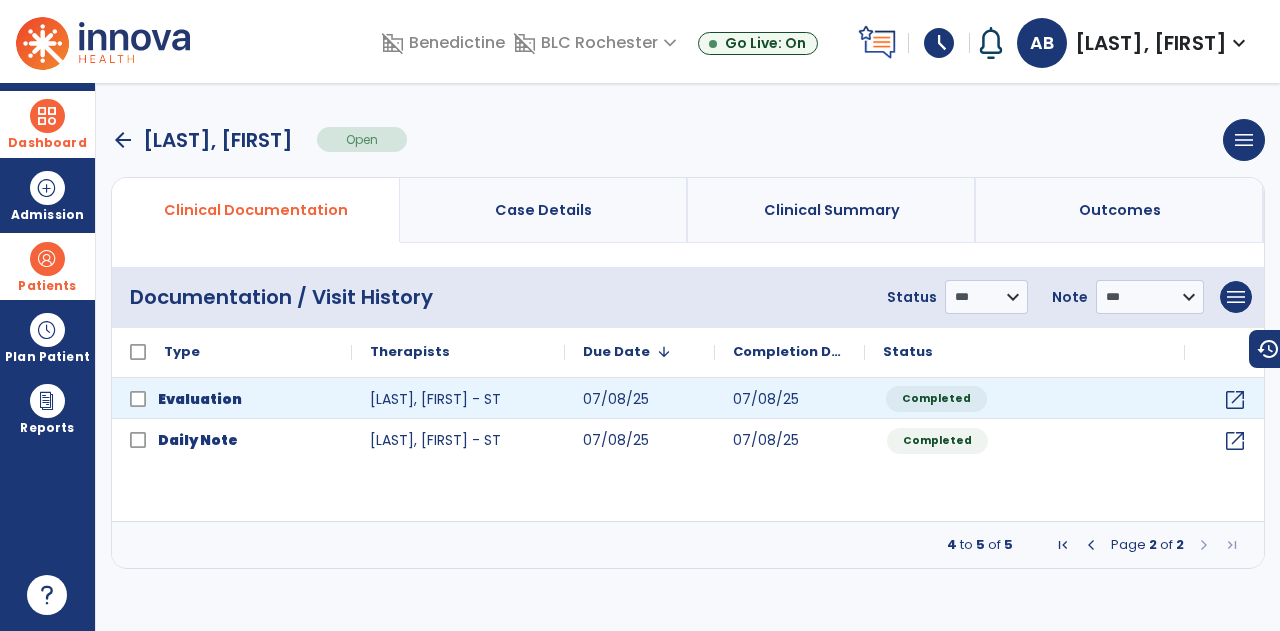 click on "Completed" 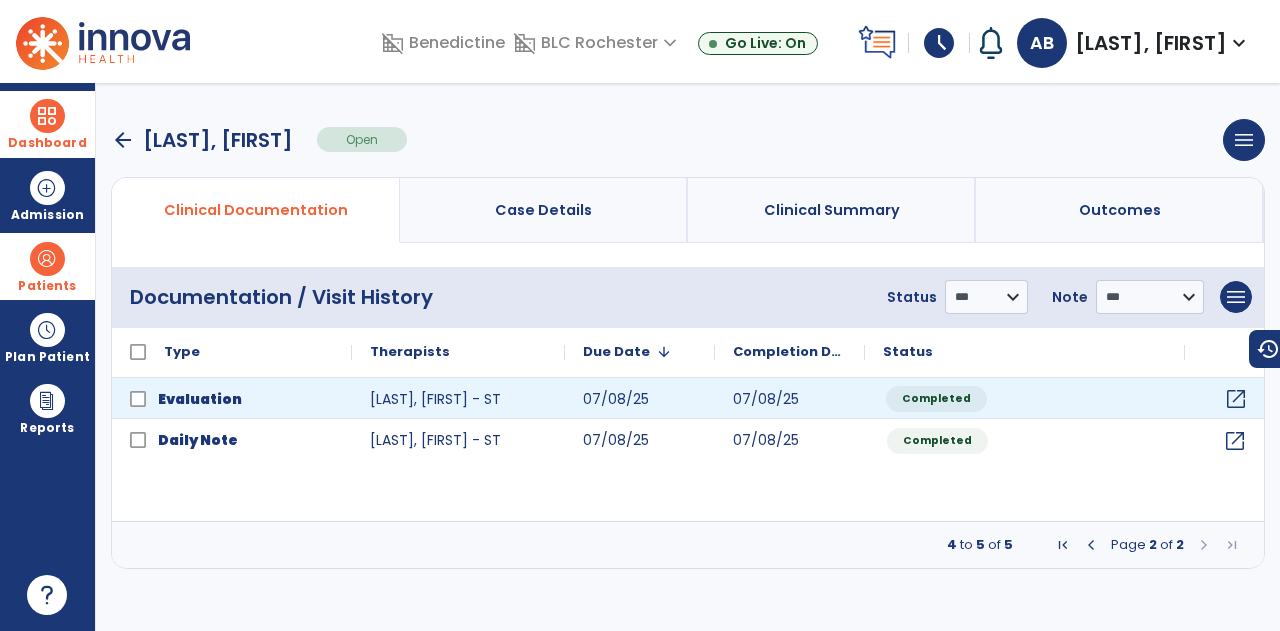 click on "open_in_new" 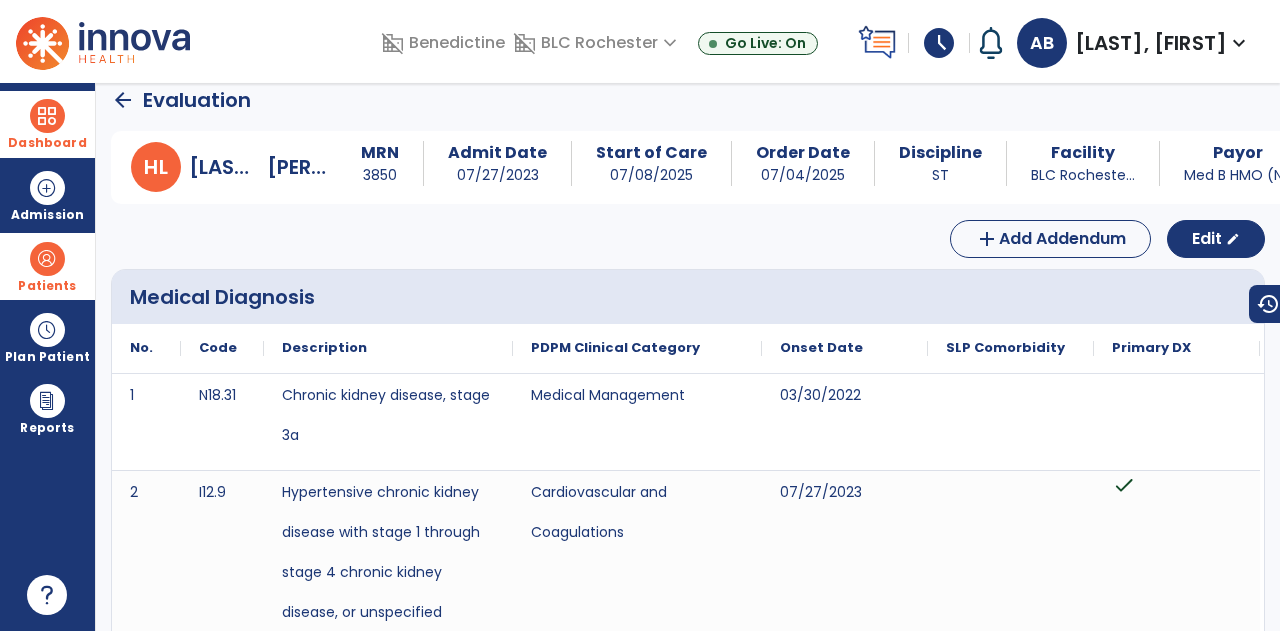 scroll, scrollTop: 0, scrollLeft: 0, axis: both 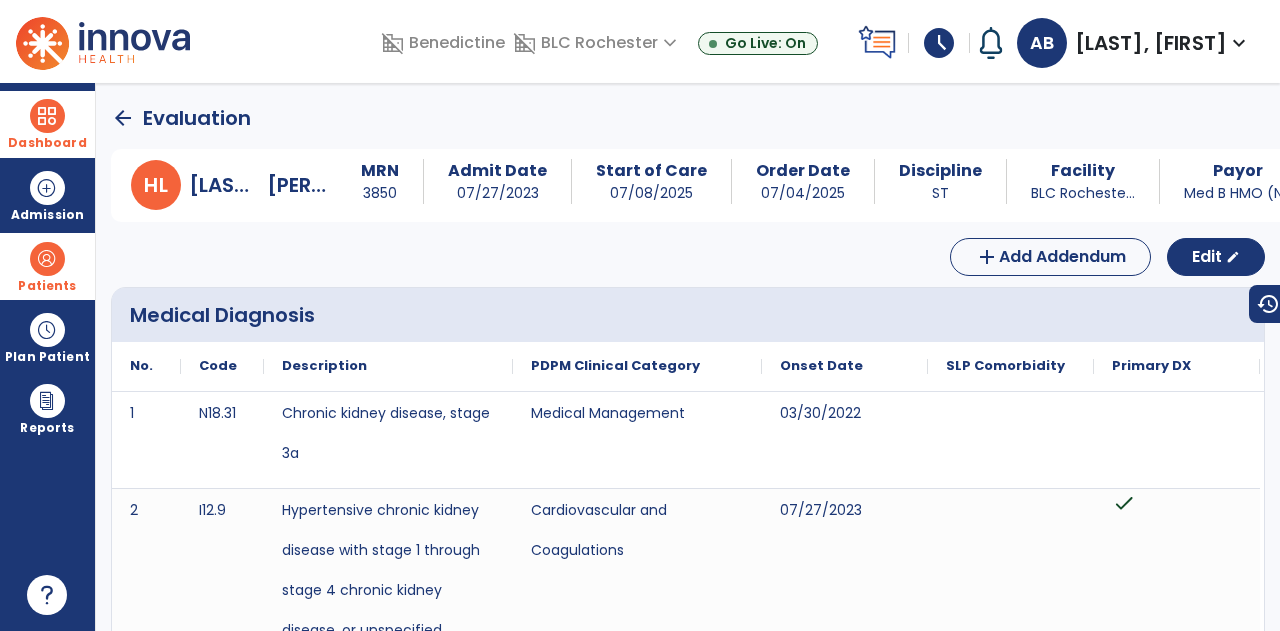 click on "Dashboard" at bounding box center [47, 143] 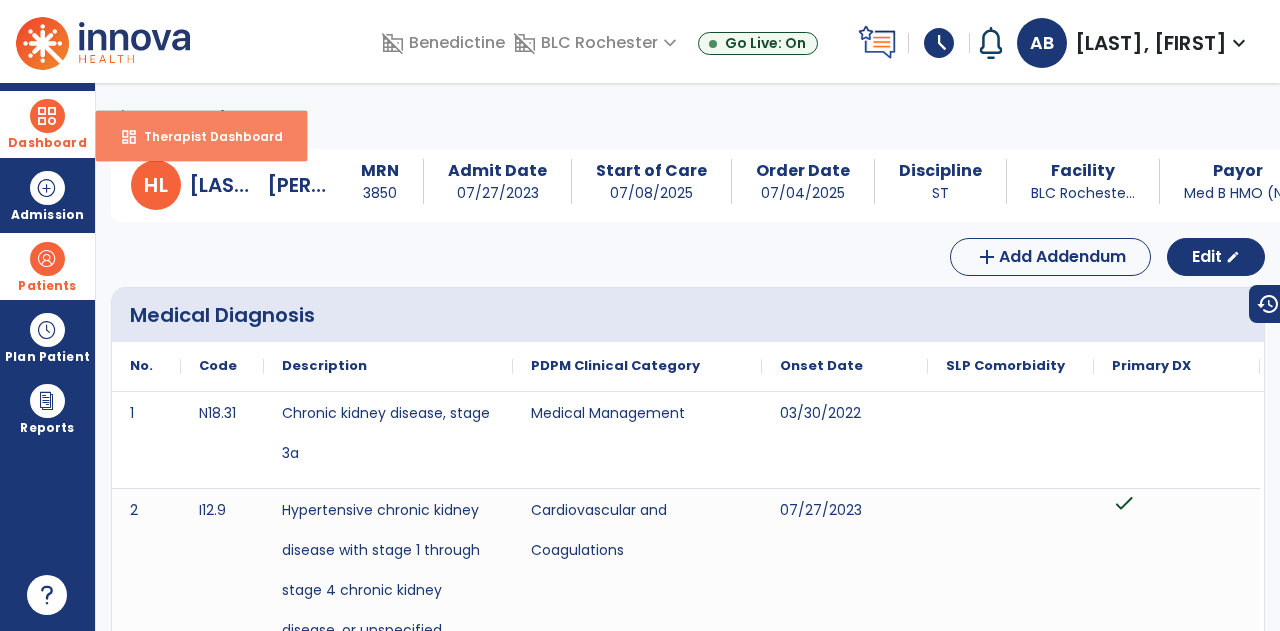 click on "Therapist Dashboard" at bounding box center [205, 136] 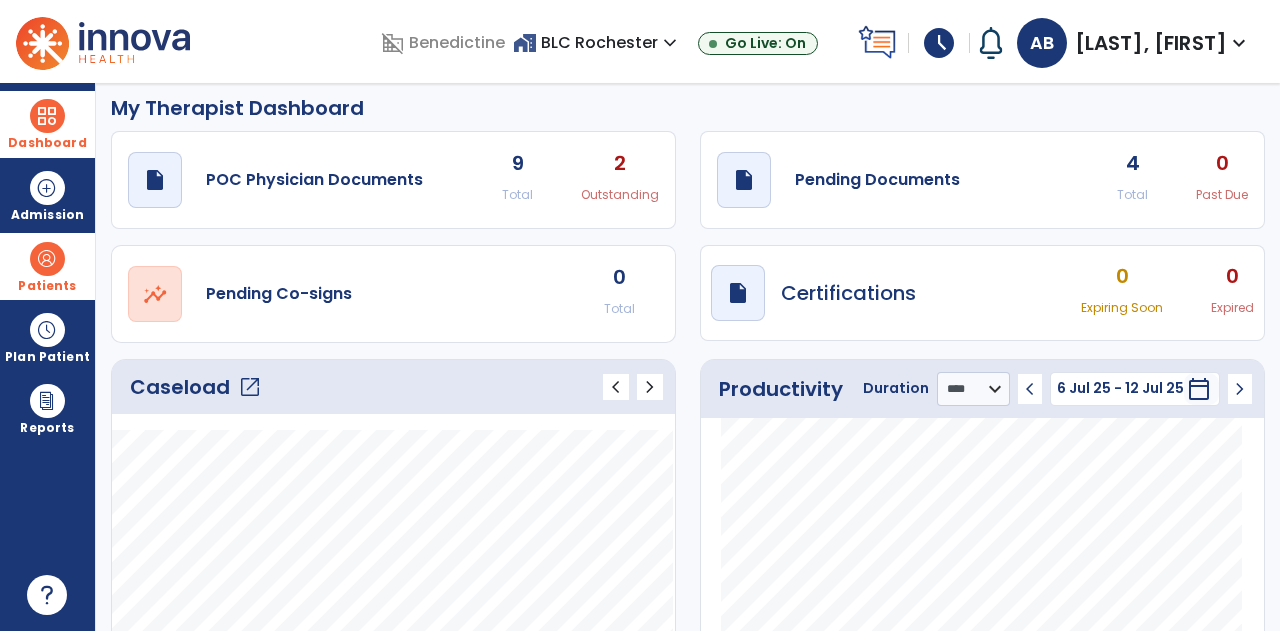 scroll, scrollTop: 0, scrollLeft: 0, axis: both 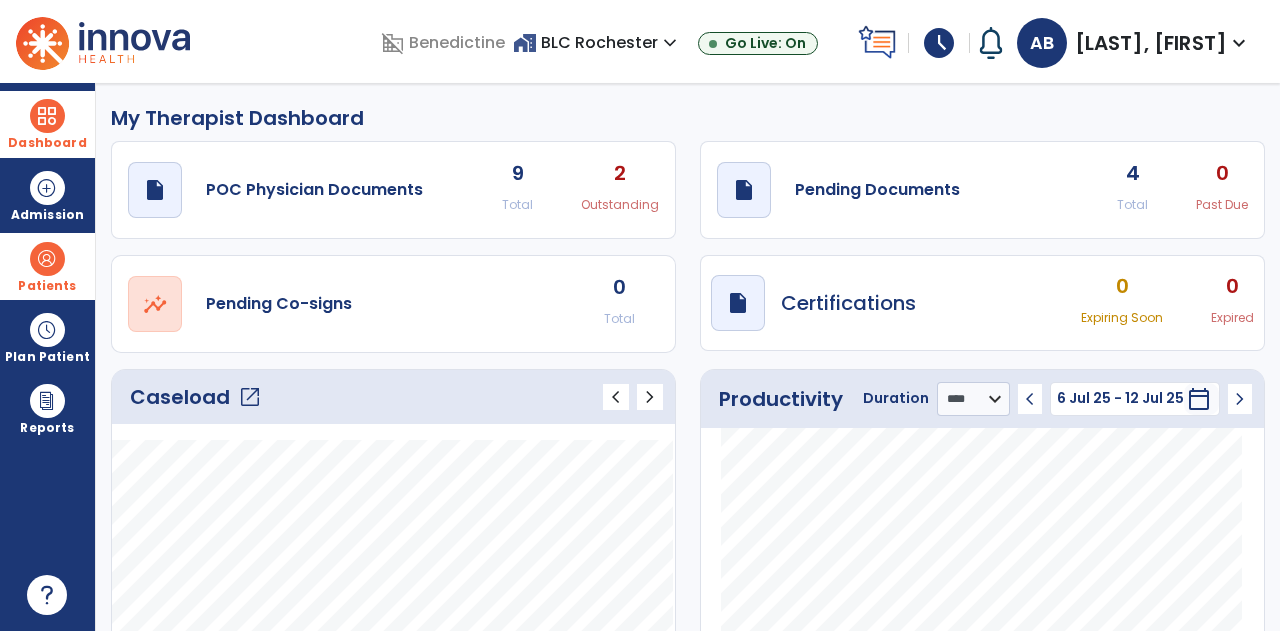 click on "Patients" at bounding box center [47, 266] 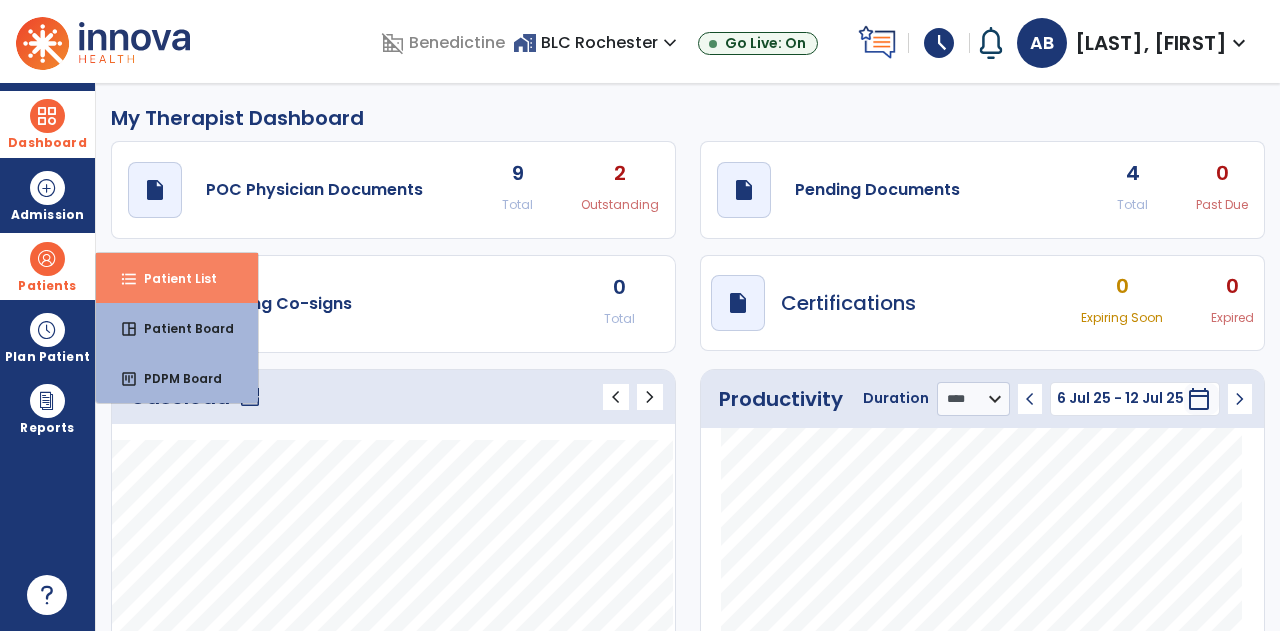 click on "format_list_bulleted  Patient List" at bounding box center [177, 278] 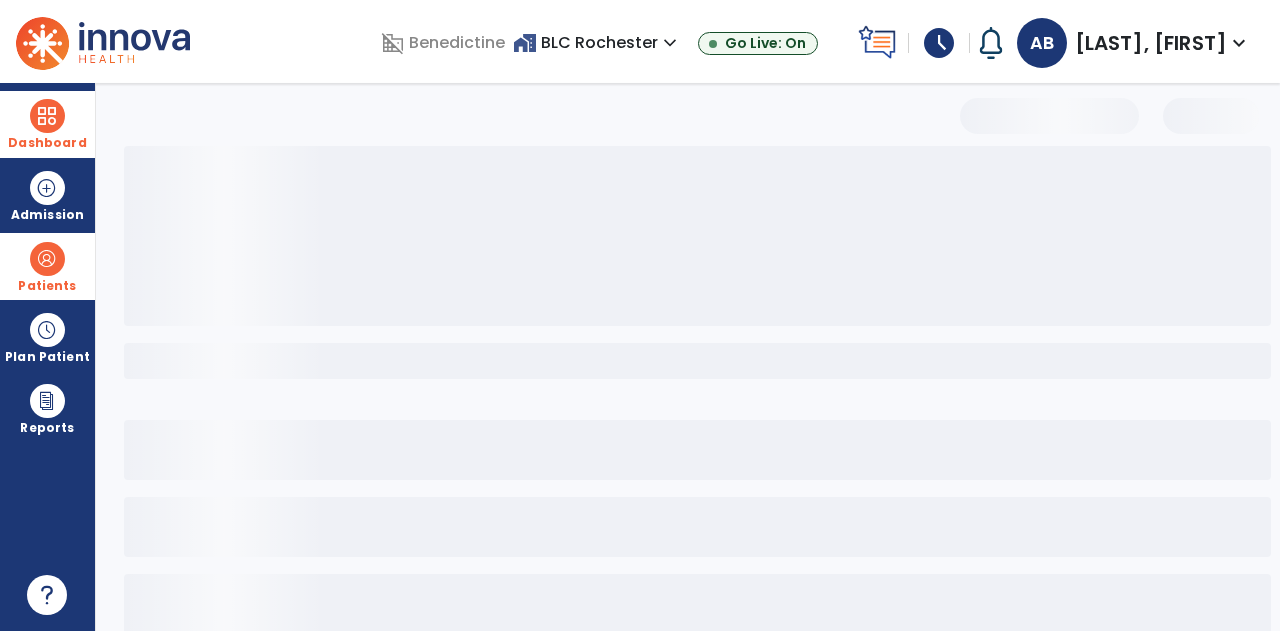 select on "***" 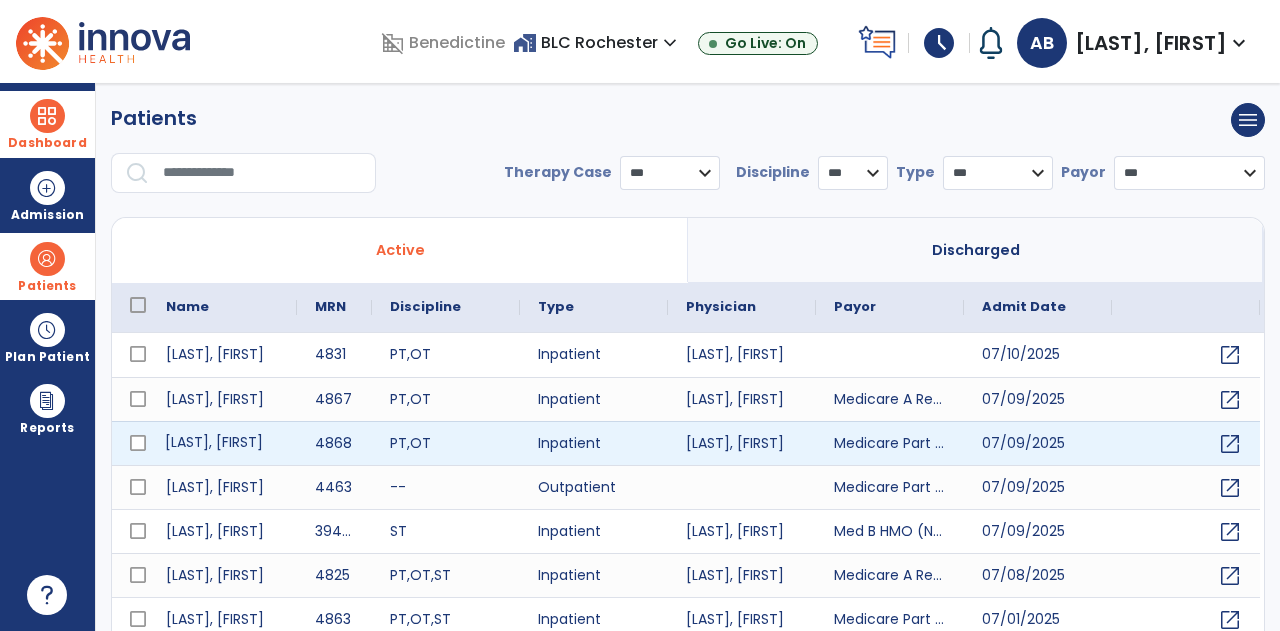 click on "[LAST], [FIRST]" at bounding box center [222, 443] 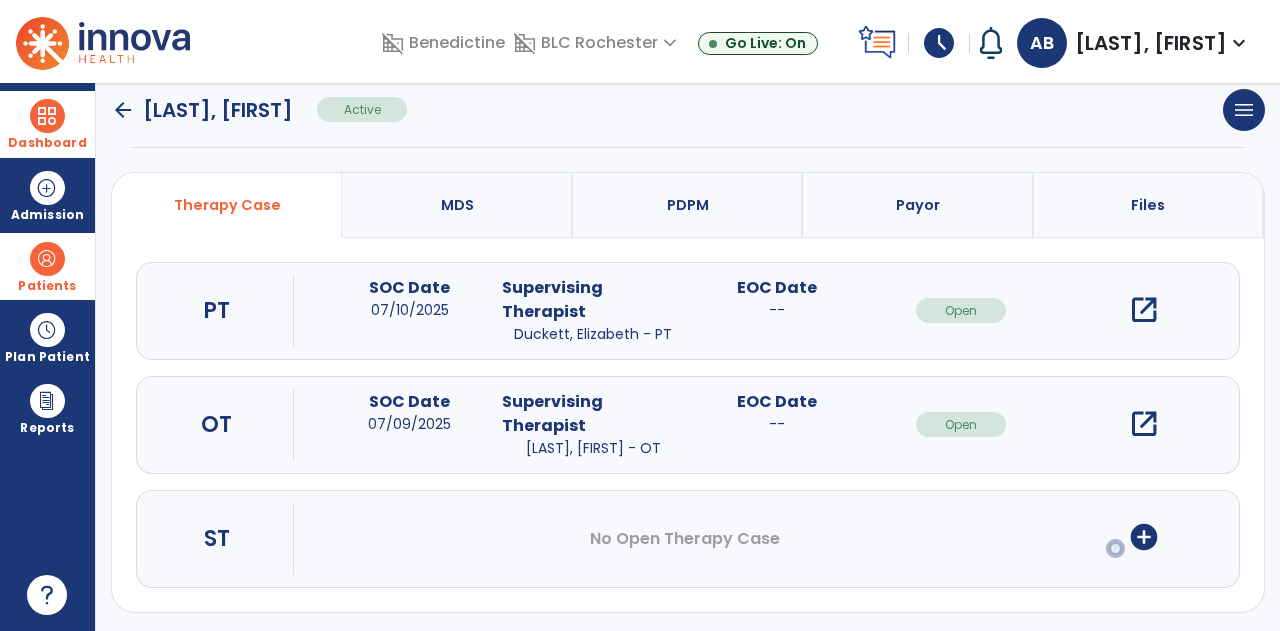 scroll, scrollTop: 125, scrollLeft: 0, axis: vertical 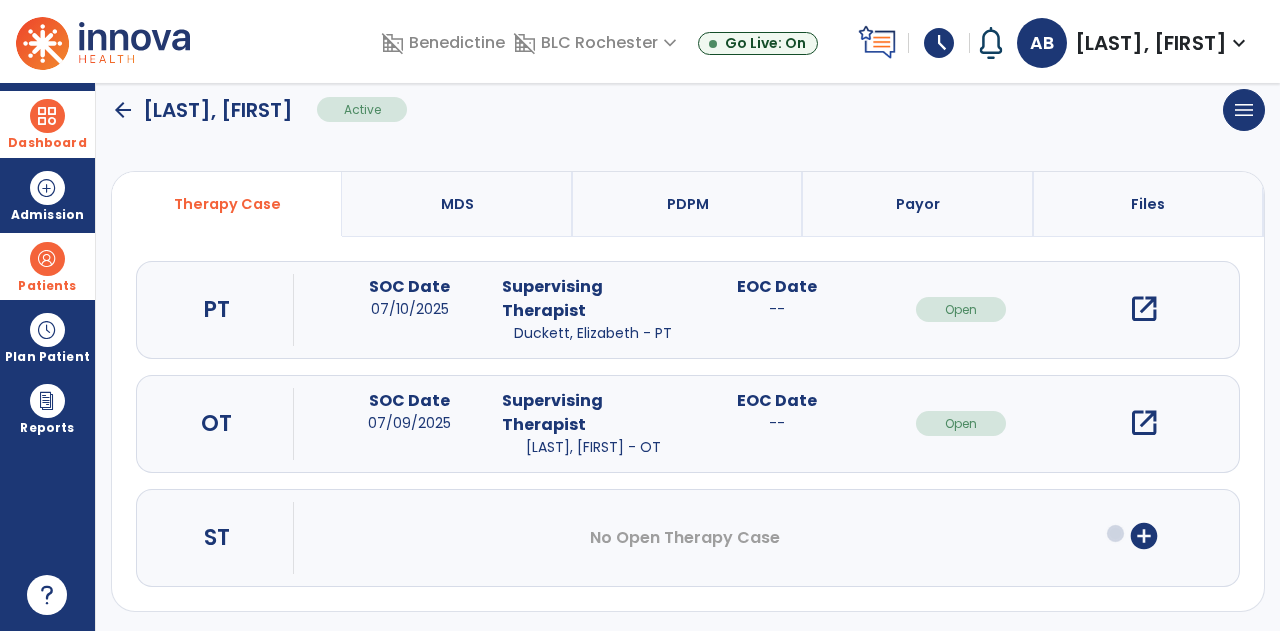 click on "open_in_new" at bounding box center (1144, 423) 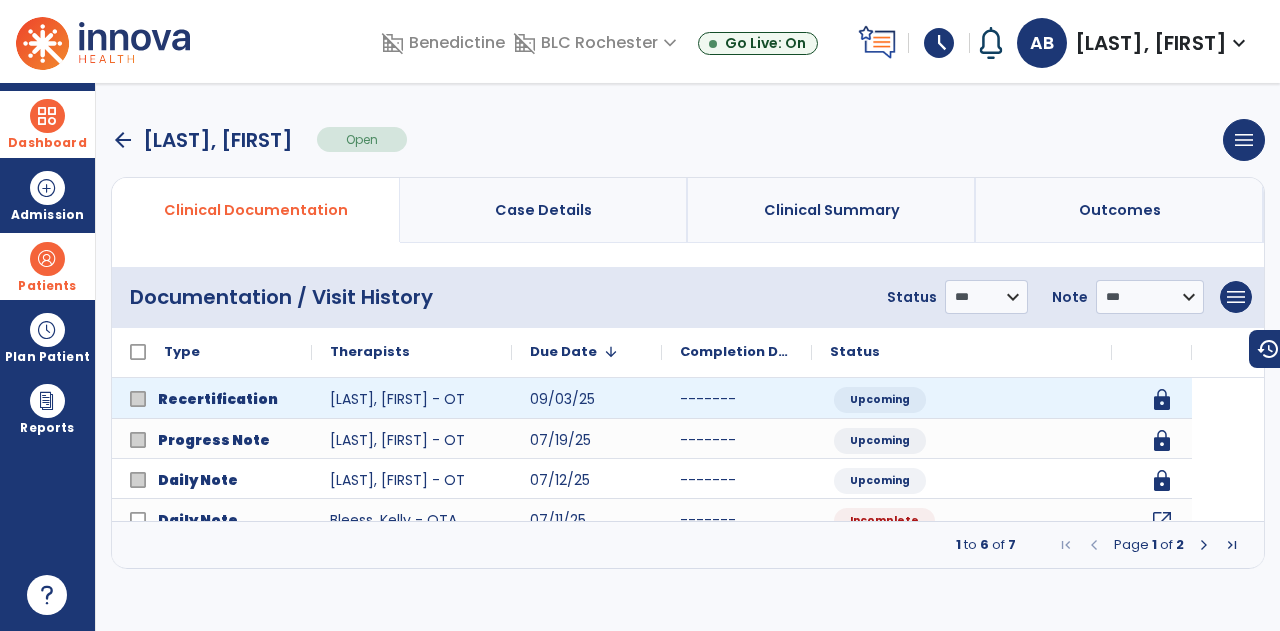 scroll, scrollTop: 0, scrollLeft: 0, axis: both 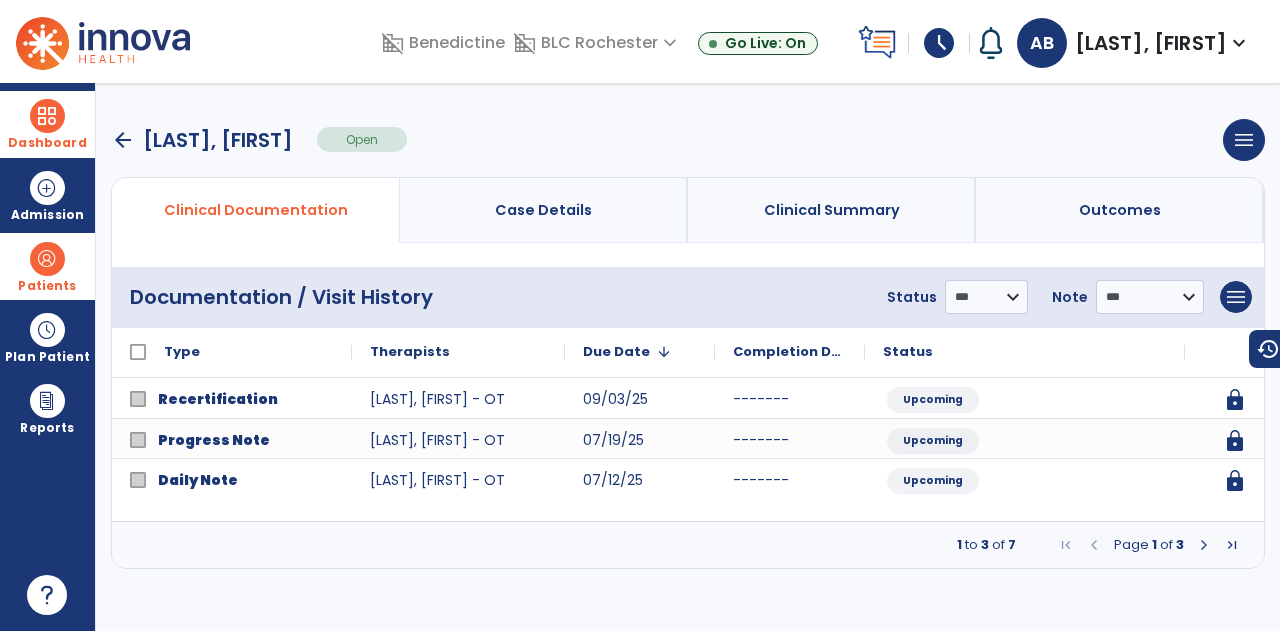 click at bounding box center (1204, 545) 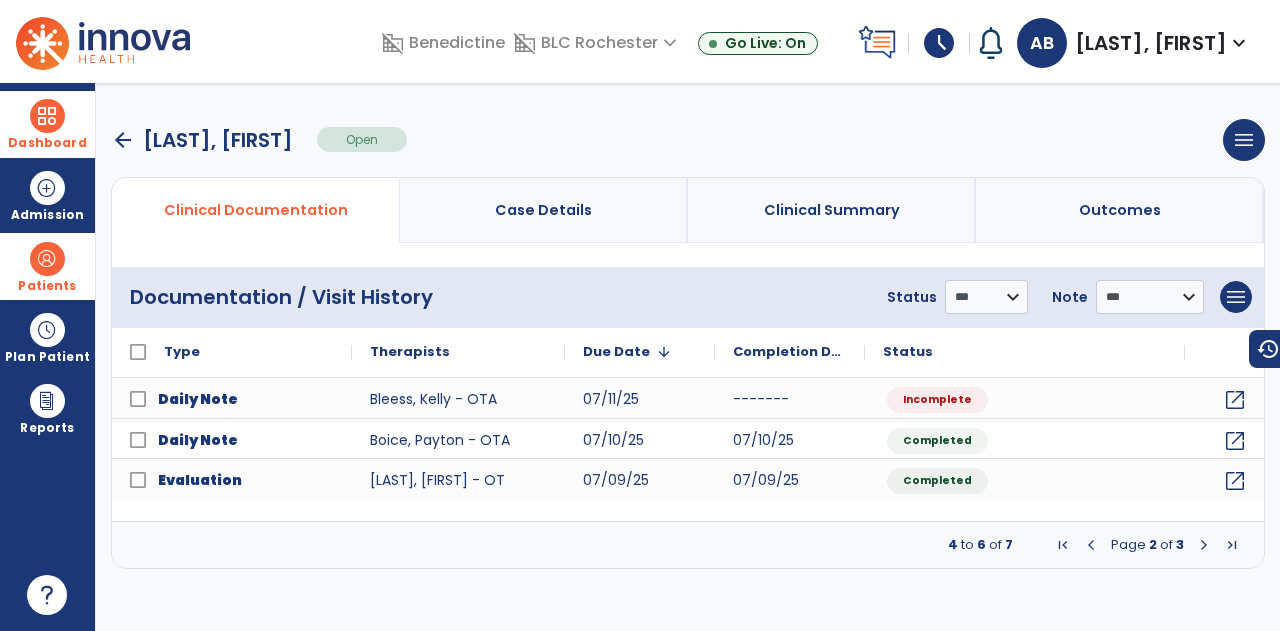 click at bounding box center (1204, 545) 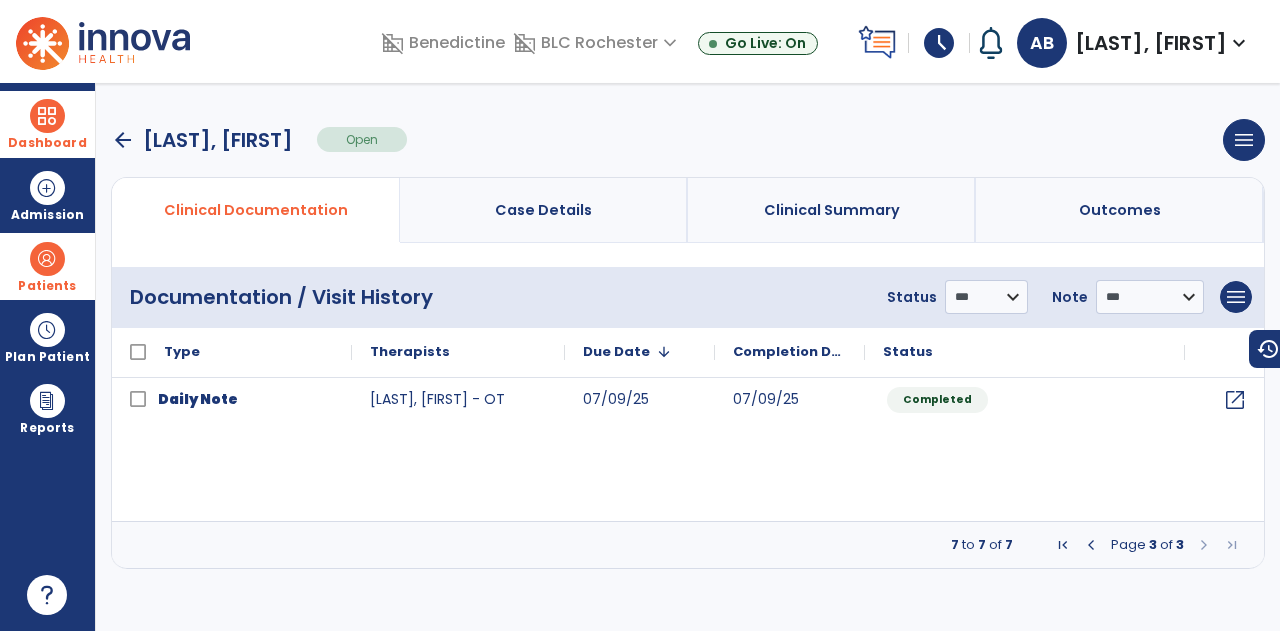 click at bounding box center (1091, 545) 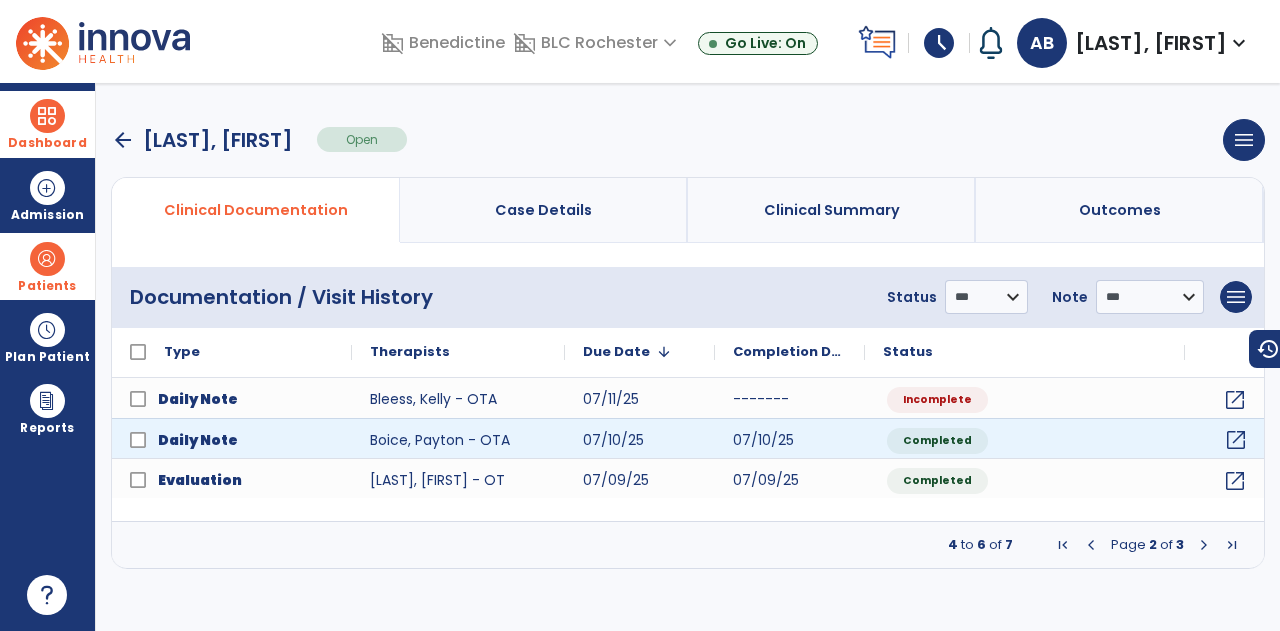 click on "open_in_new" 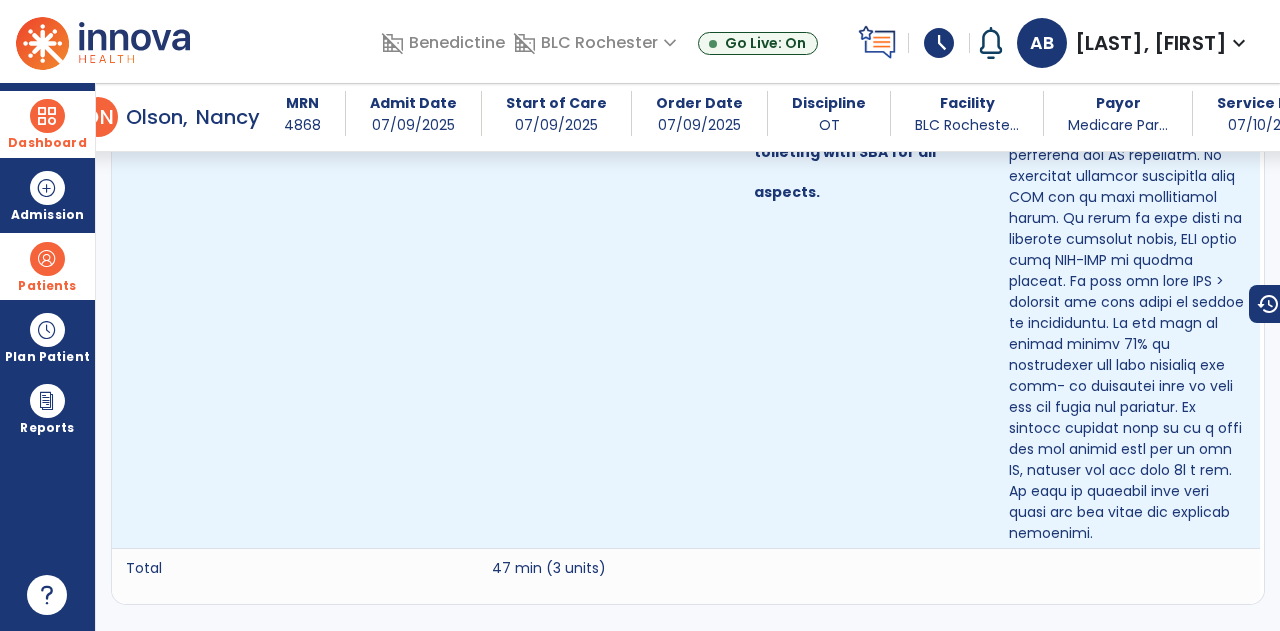 scroll, scrollTop: 4100, scrollLeft: 0, axis: vertical 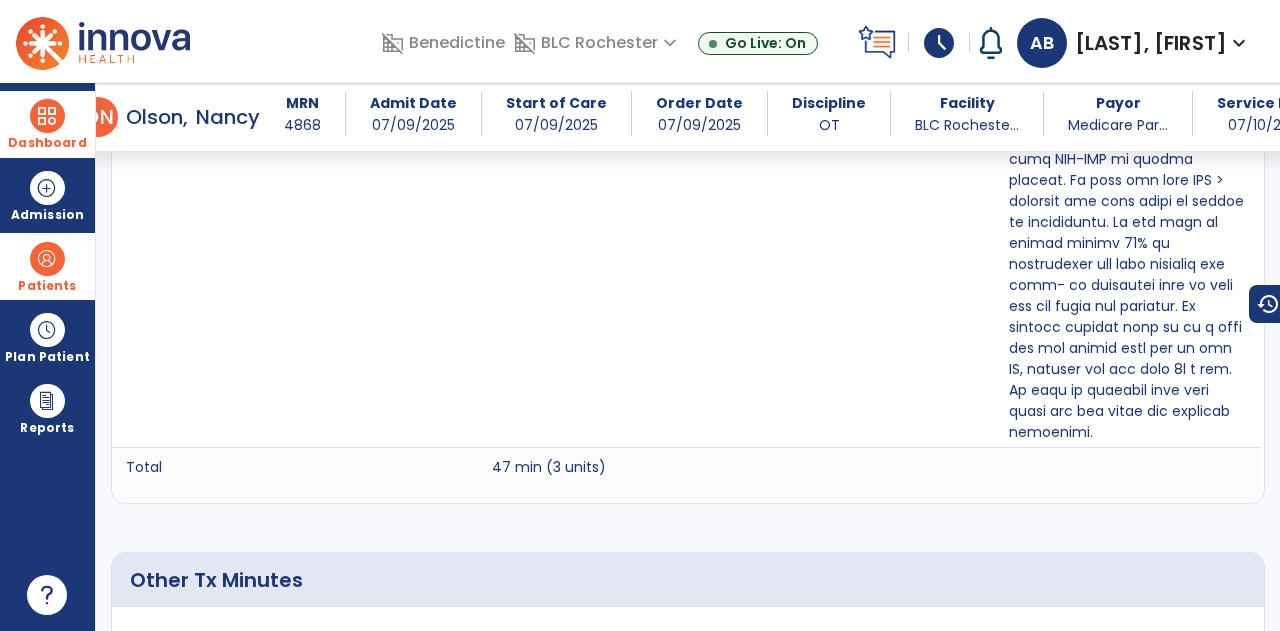 click at bounding box center (47, 116) 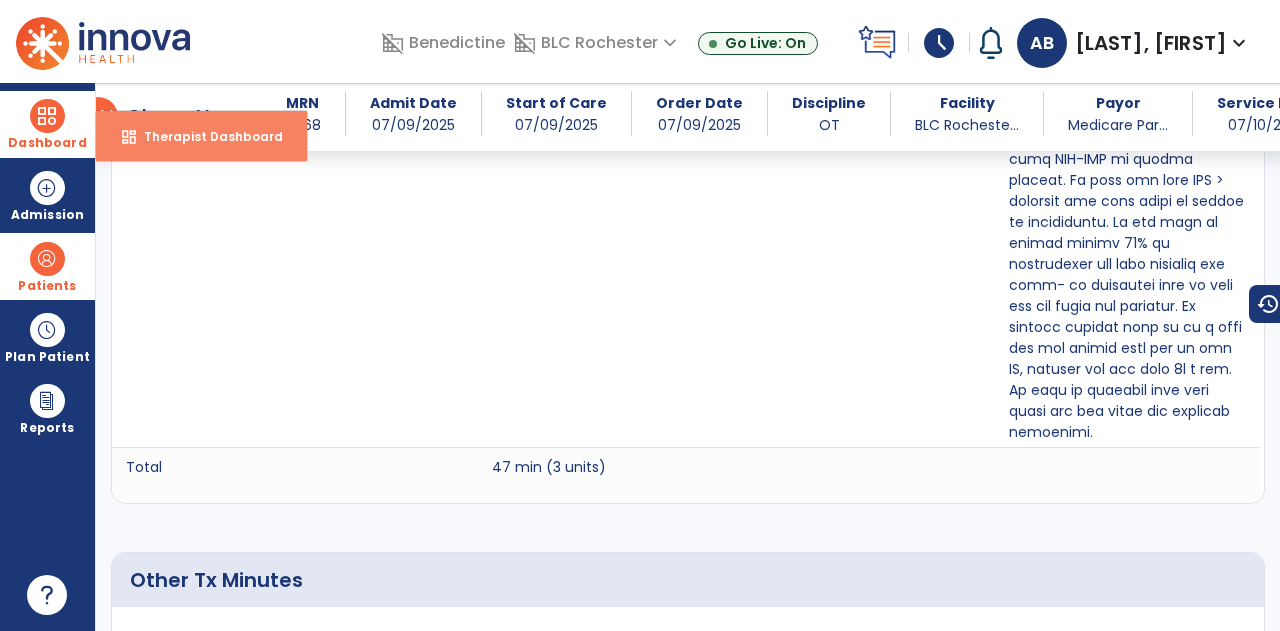 click on "Therapist Dashboard" at bounding box center (205, 136) 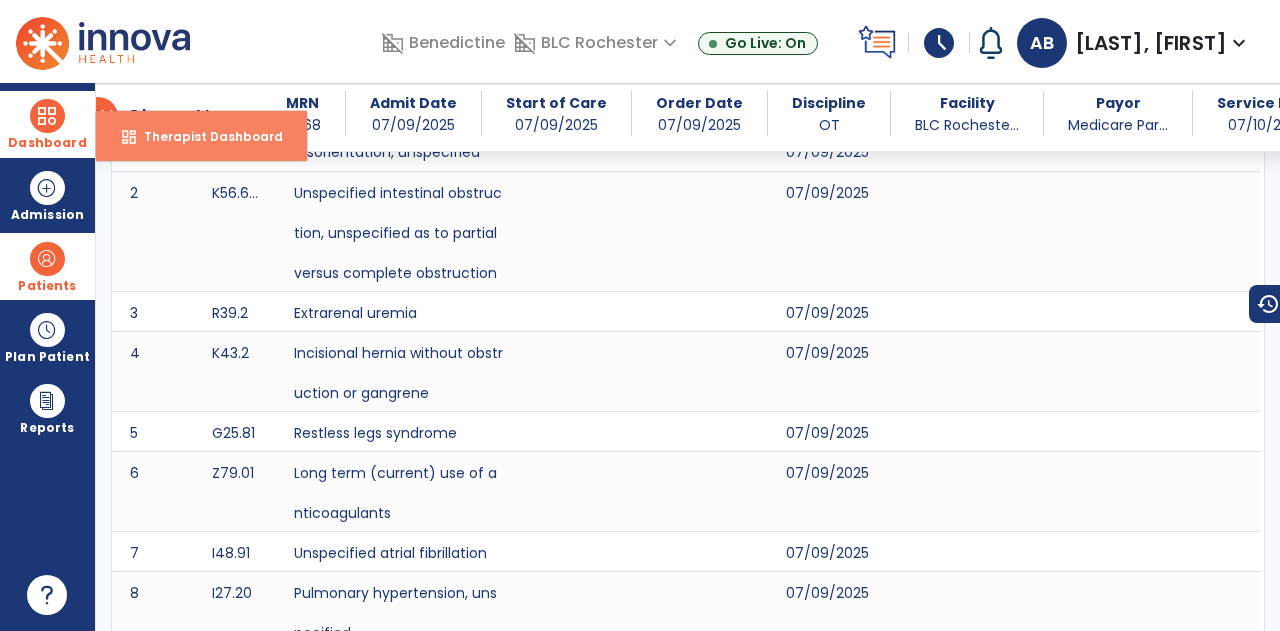 select on "****" 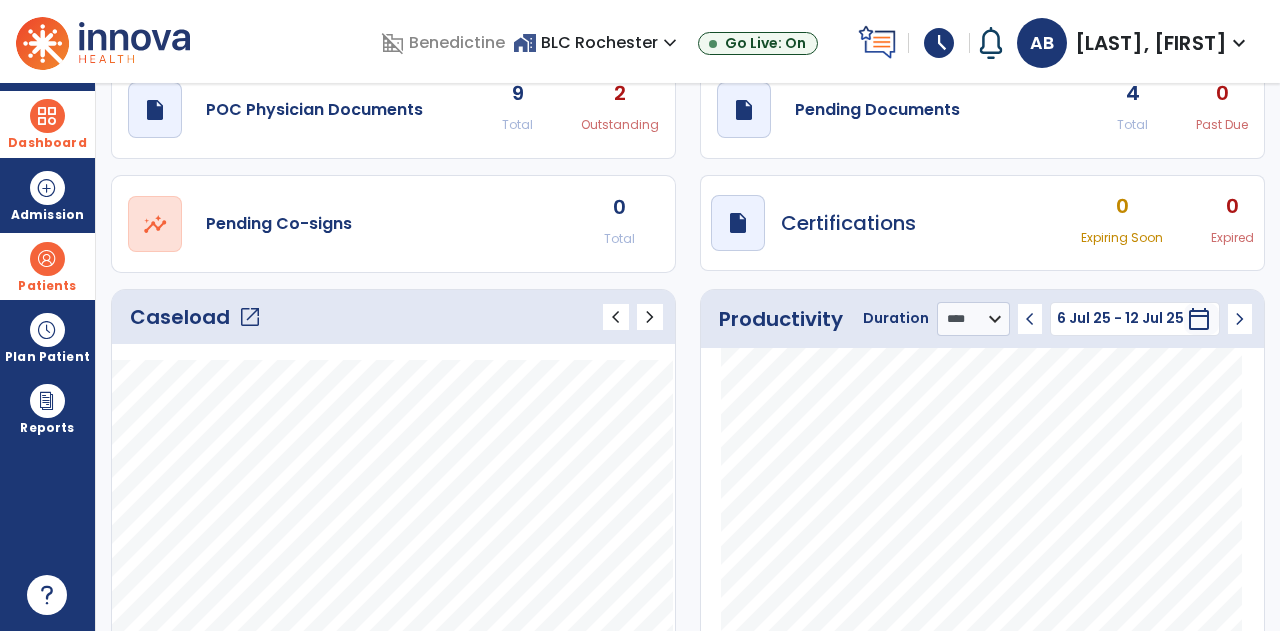 scroll, scrollTop: 200, scrollLeft: 0, axis: vertical 